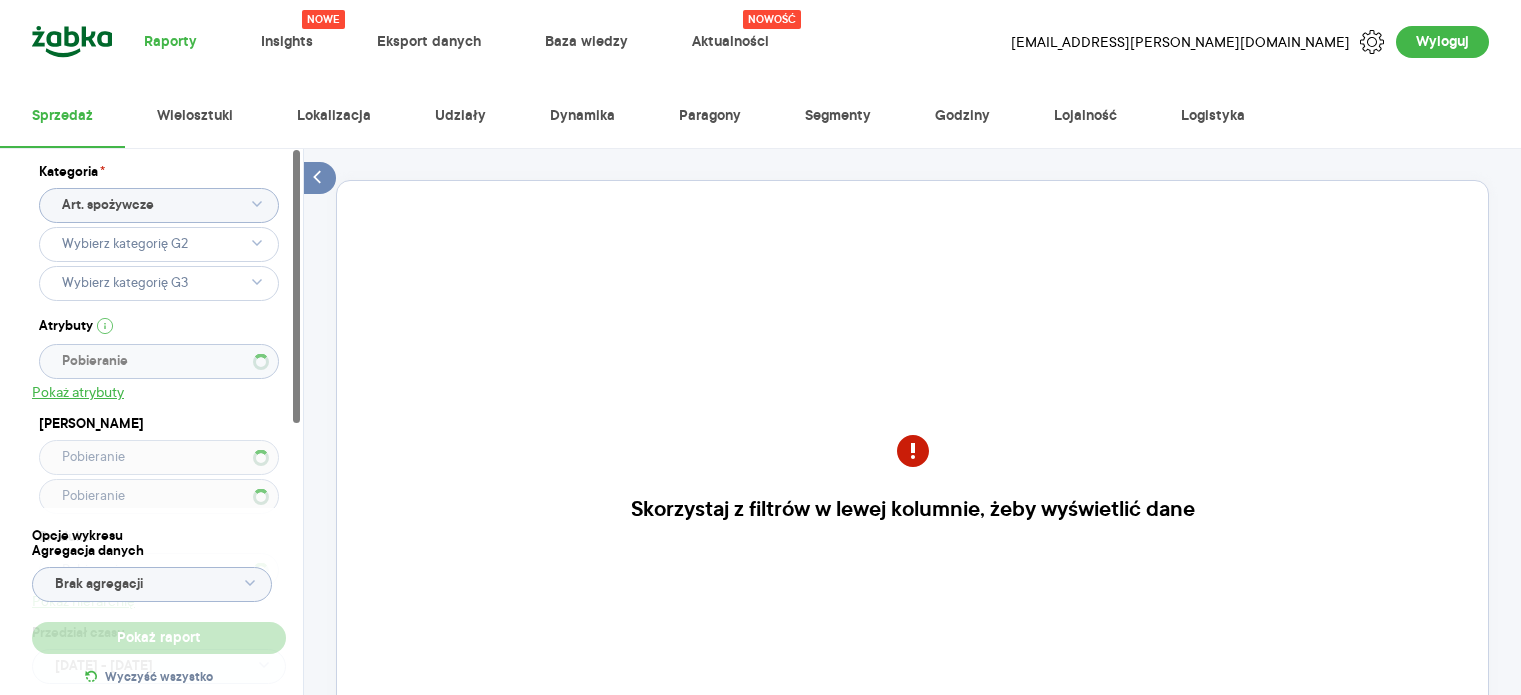 scroll, scrollTop: 0, scrollLeft: 0, axis: both 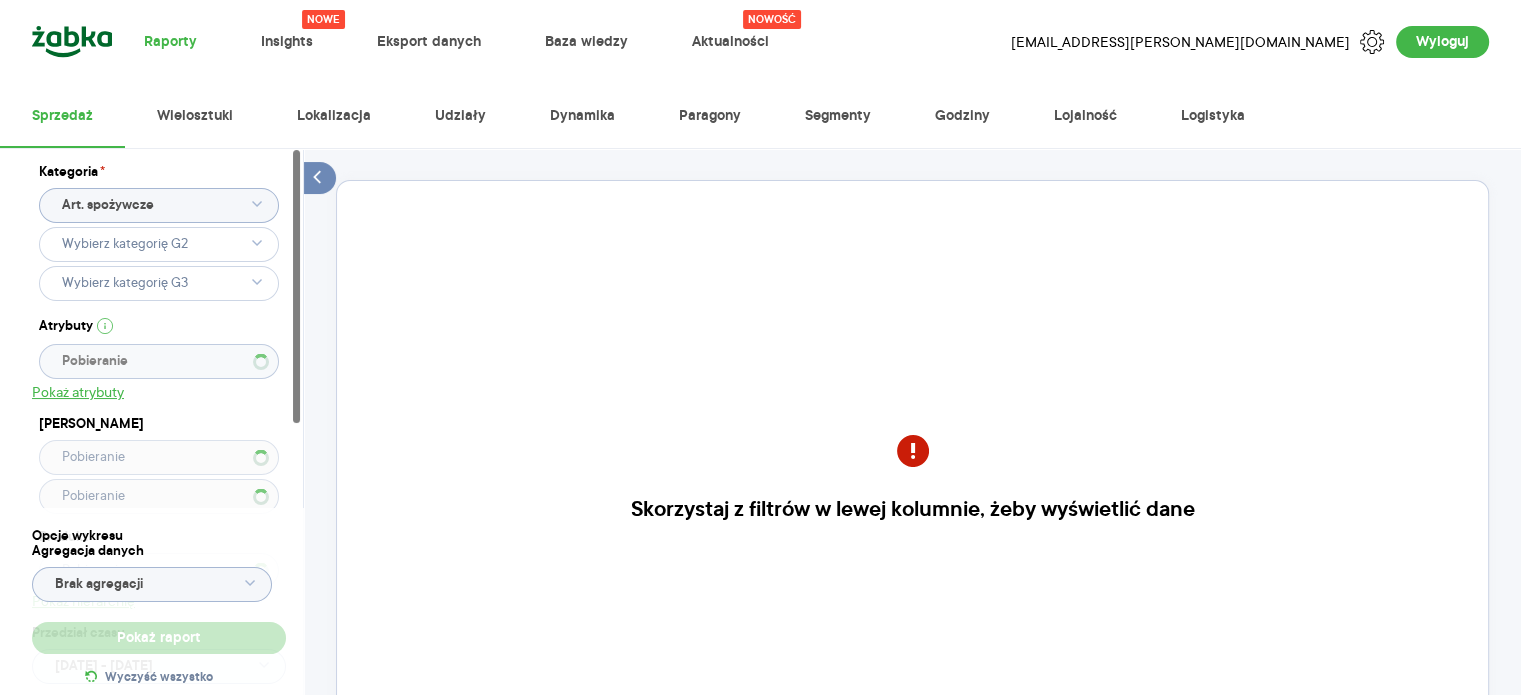 click 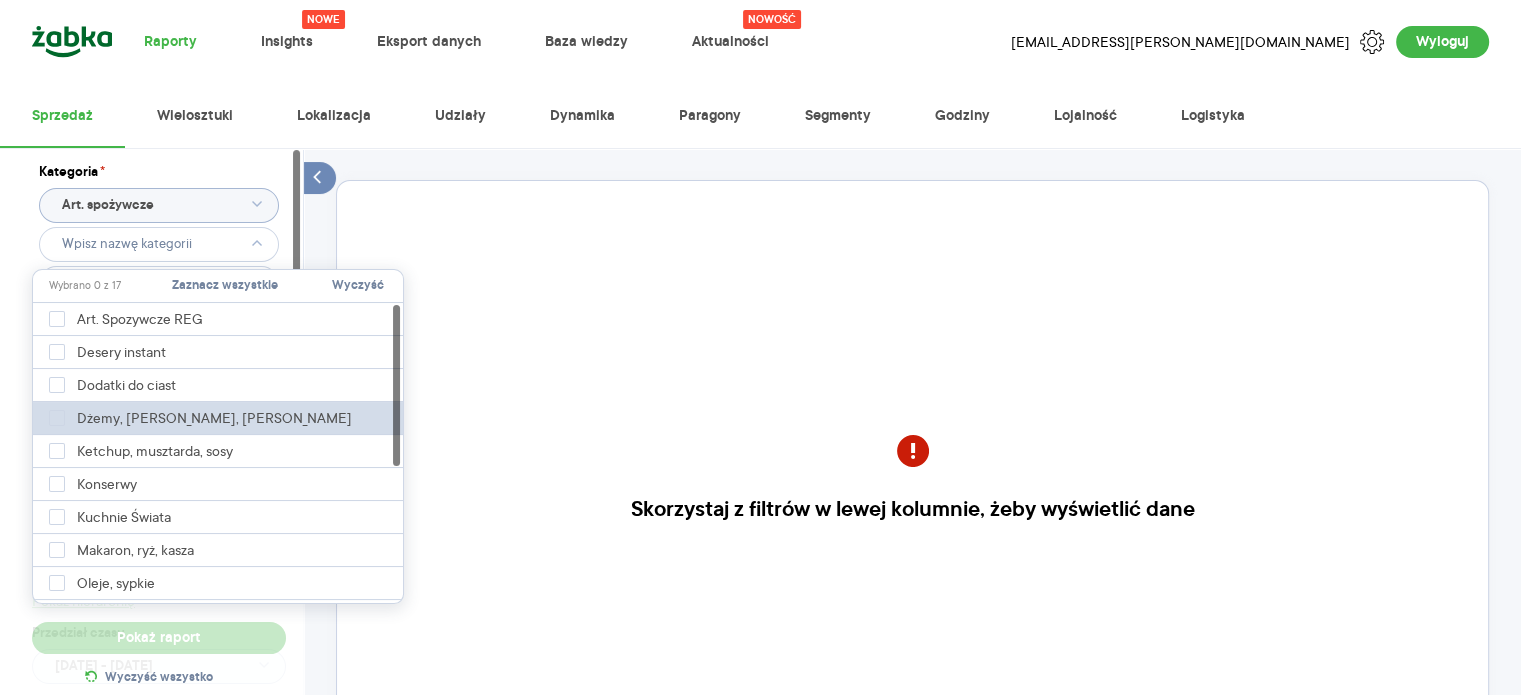 type 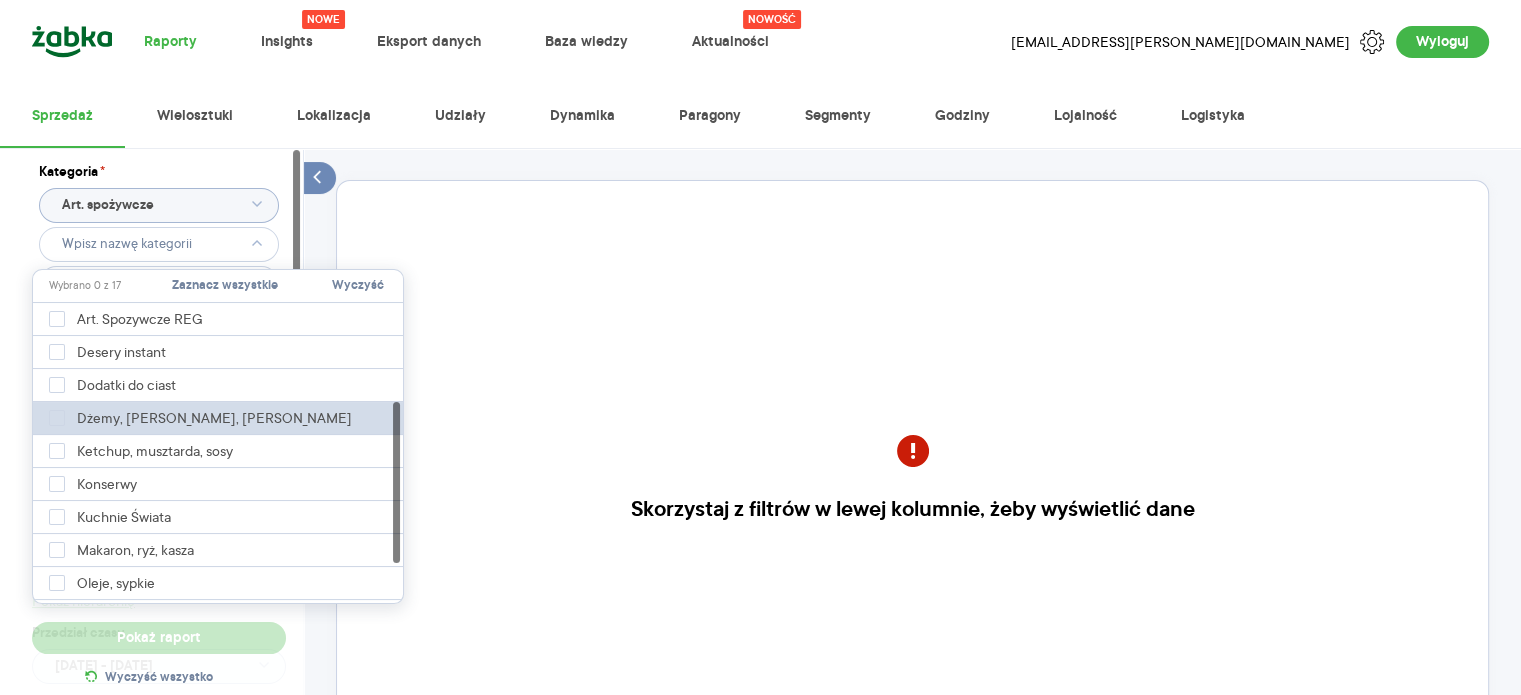 scroll, scrollTop: 257, scrollLeft: 0, axis: vertical 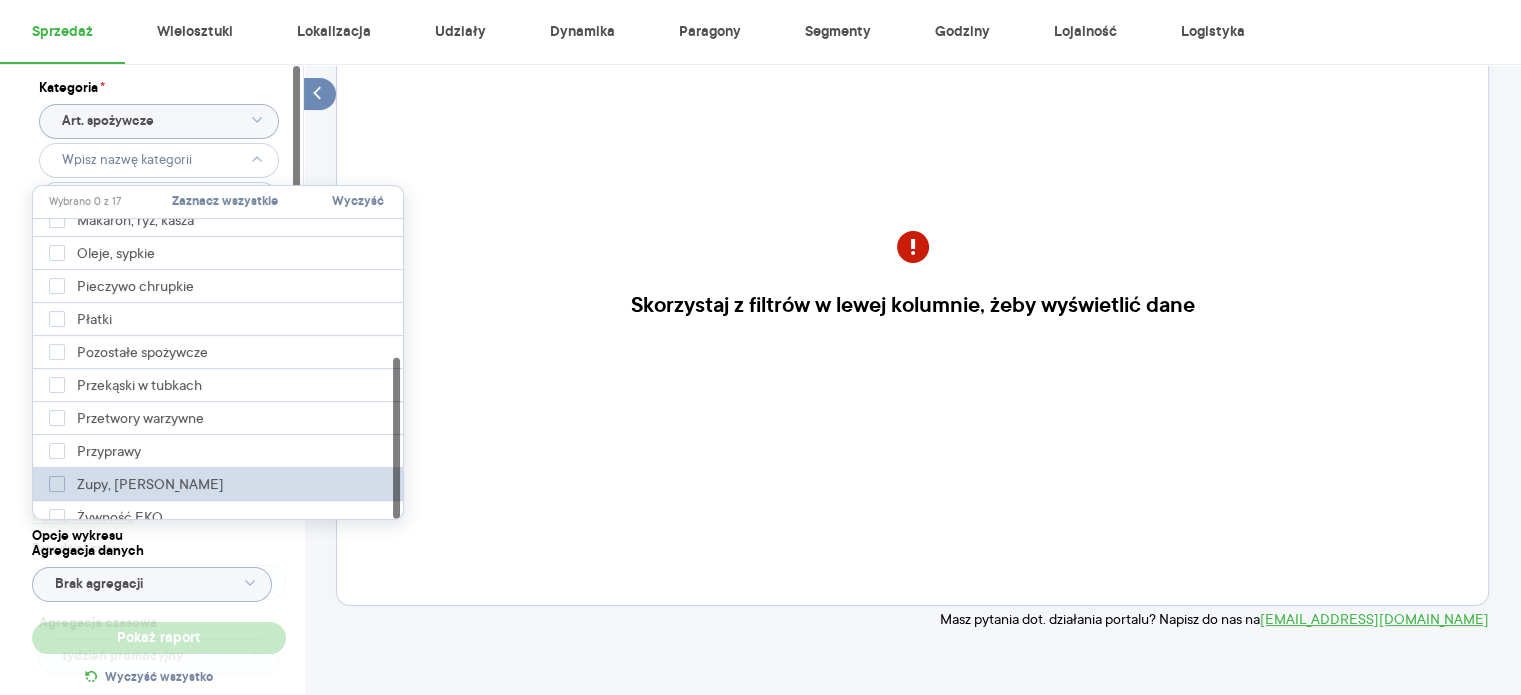 click on "Zupy, [PERSON_NAME]" at bounding box center [150, 484] 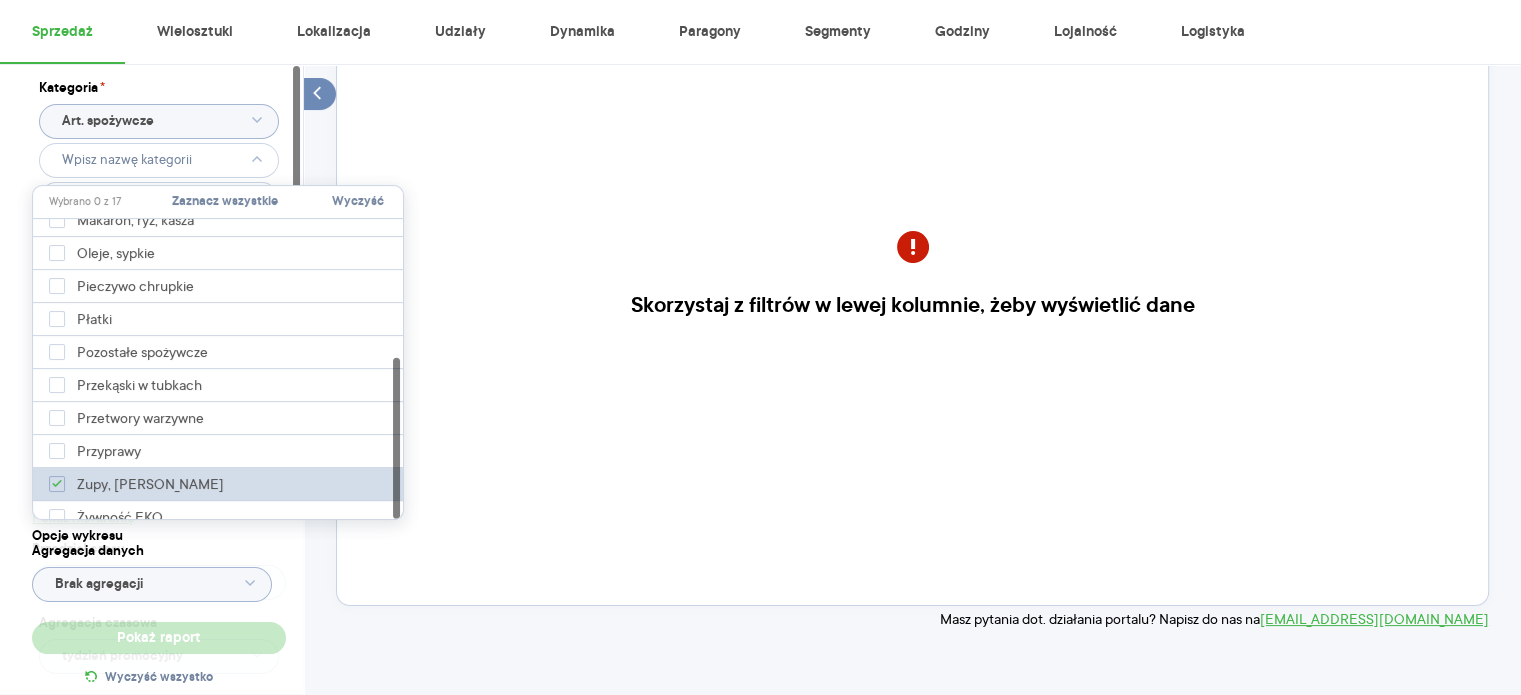 checkbox on "true" 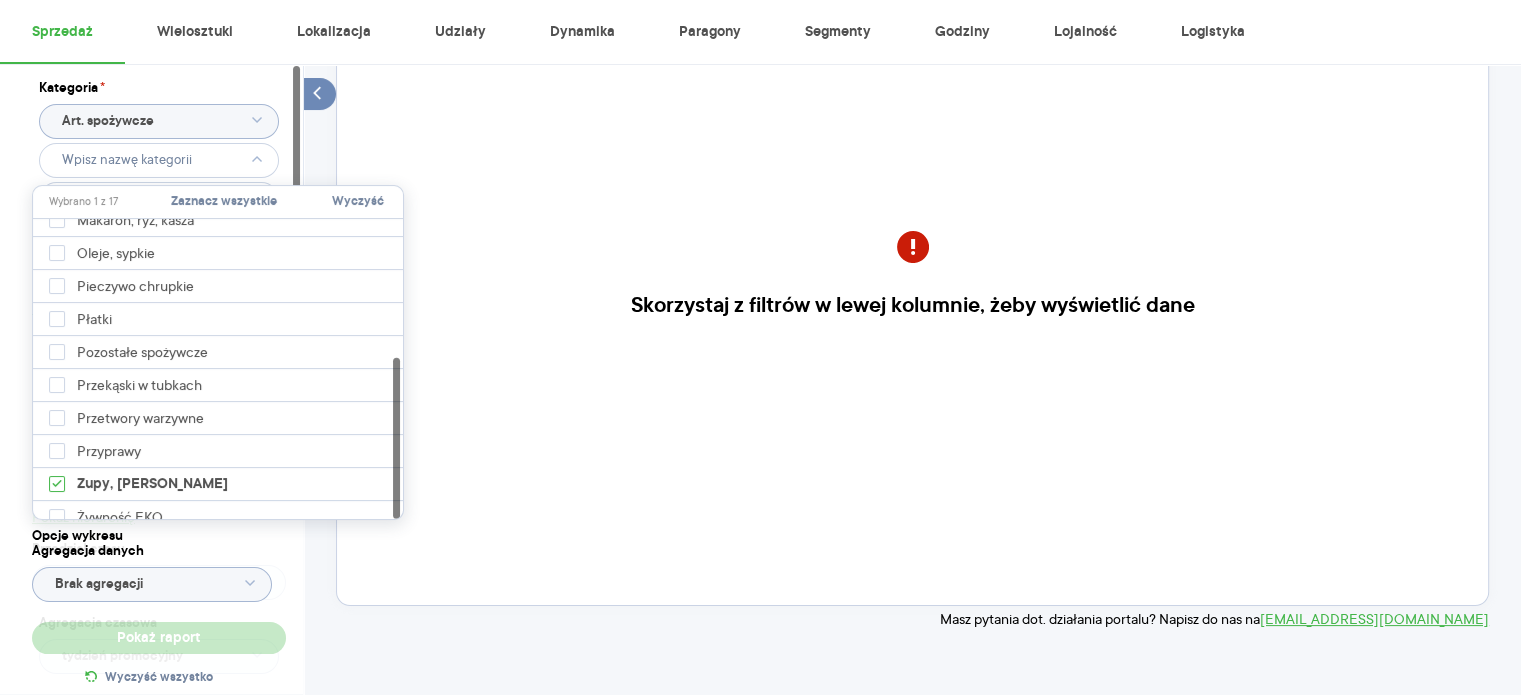 click on "Kategoria * Art. spożywcze Atrybuty Pobieranie Pokaż atrybuty Marka Produkt Pokaż hierarchię Przedział czasu [DATE] - [DATE] Agregacja czasowa tydzień promocyjny" at bounding box center [159, 379] 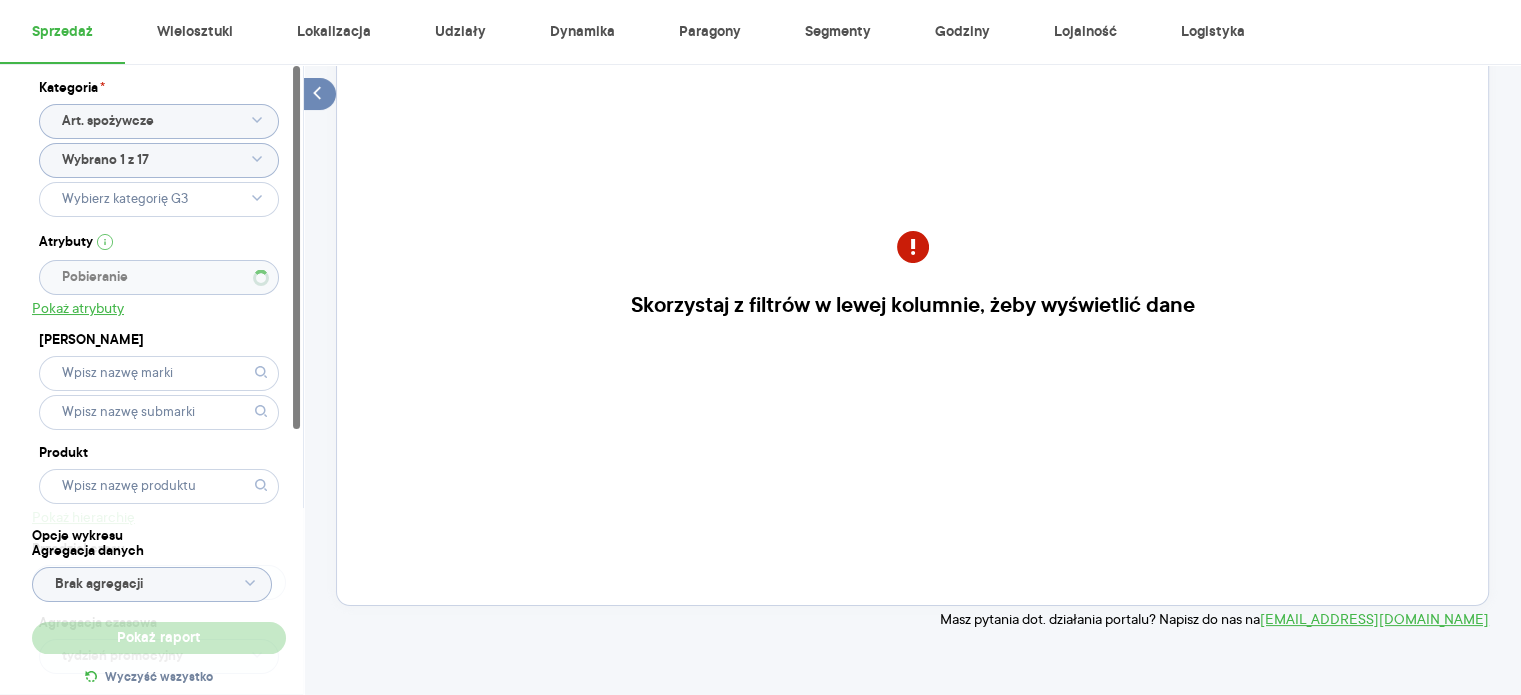 type on "Pobieranie" 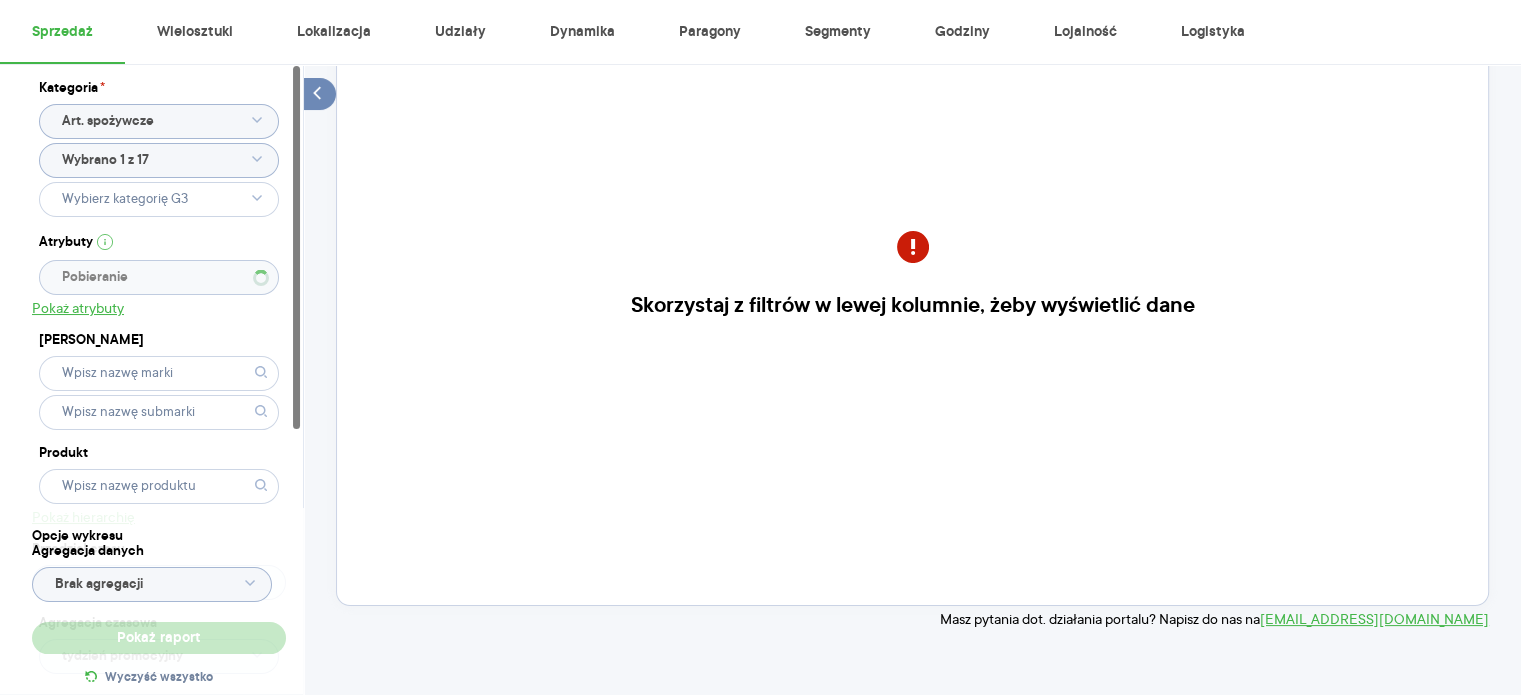 click 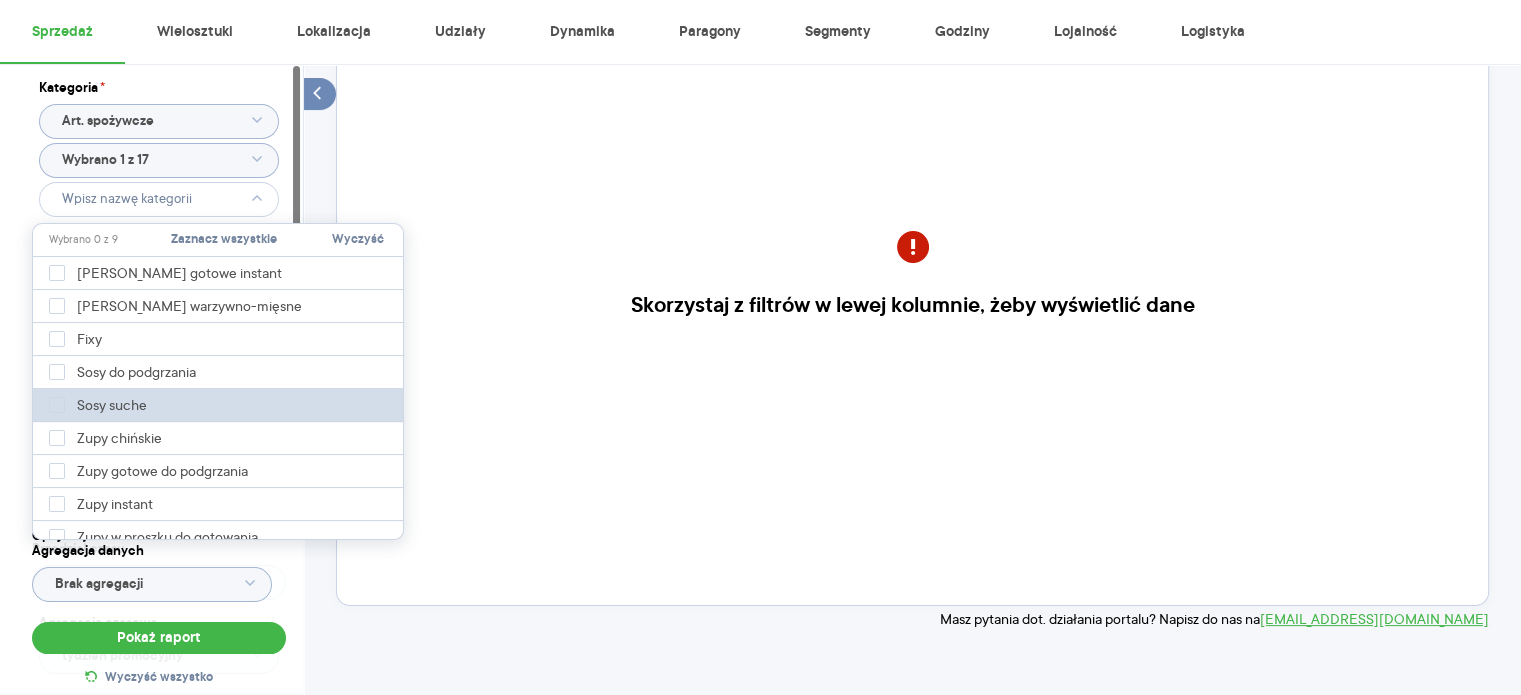 scroll, scrollTop: 204, scrollLeft: 0, axis: vertical 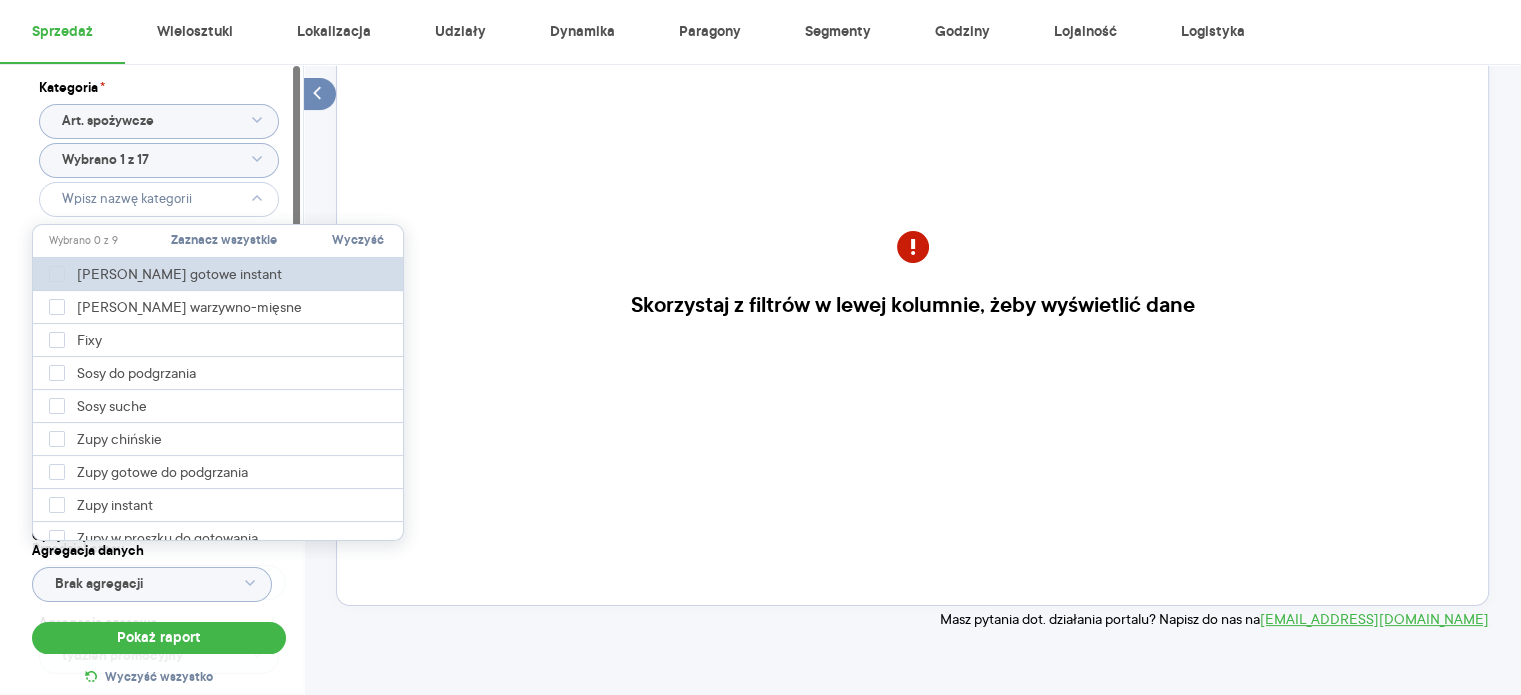 click on "[PERSON_NAME] gotowe instant" at bounding box center (219, 274) 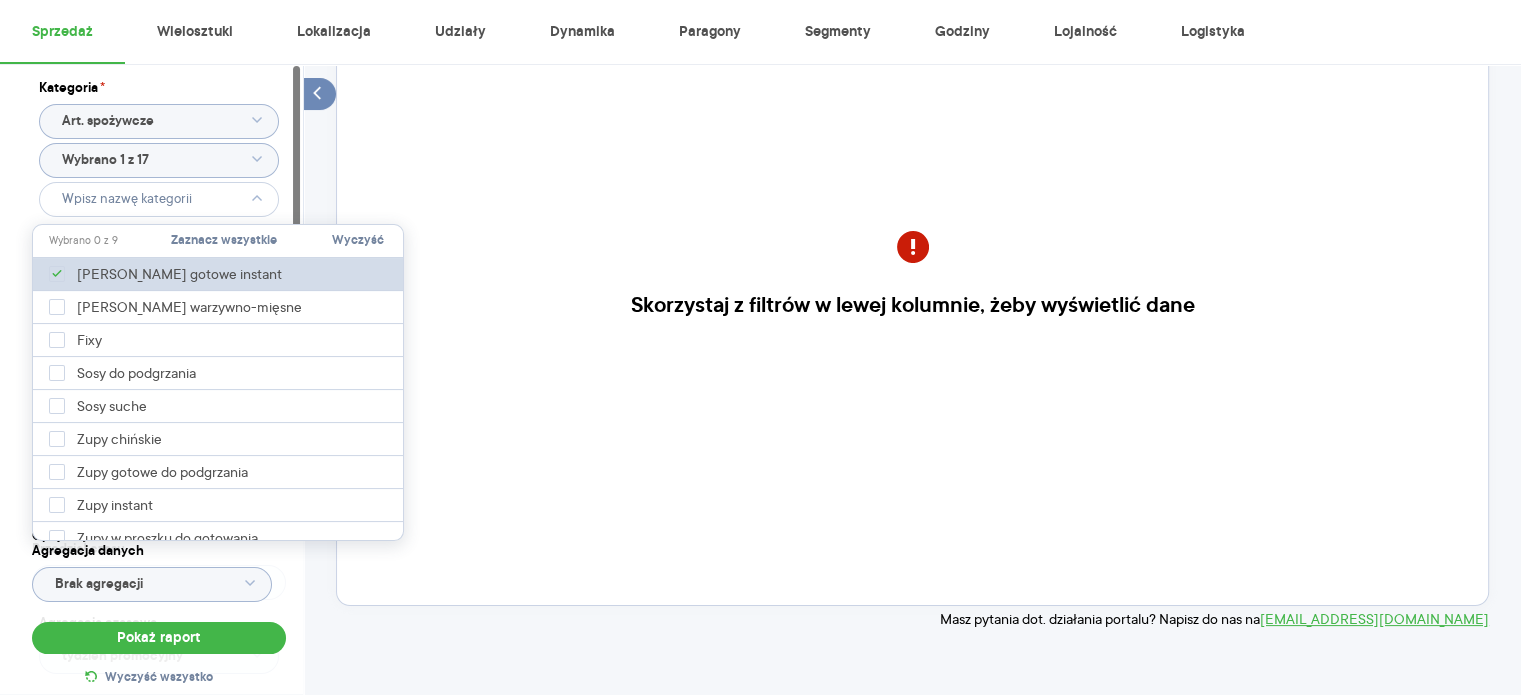 type on "Pobieranie" 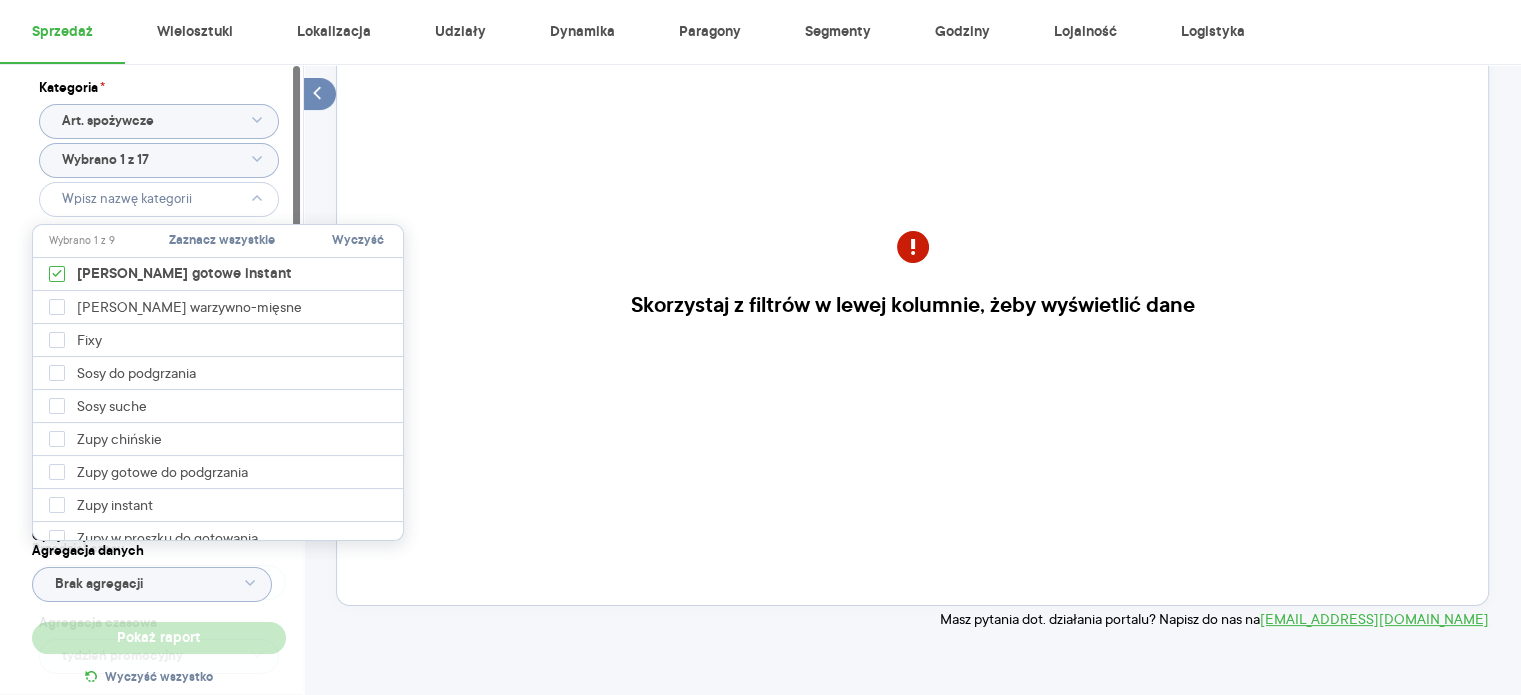 type 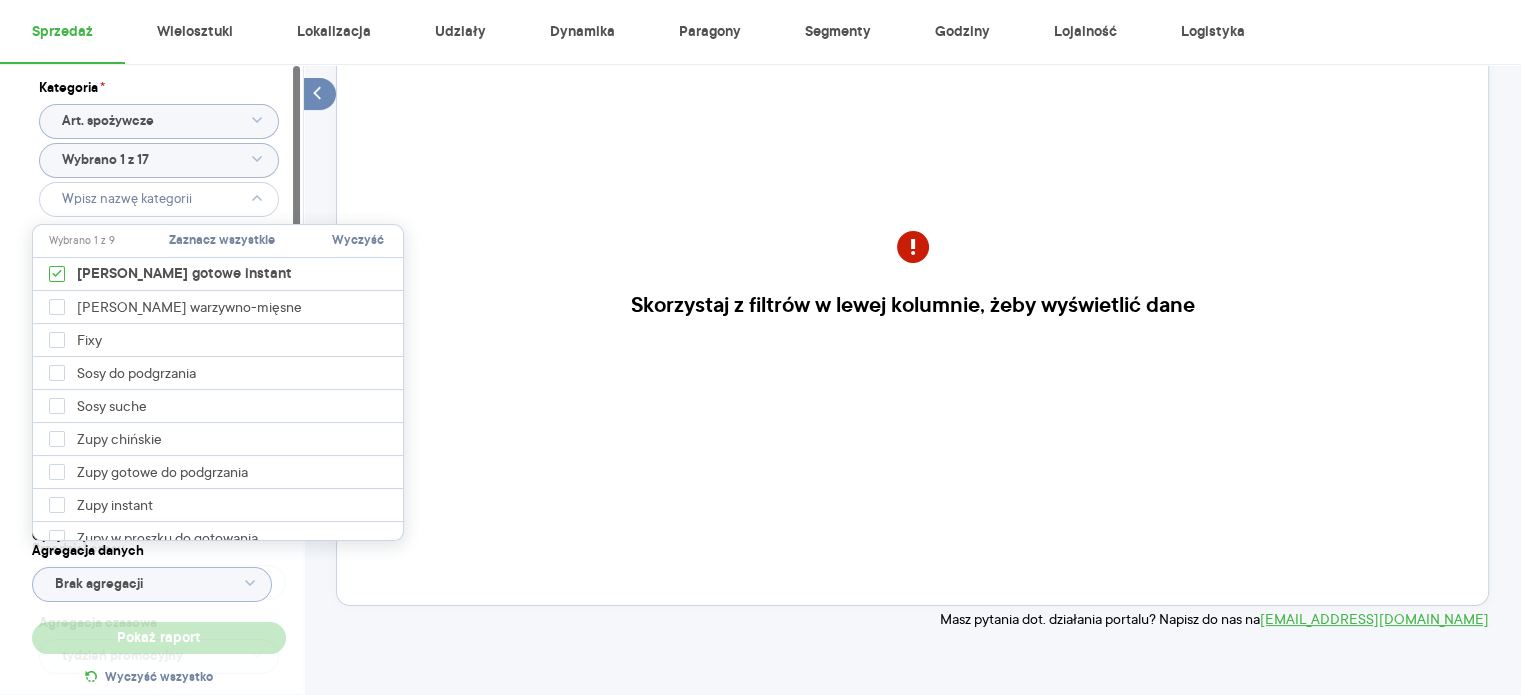 click on "Kategoria * Art. spożywcze Wybrano 1 z 17 Atrybuty Pokaż atrybuty Marka Produkt Pokaż hierarchię Przedział czasu [DATE] - [DATE] Agregacja czasowa tydzień promocyjny" at bounding box center [159, 379] 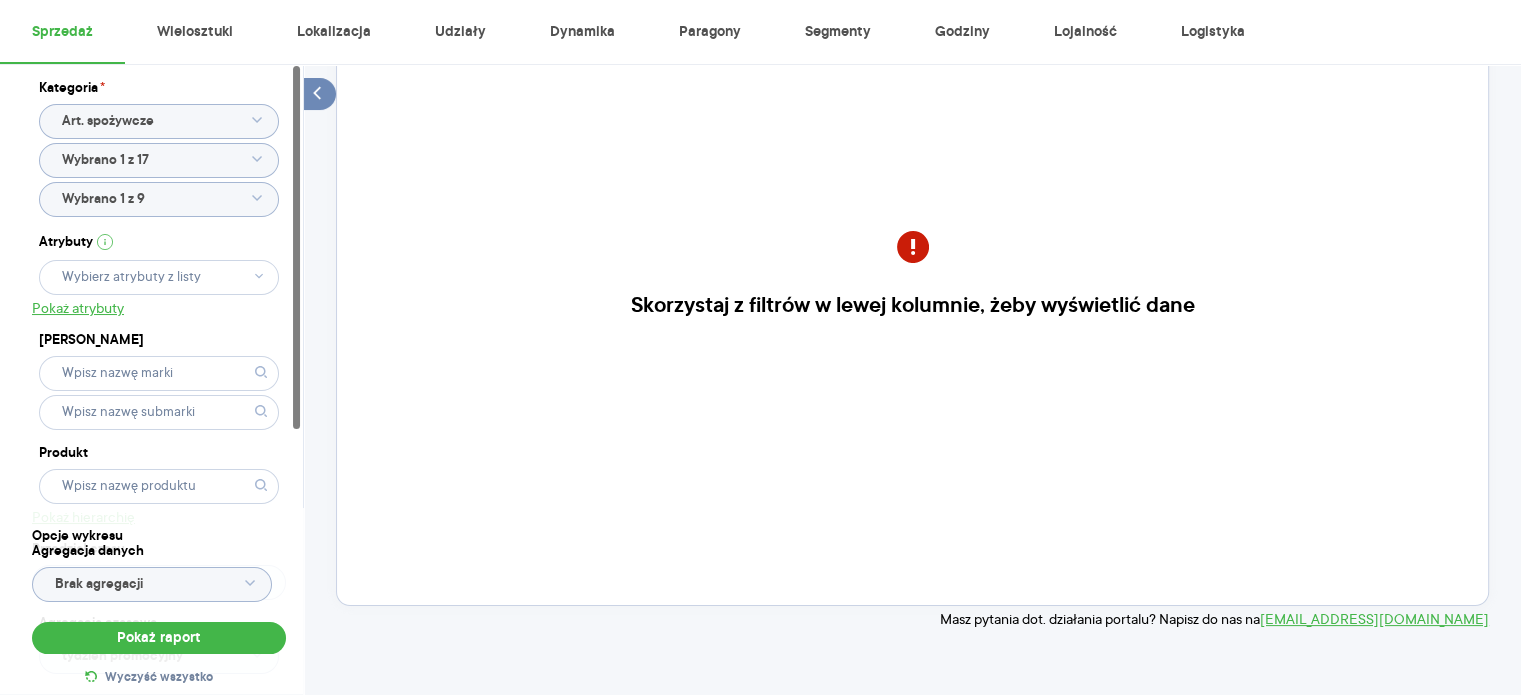 click 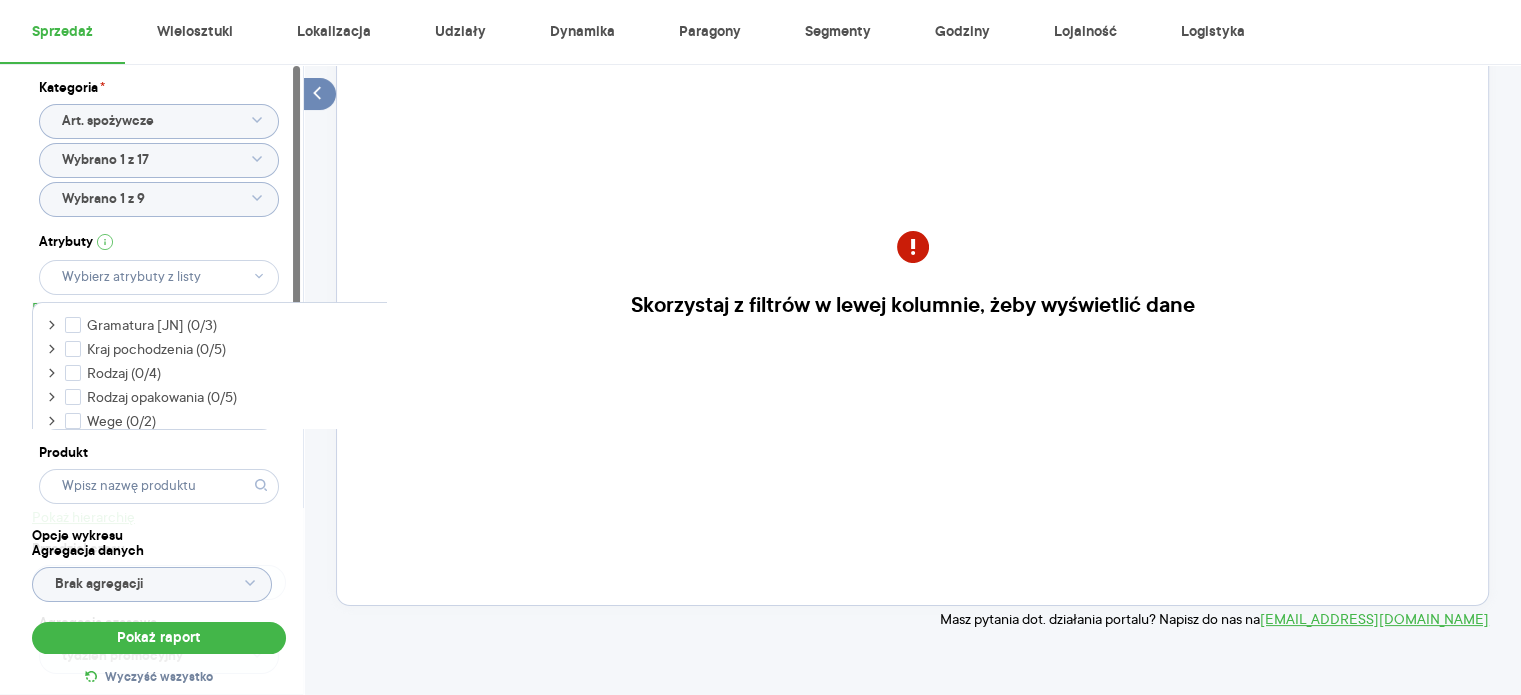 click 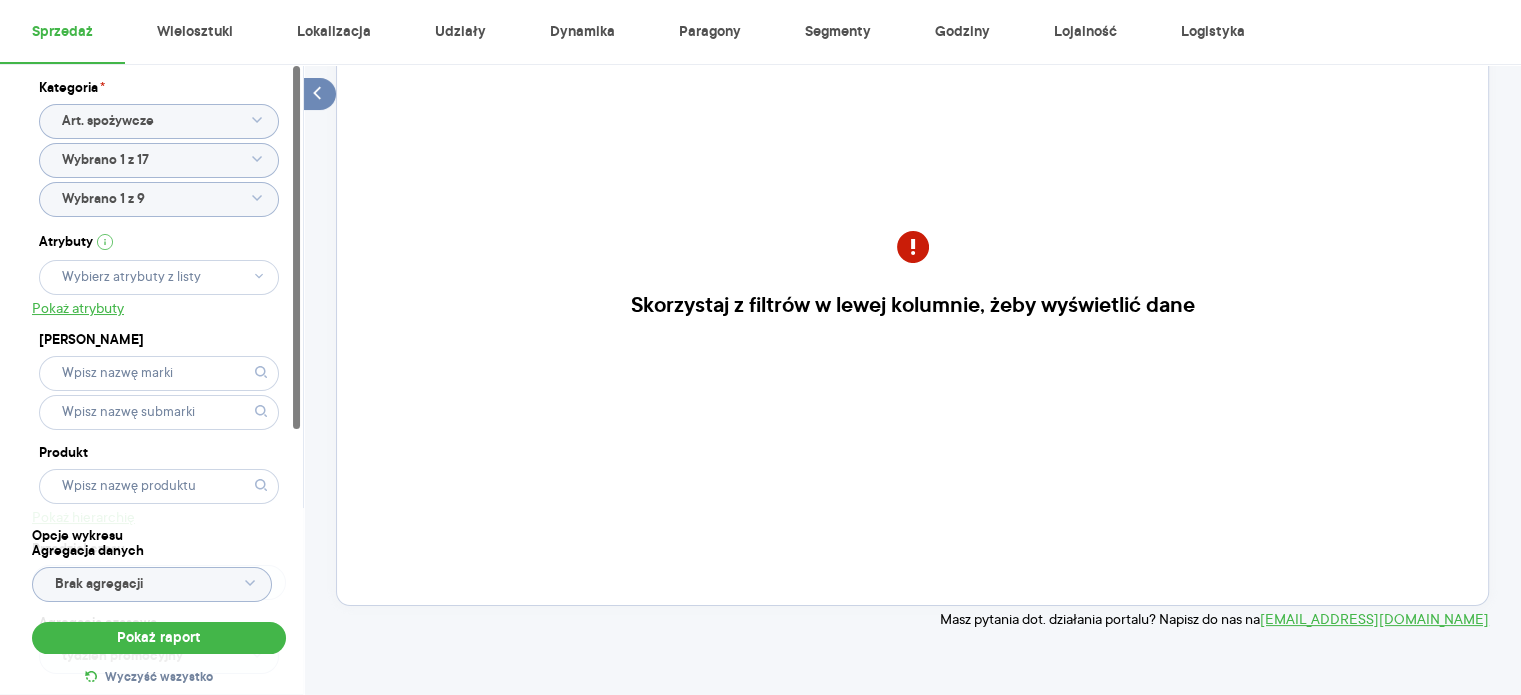 click 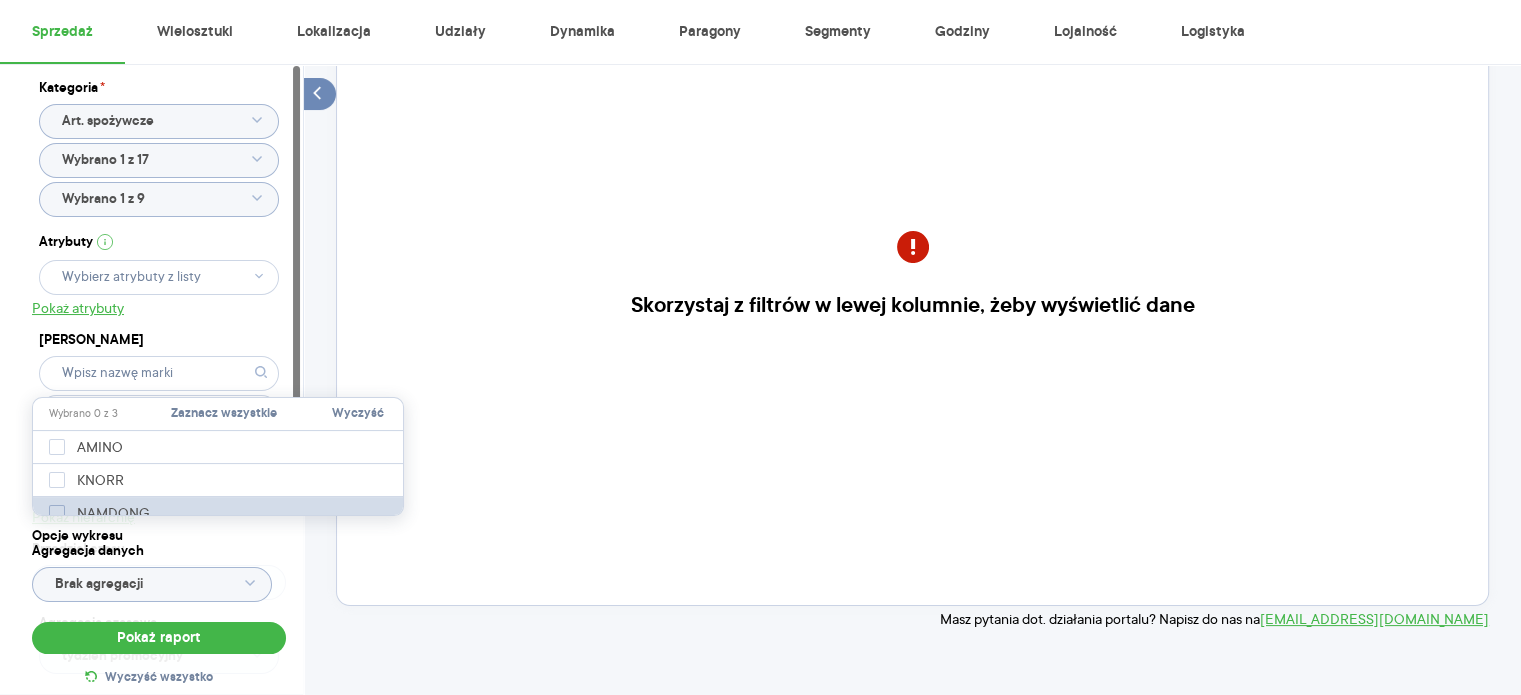 click on "NAMDONG" at bounding box center [113, 513] 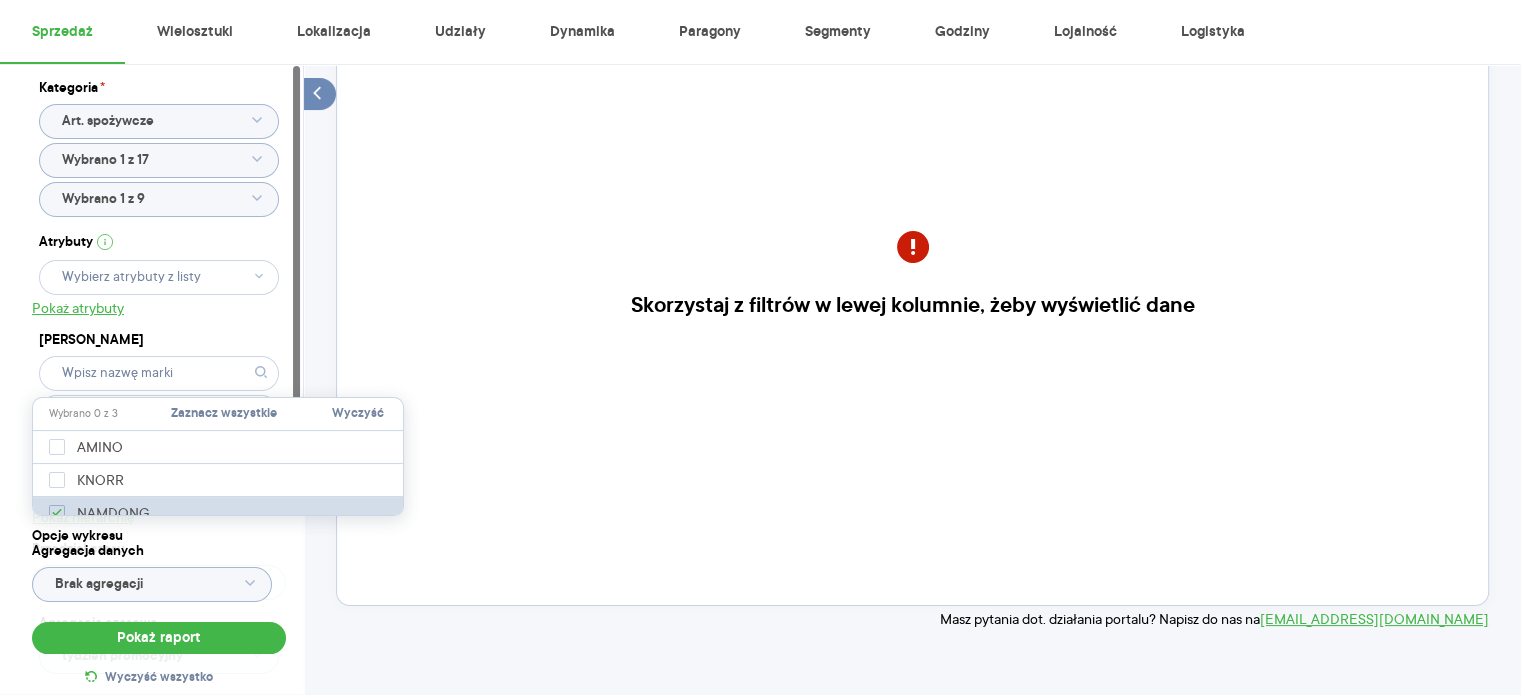 checkbox on "true" 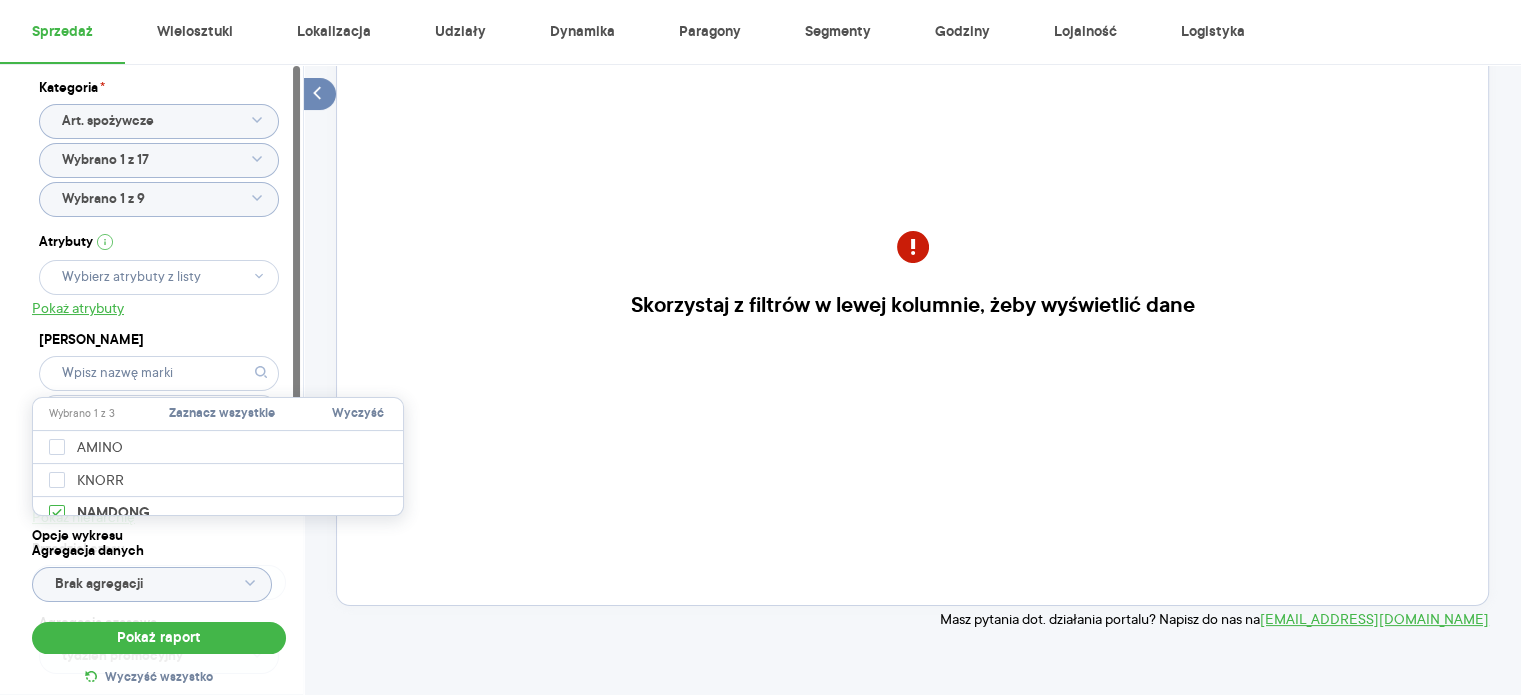 click on "Kategoria * Art. spożywcze Wybrano 1 z 17 Wybrano 1 z 9 Atrybuty Pokaż atrybuty Marka Produkt Pokaż hierarchię Przedział czasu [DATE] - [DATE] Agregacja czasowa tydzień promocyjny" at bounding box center [159, 379] 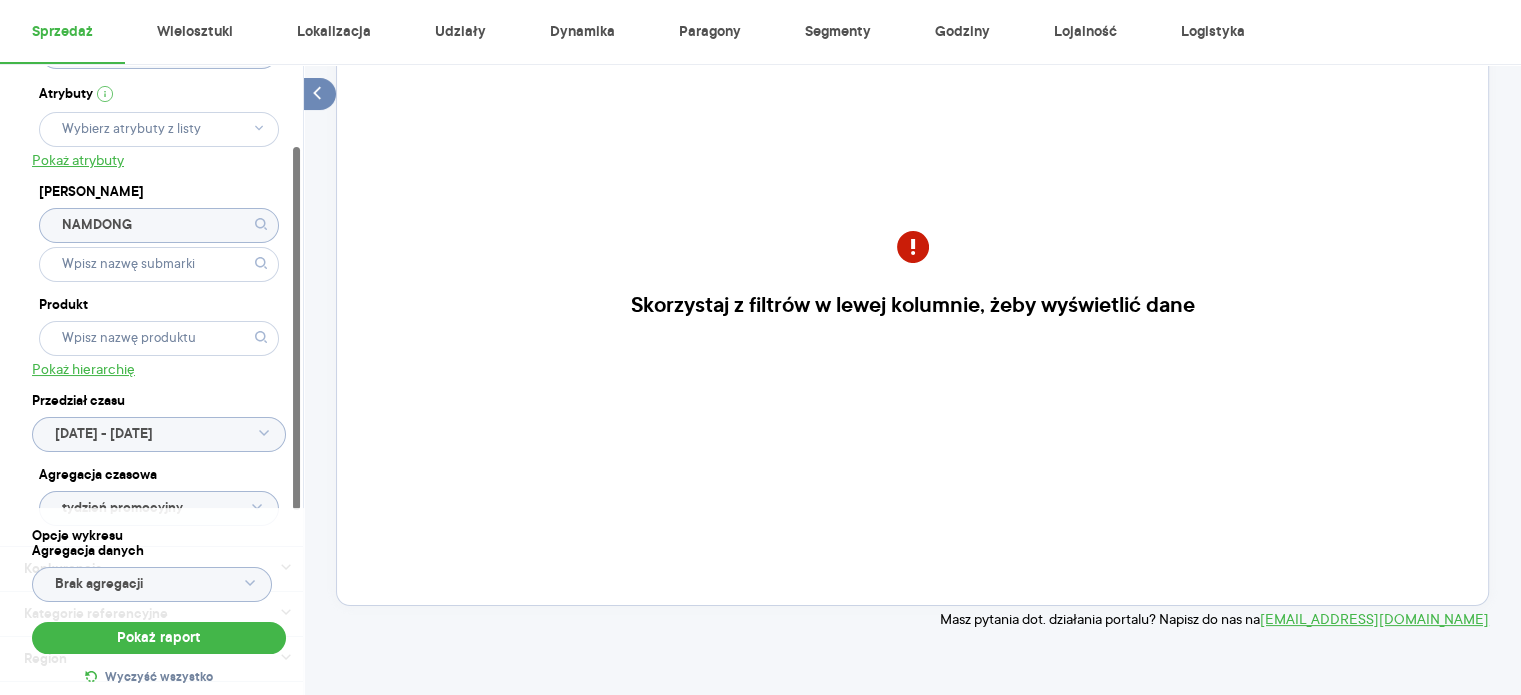 scroll, scrollTop: 148, scrollLeft: 0, axis: vertical 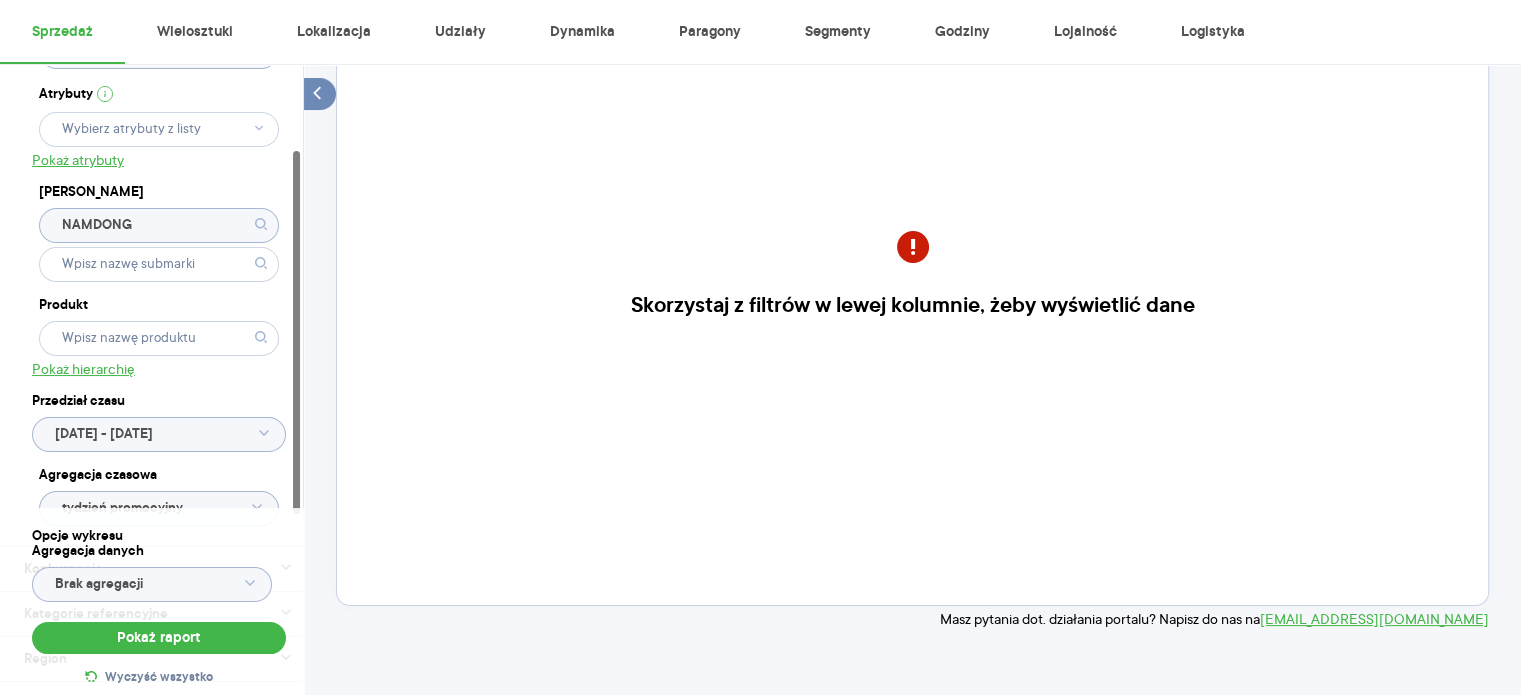 click on "Raporty Nowe Insights Eksport danych Baza wiedzy Nowość Aktualności [EMAIL_ADDRESS][PERSON_NAME][DOMAIN_NAME] Wyloguj Sprzedaż Wielosztuki Lokalizacja Udziały Dynamika Paragony Segmenty Godziny Lojalność Logistyka Kategoria * Art. spożywcze Wybrano 1 z 17 Wybrano 1 z 9 Atrybuty Pokaż atrybuty Marka NAMDONG Produkt Pokaż hierarchię Przedział czasu [DATE] - [DATE] Agregacja czasowa tydzień promocyjny Konkurencja Dostawca Marka Produkt Kategorie referencyjne Region Rodzaje sklepów Rodzaje transakcji Wszystkie Like For Like Uwzględnij LFL Opcje wykresu Agregacja danych Brak agregacji Pokaż raport Wyczyść wszystko Skorzystaj z filtrów w lewej kolumnie, żeby wyświetlić dane Masz pytania dot. działania portalu? Napisz do nas na  [EMAIL_ADDRESS][DOMAIN_NAME]
More than one instance of Sumo is attempting to start on this page. Please check that you are only loading Sumo once per page. BDOW!" at bounding box center [760, 143] 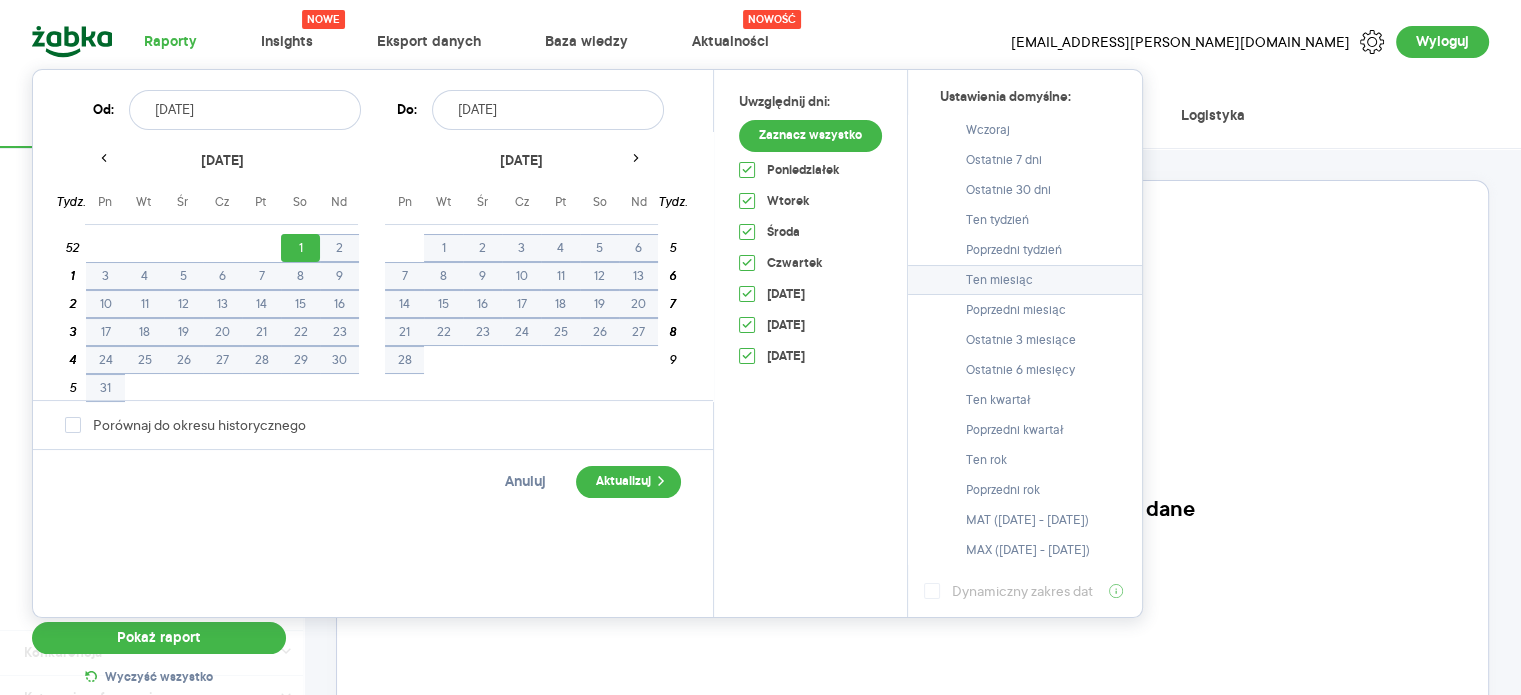 click on "Ten miesiąc" at bounding box center [1025, 280] 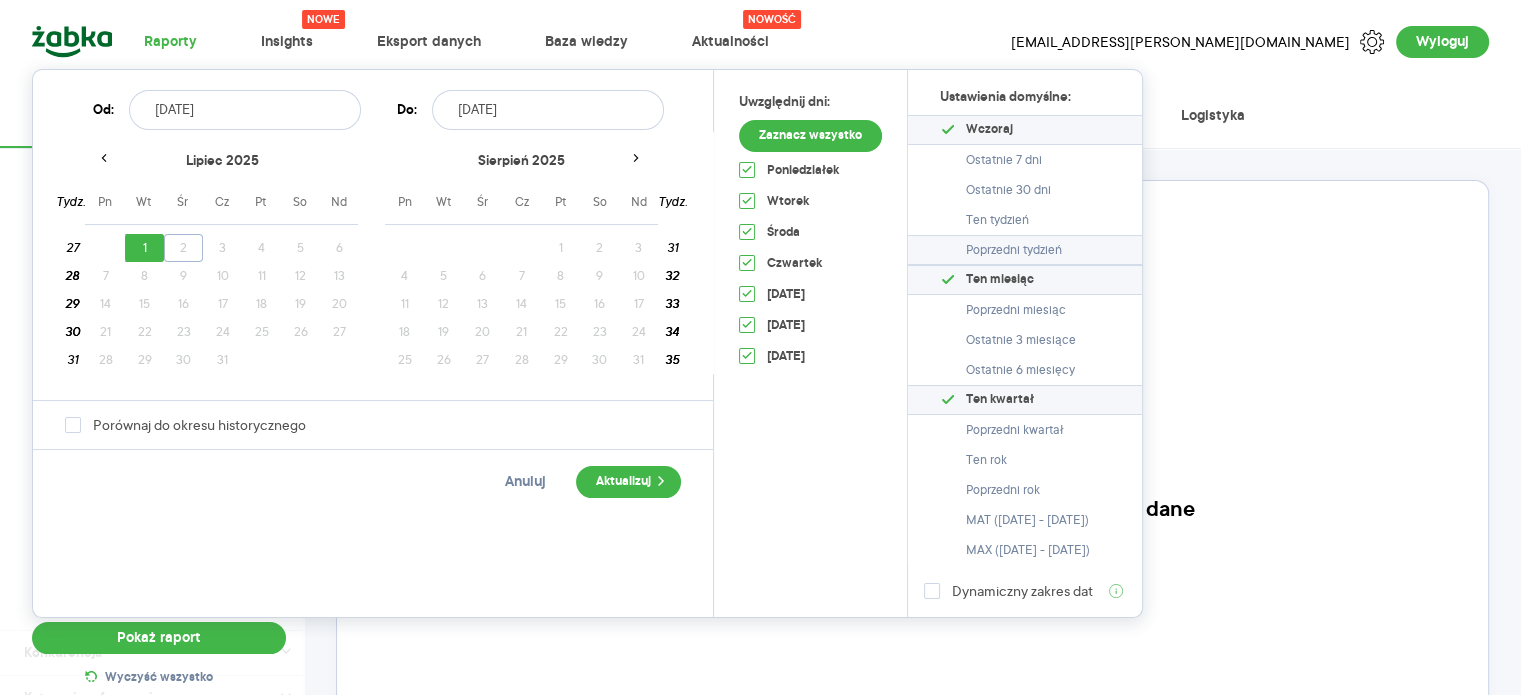 click on "Poprzedni tydzień" at bounding box center [1014, 250] 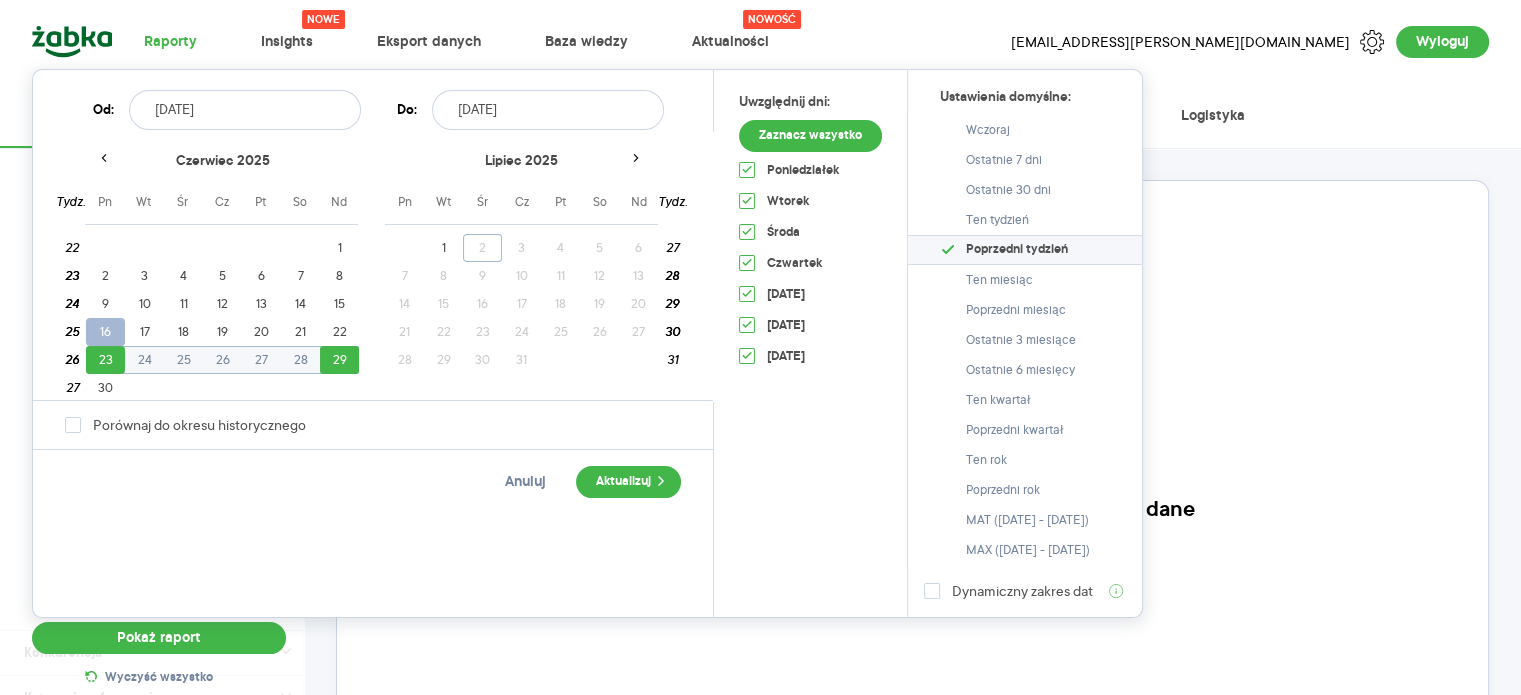 click on "16" at bounding box center [105, 332] 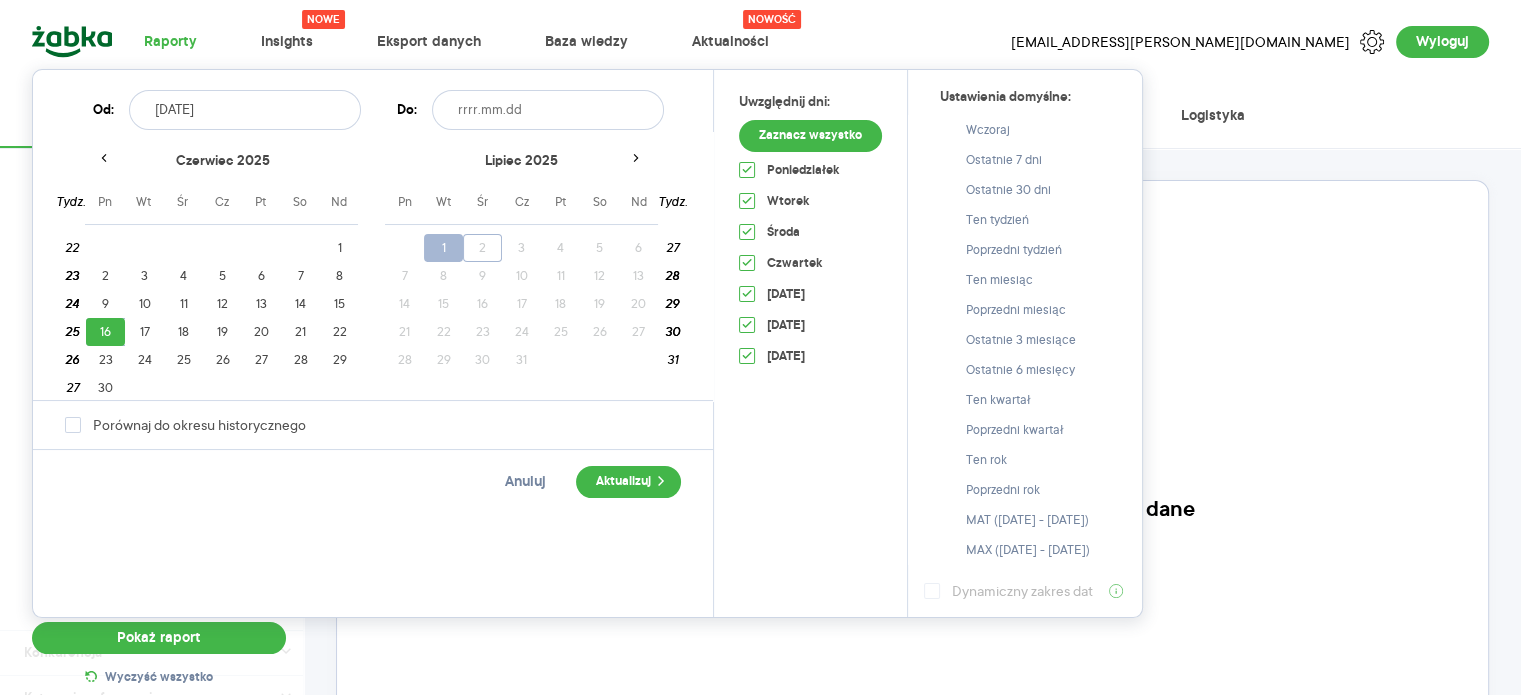 click on "1" at bounding box center (443, 248) 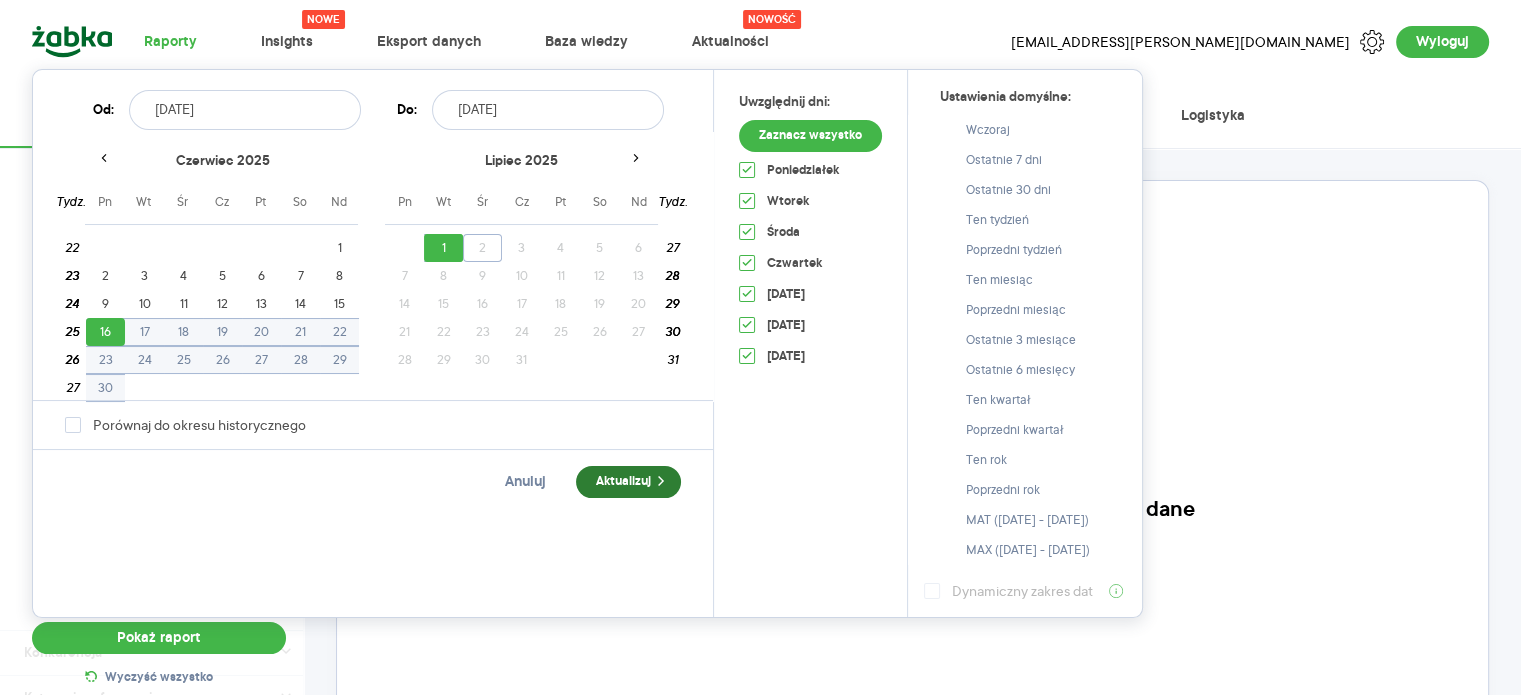 click on "Aktualizuj" at bounding box center [628, 482] 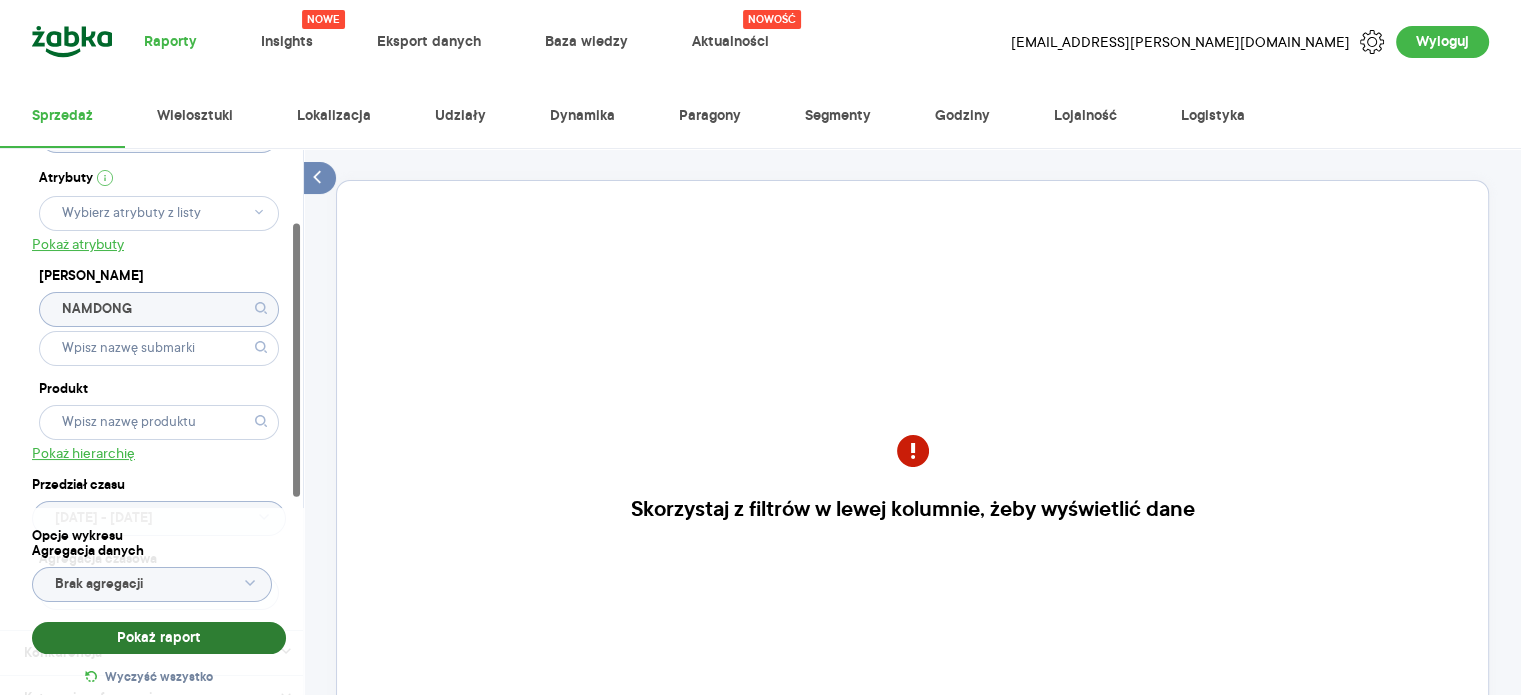 click on "Pokaż raport" at bounding box center [159, 638] 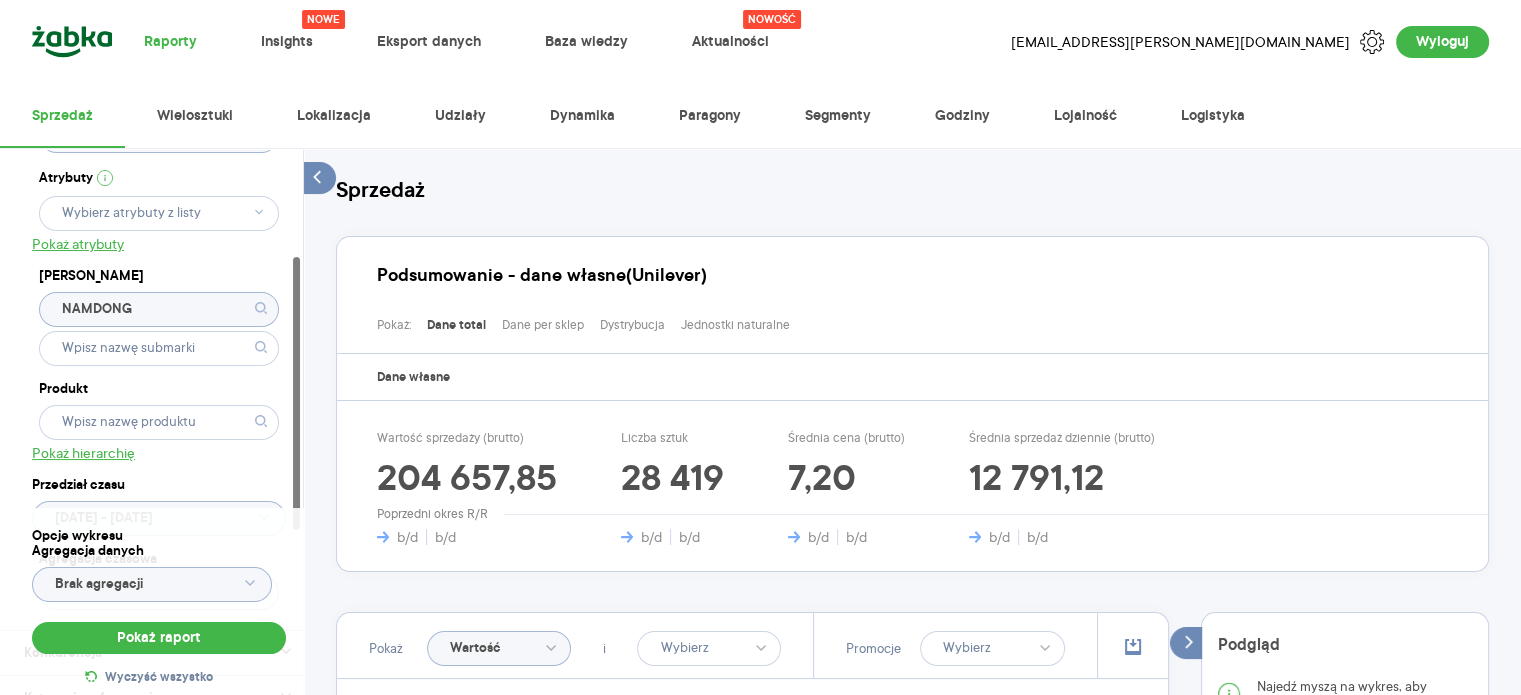 scroll, scrollTop: 218, scrollLeft: 0, axis: vertical 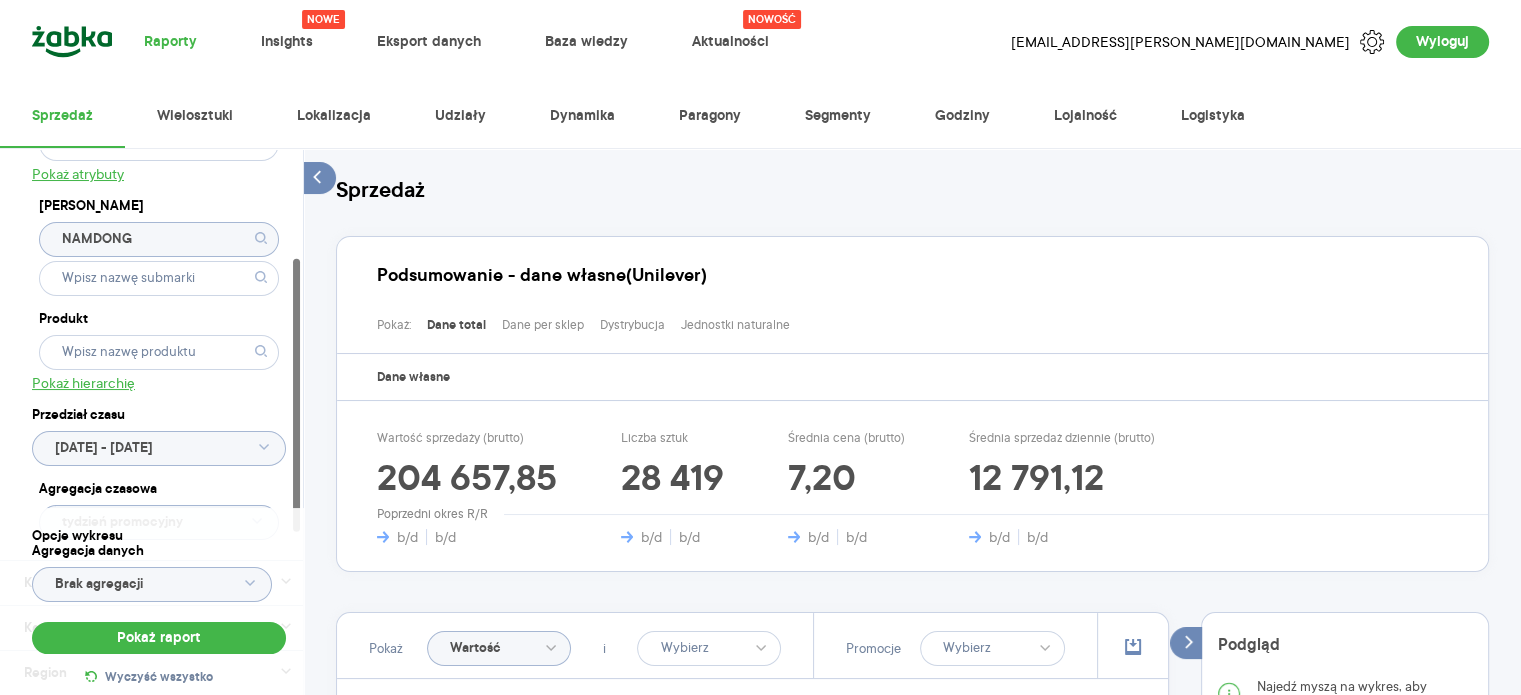 click 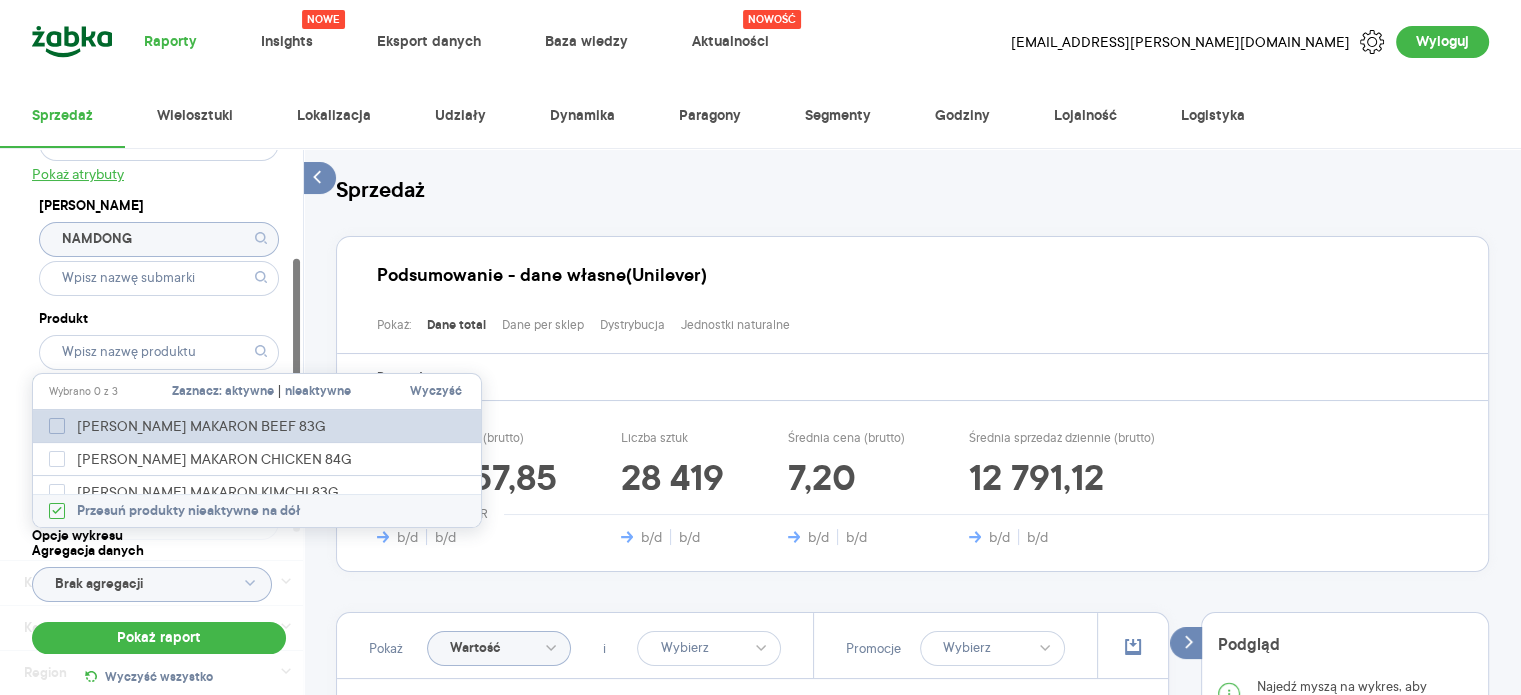click on "[PERSON_NAME] MAKARON BEEF 83G" at bounding box center (208, 426) 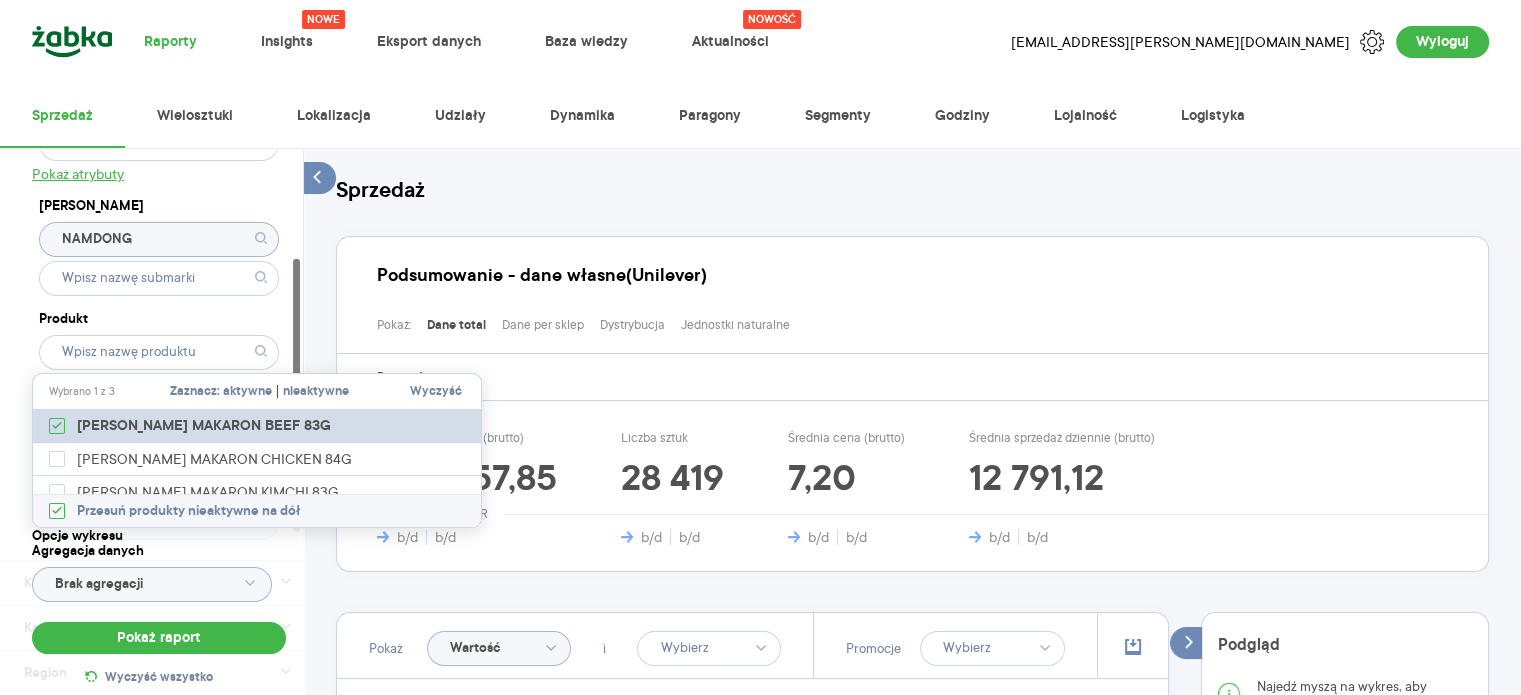 click on "[PERSON_NAME] MAKARON BEEF 83G" at bounding box center [258, 426] 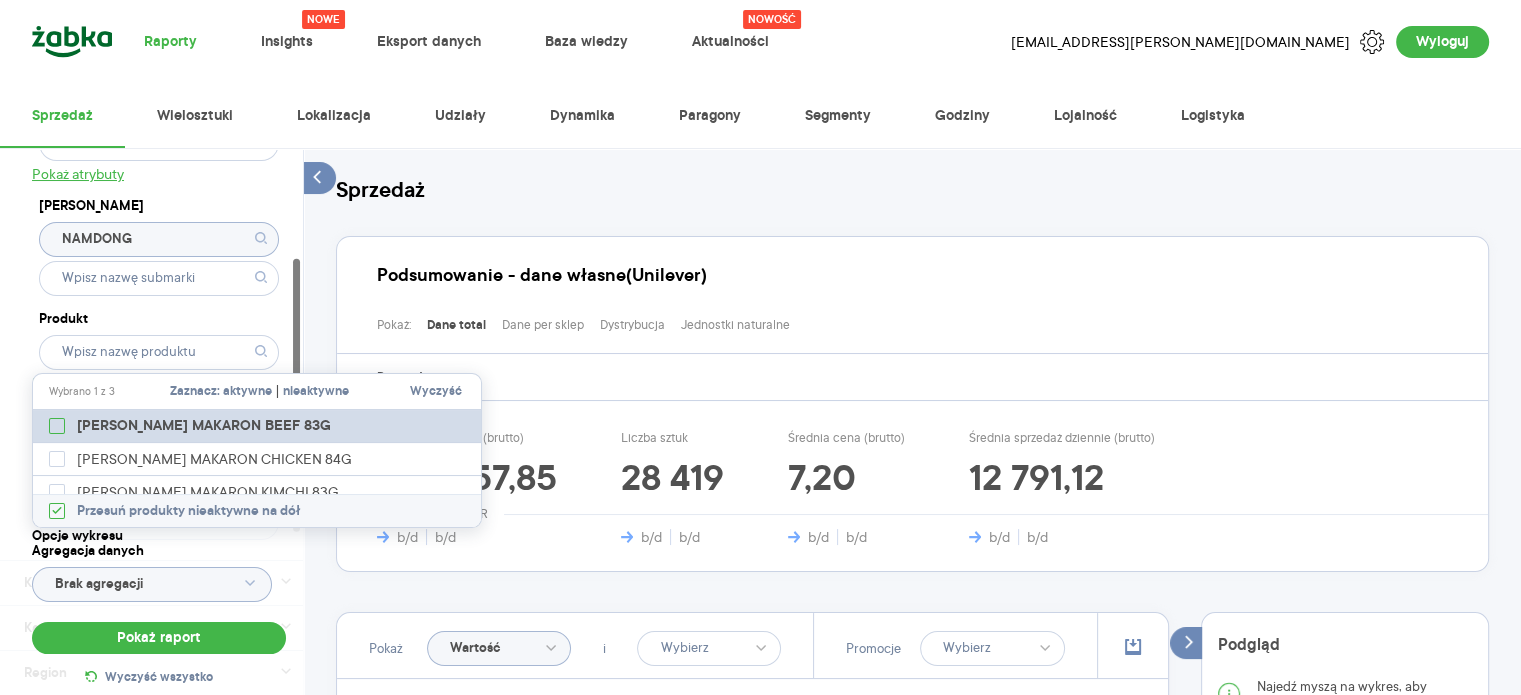 checkbox on "false" 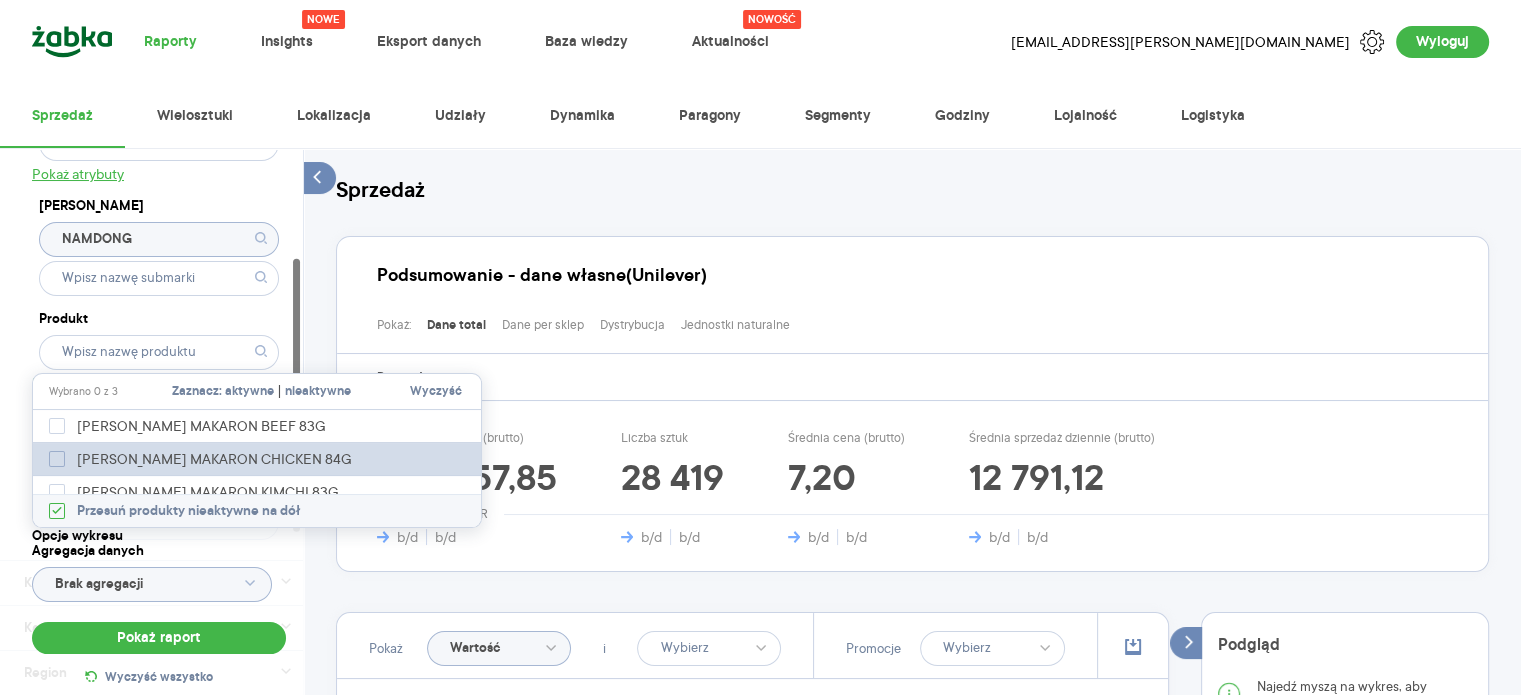 click on "[PERSON_NAME] MAKARON CHICKEN 84G" at bounding box center (221, 459) 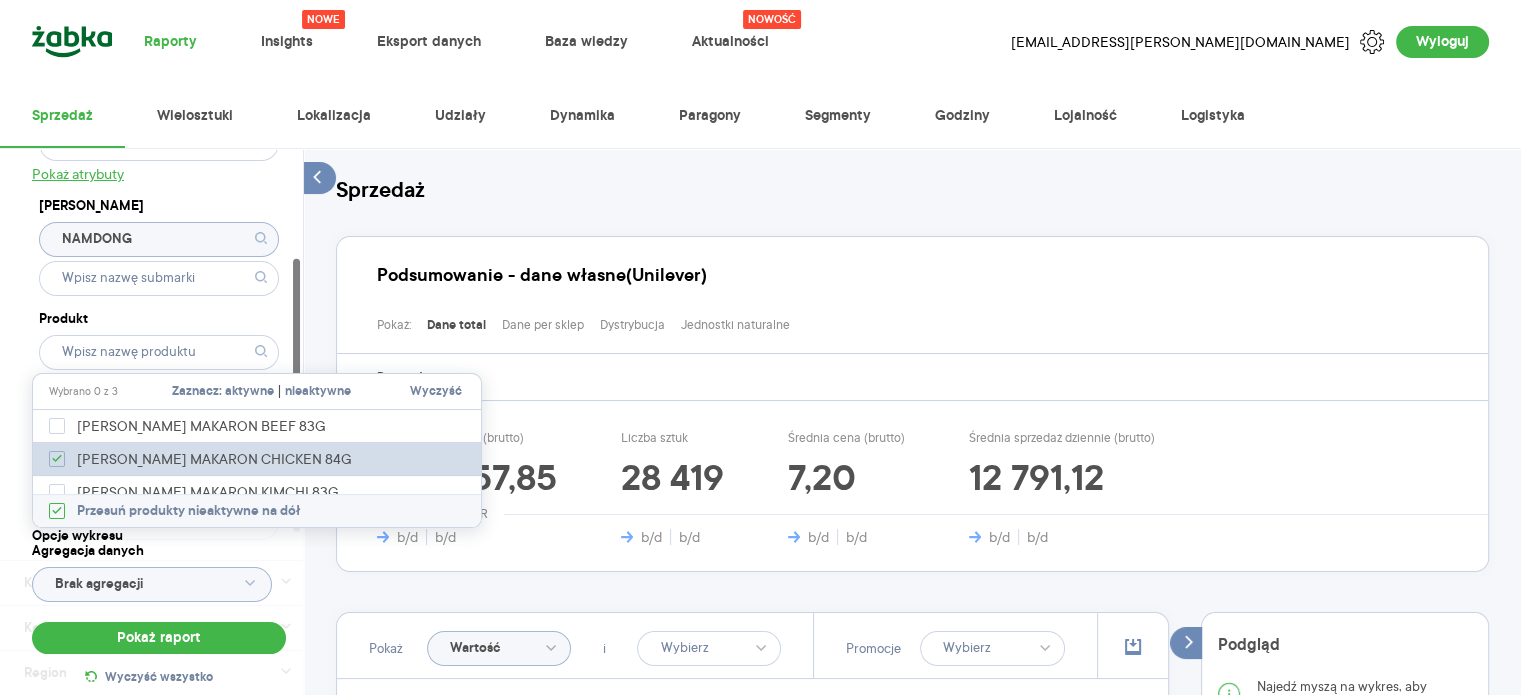 checkbox on "true" 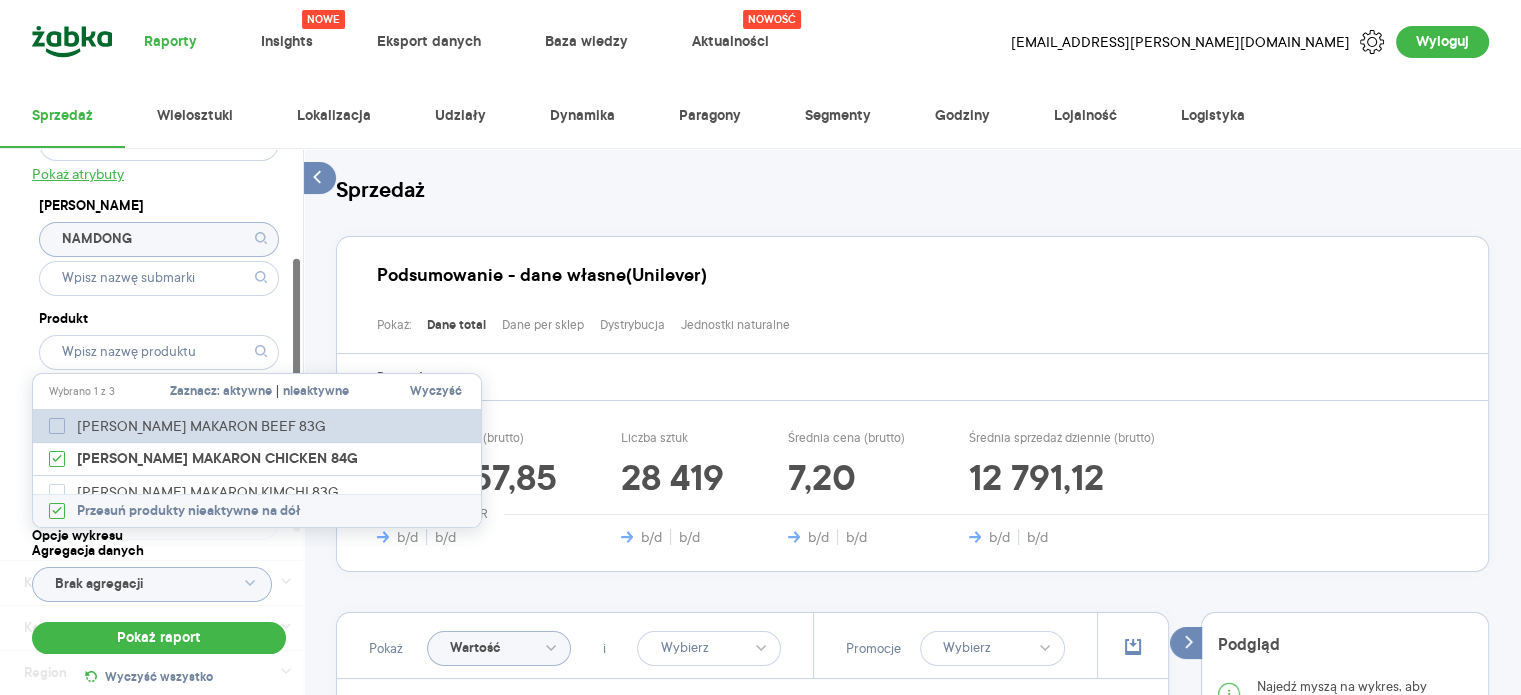 click on "[PERSON_NAME] MAKARON BEEF 83G" at bounding box center (208, 426) 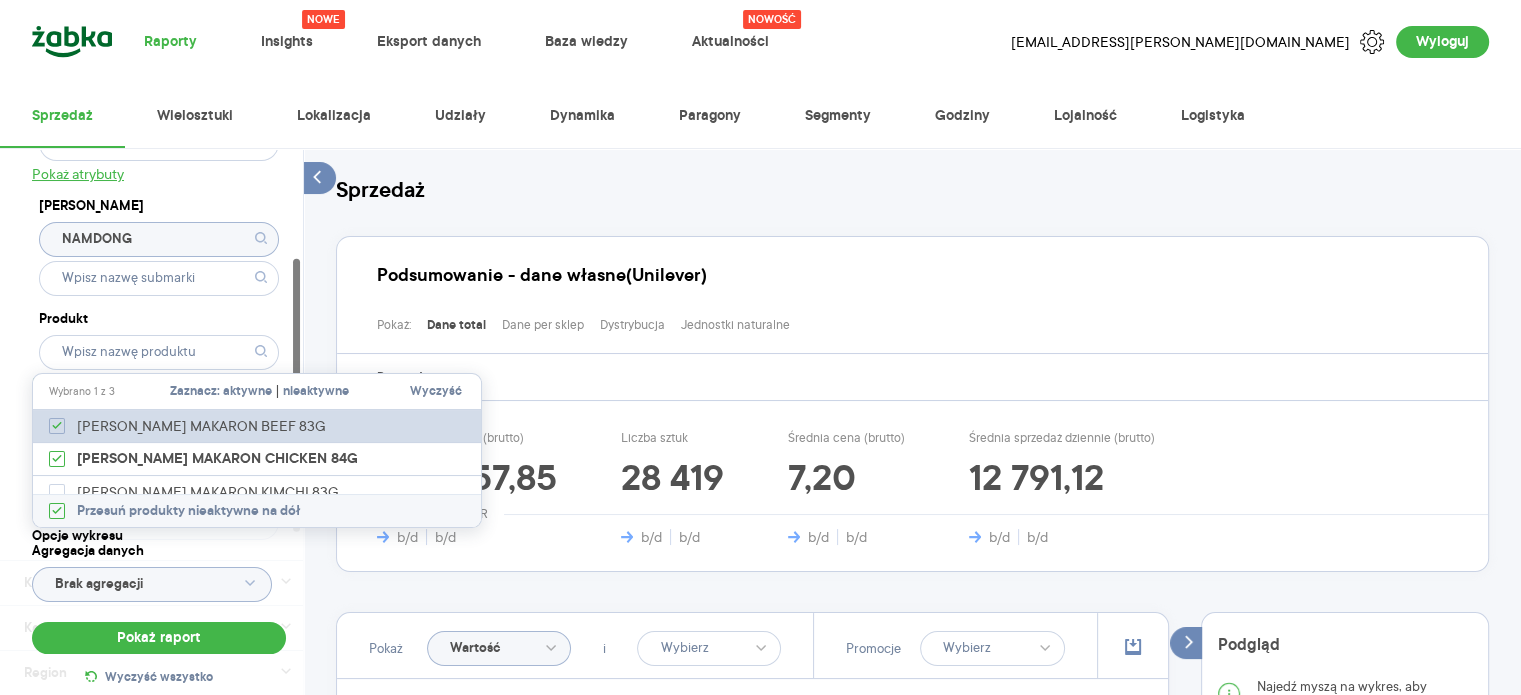 checkbox on "true" 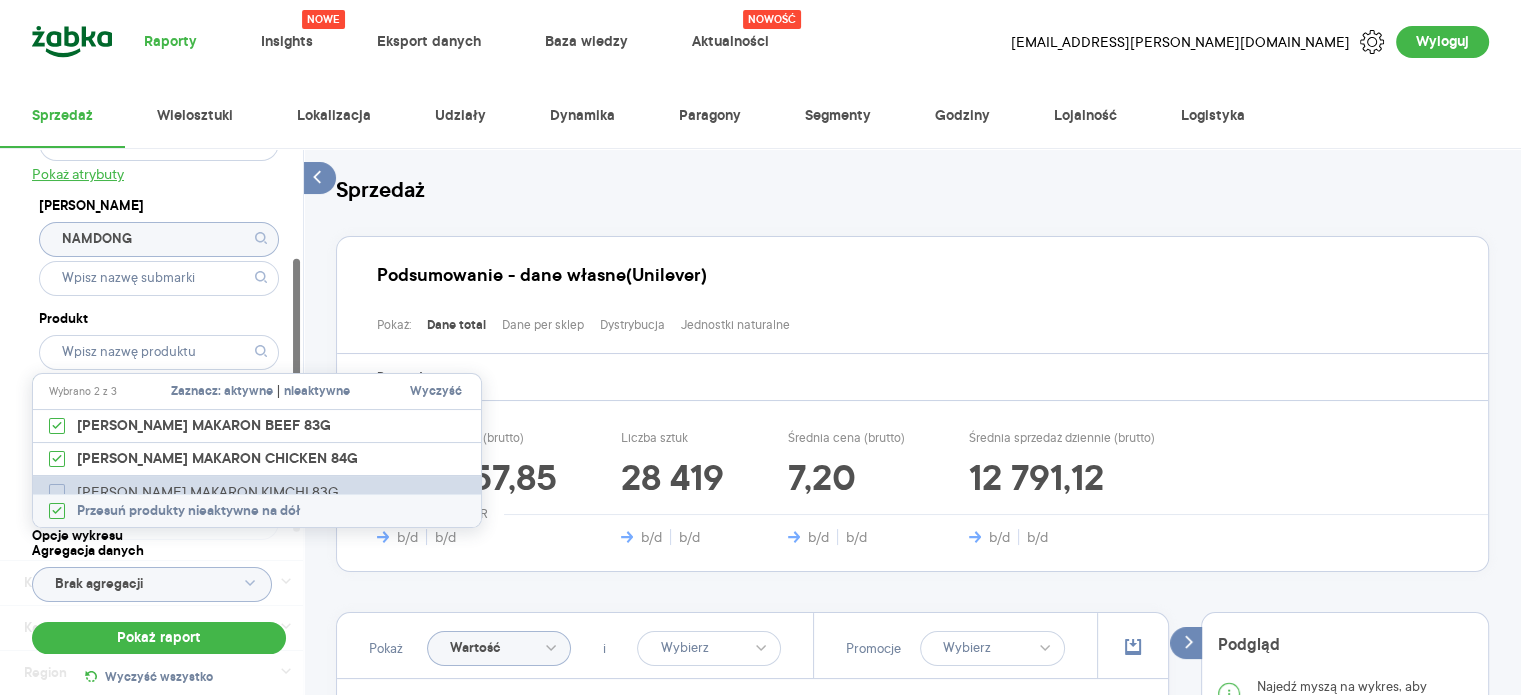 click on "[PERSON_NAME] MAKARON KIMCHI 83G" at bounding box center (215, 492) 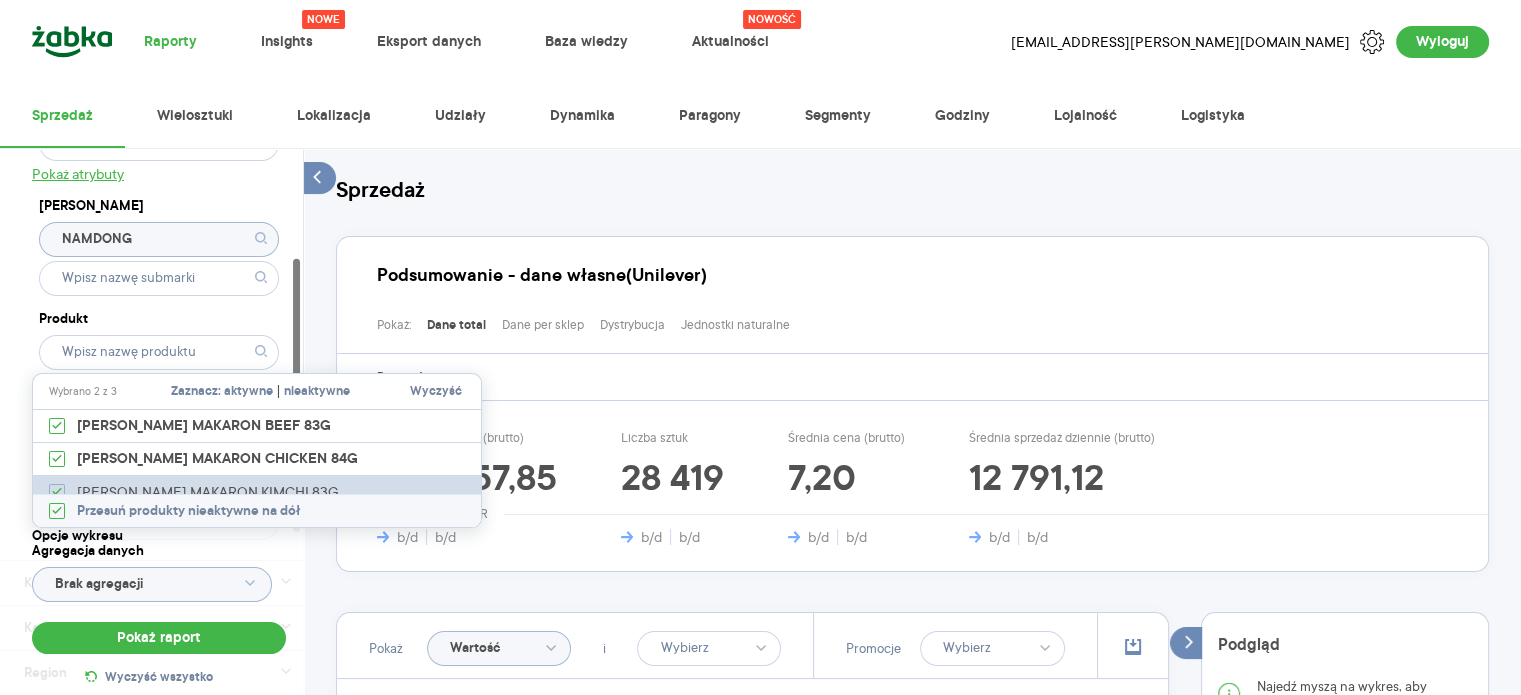 checkbox on "true" 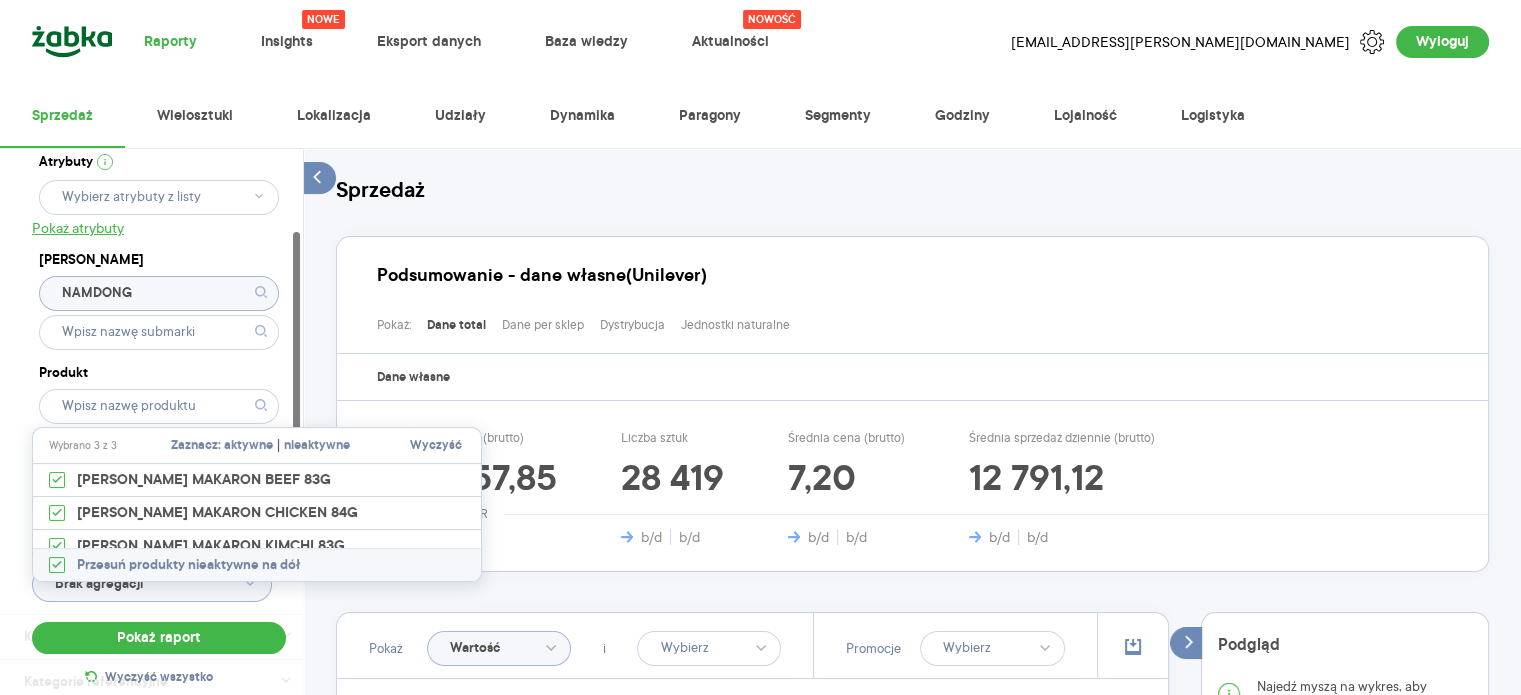 scroll, scrollTop: 166, scrollLeft: 0, axis: vertical 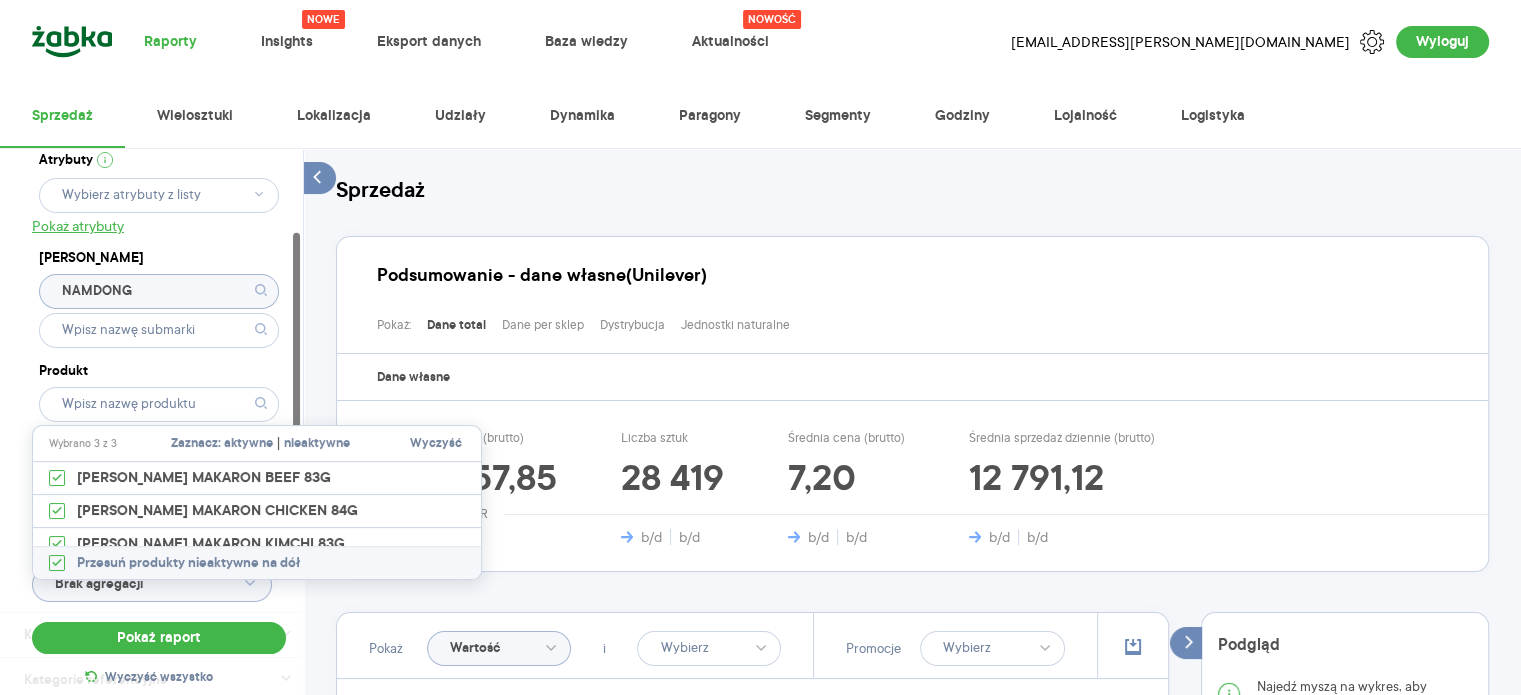 click on "[PERSON_NAME]" at bounding box center [159, 258] 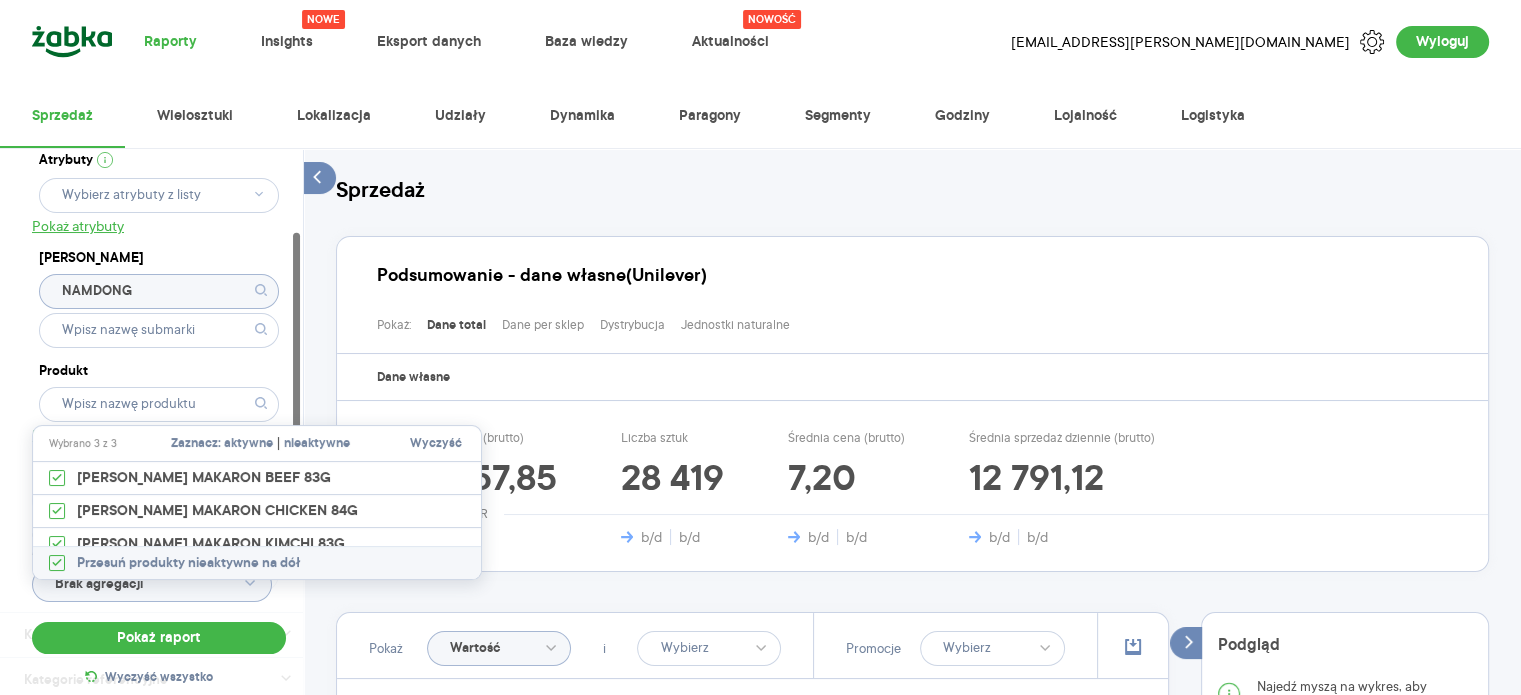 type on "Wybrano 3 z 3" 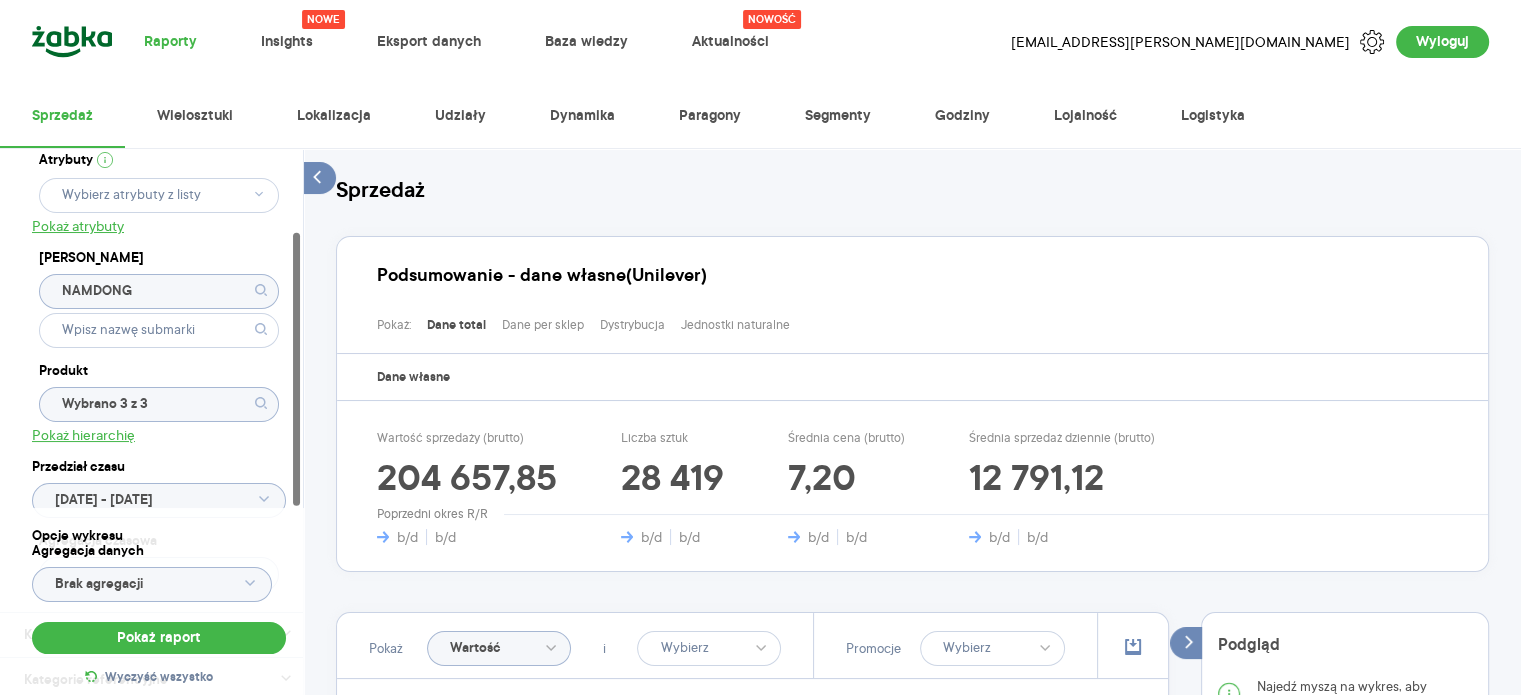 click on "NAMDONG" 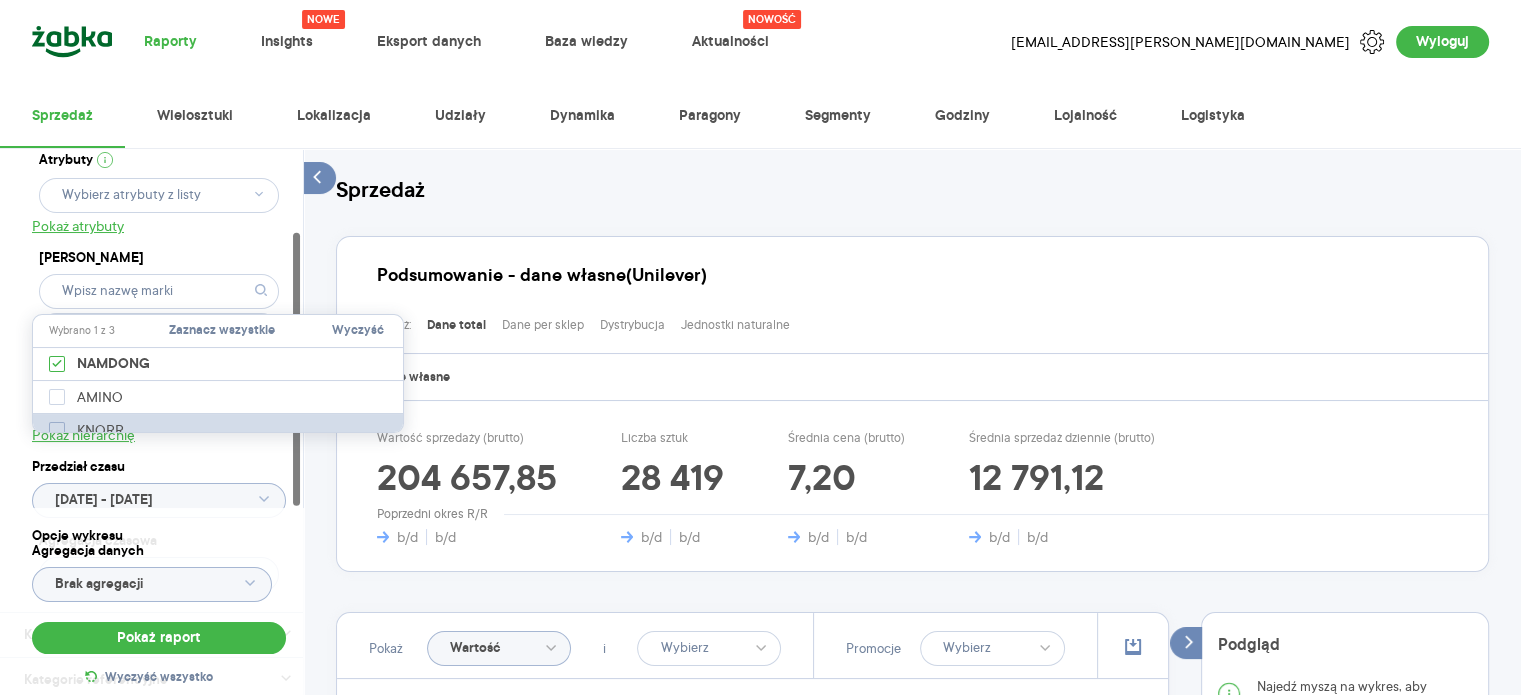click on "KNORR" at bounding box center [101, 430] 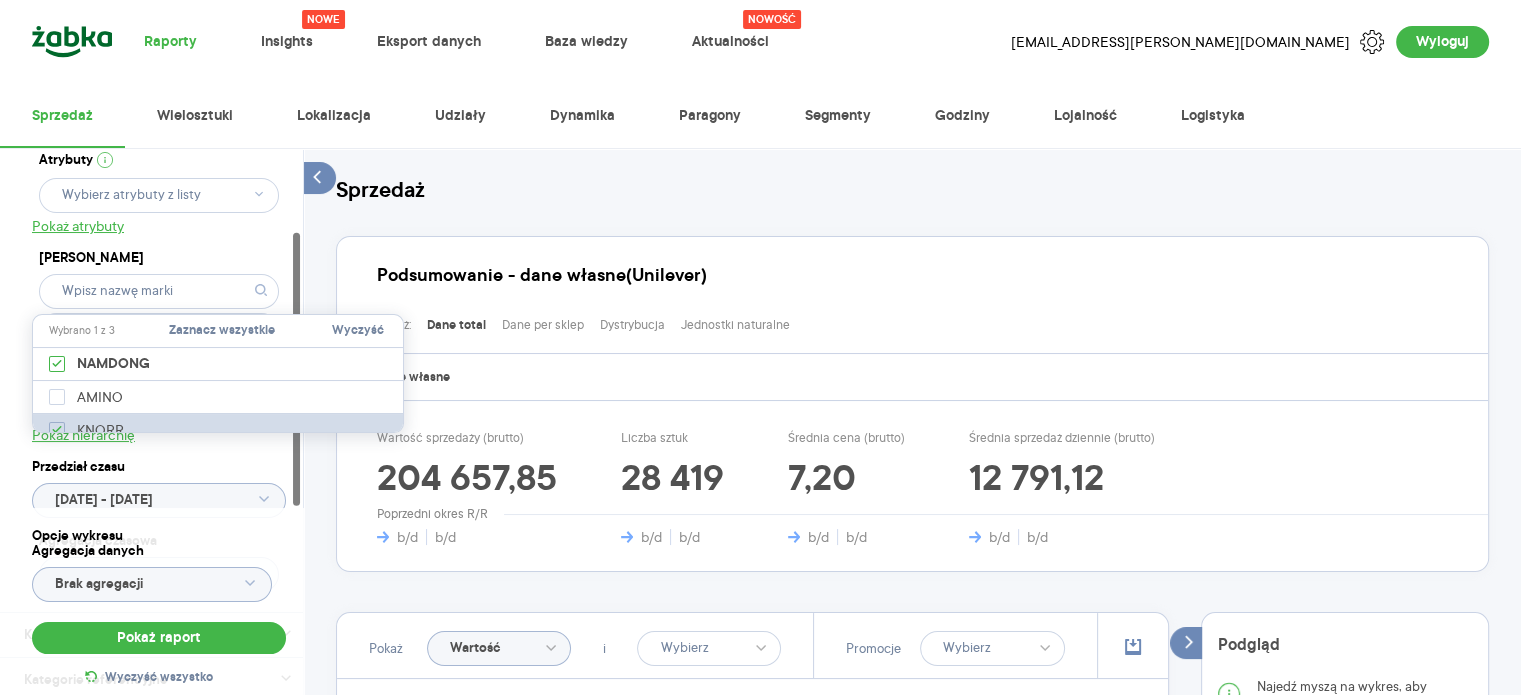 checkbox on "true" 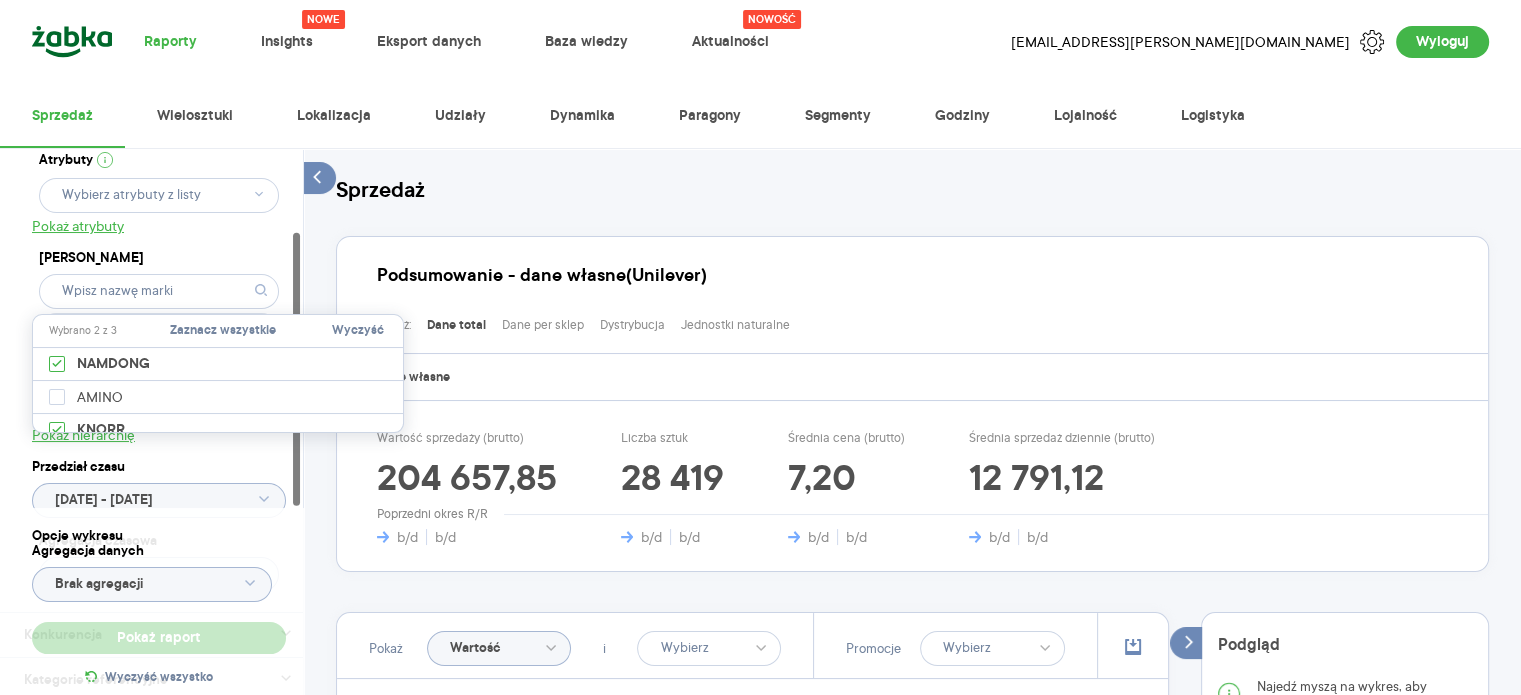 click on "Kategoria * Art. spożywcze Wybrano 1 z 17 Wybrano 1 z 9 Atrybuty Pokaż atrybuty Marka Produkt Wybrano 3 z 3 Pokaż hierarchię Przedział czasu [DATE] - [DATE] Agregacja czasowa tydzień promocyjny" at bounding box center [159, 297] 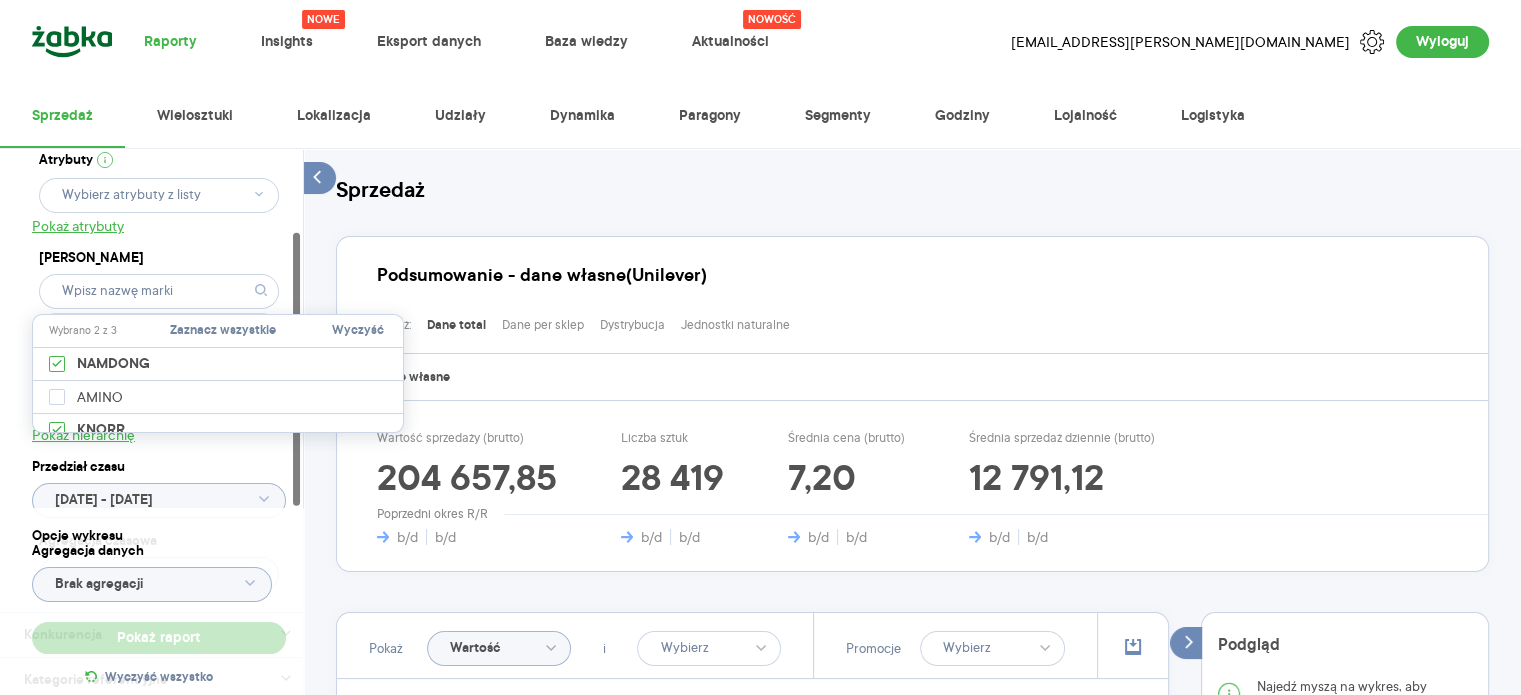 type on "Wybrano 2 z 3" 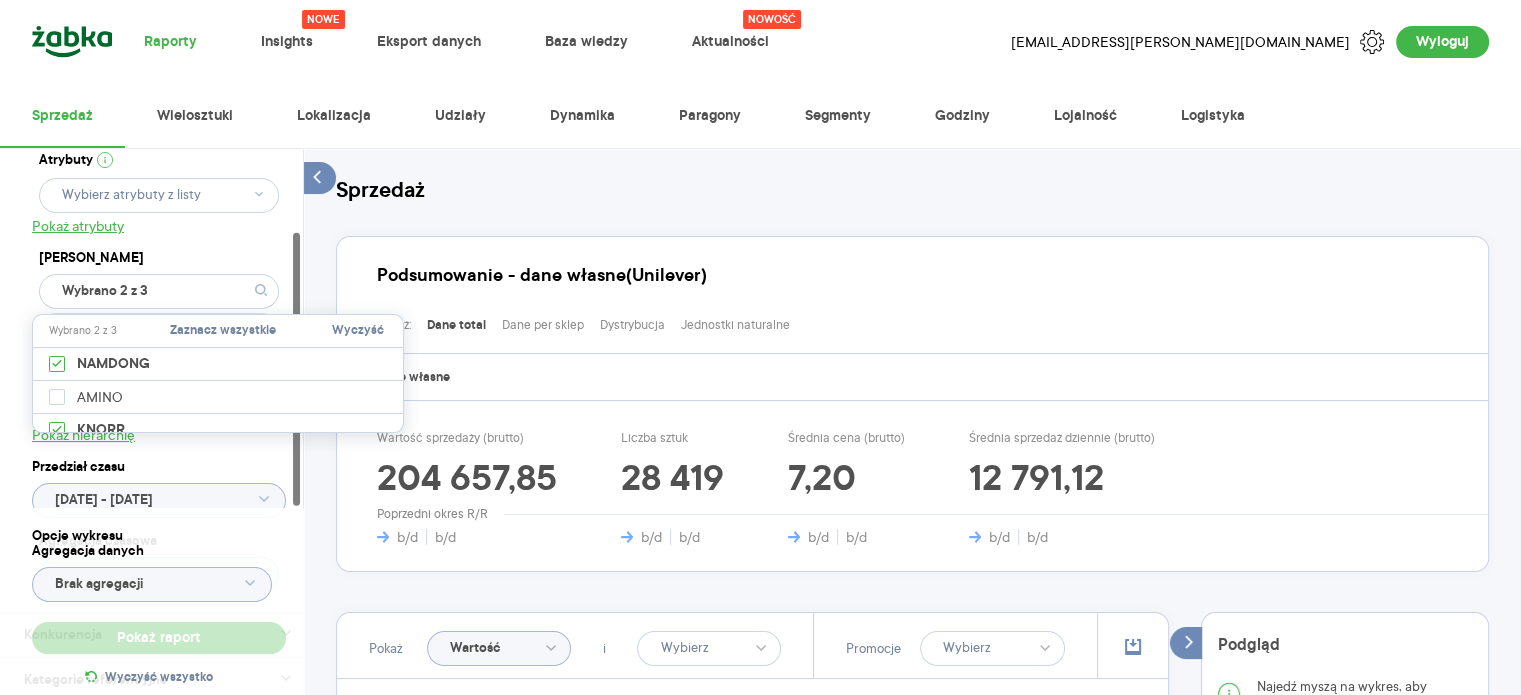 type on "Wybrano 3 z 51" 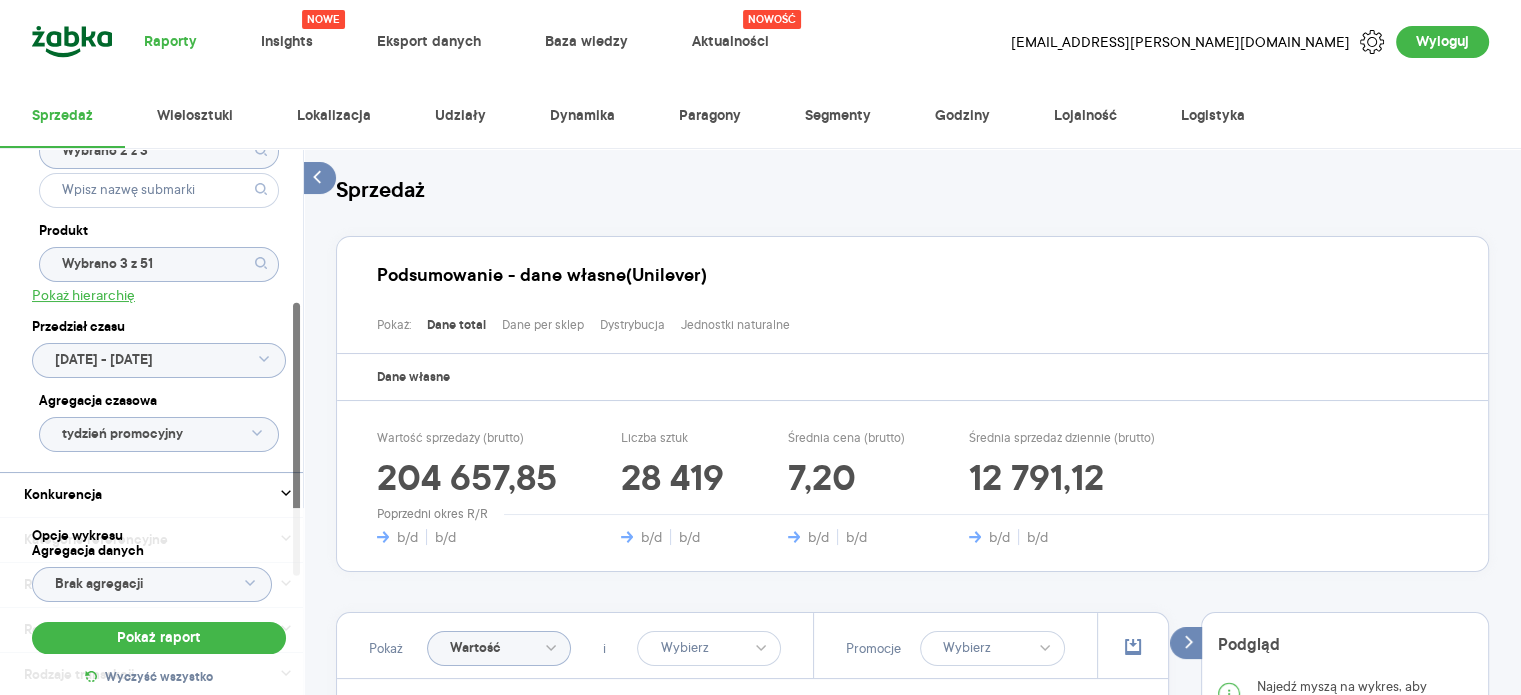 scroll, scrollTop: 306, scrollLeft: 0, axis: vertical 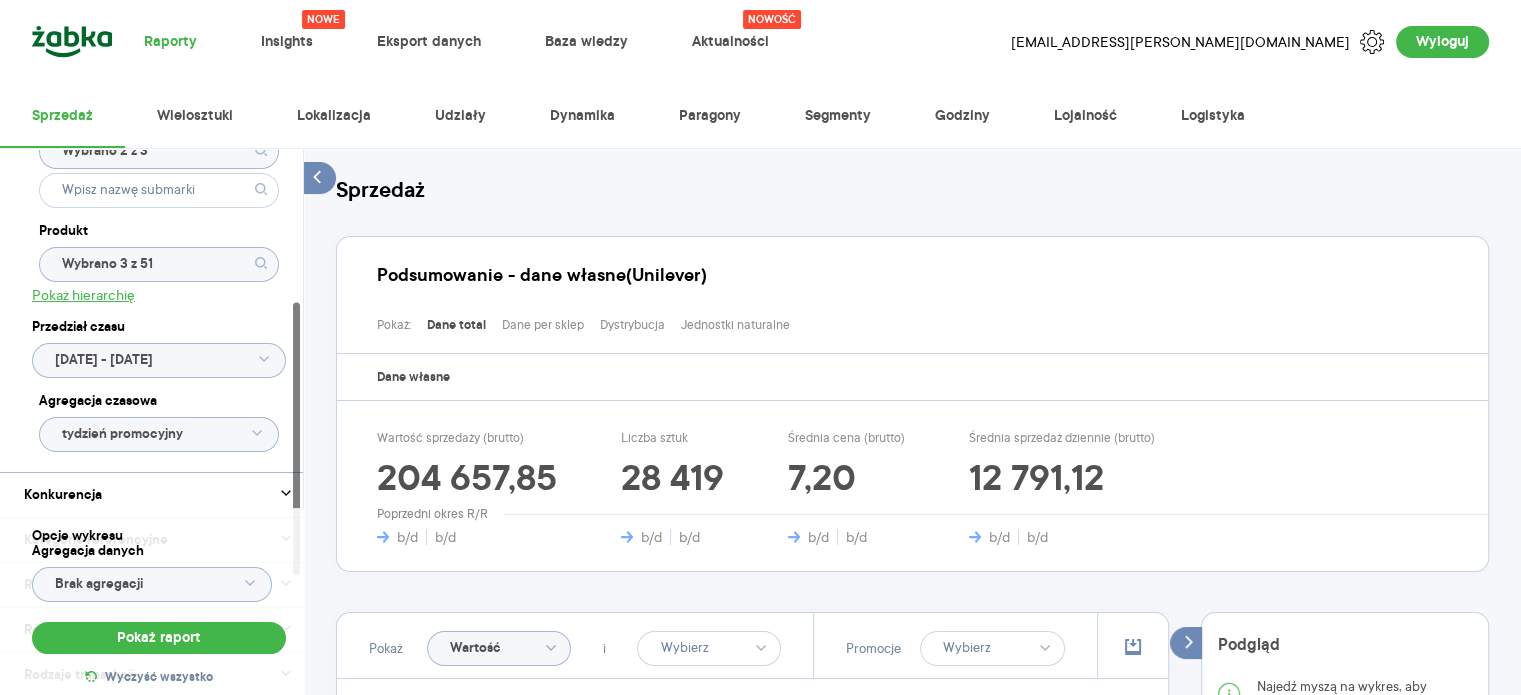 click on "Wybrano 3 z 51" 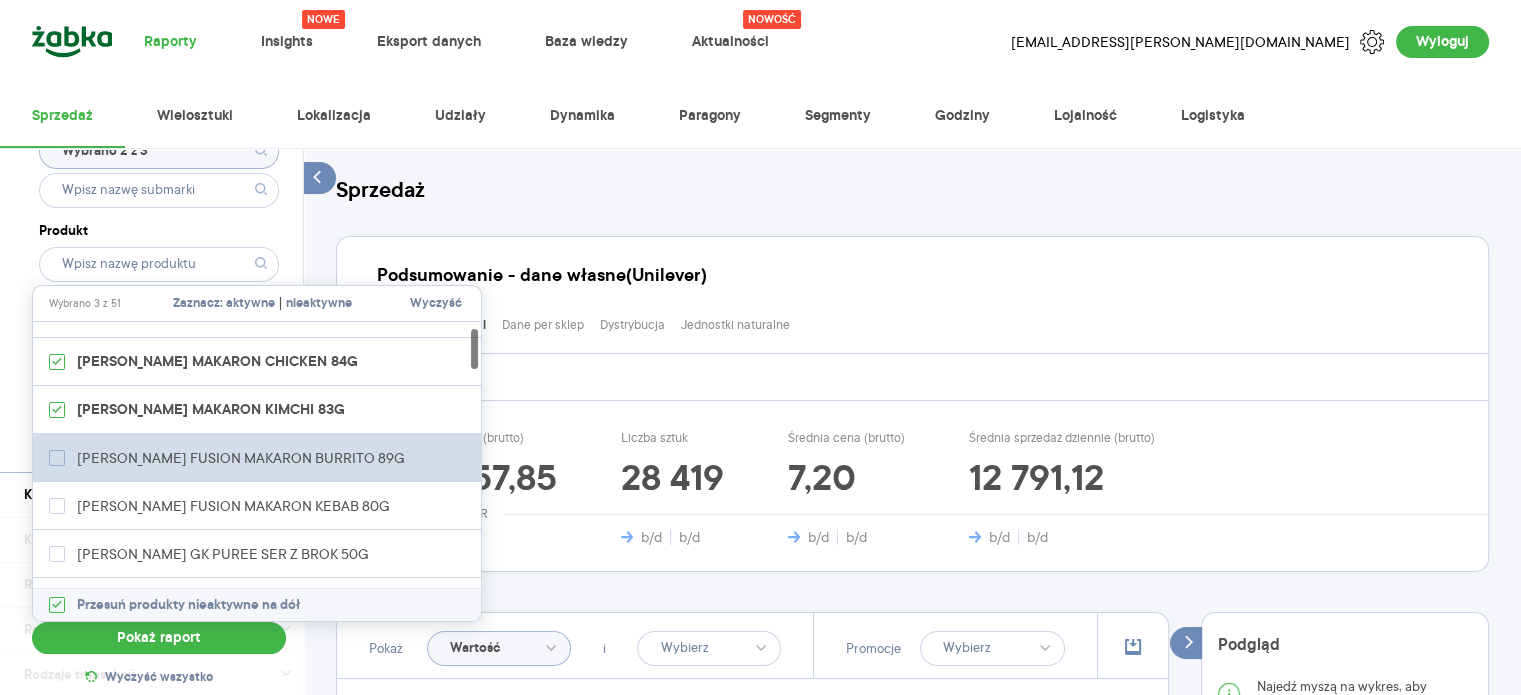 scroll, scrollTop: 34, scrollLeft: 0, axis: vertical 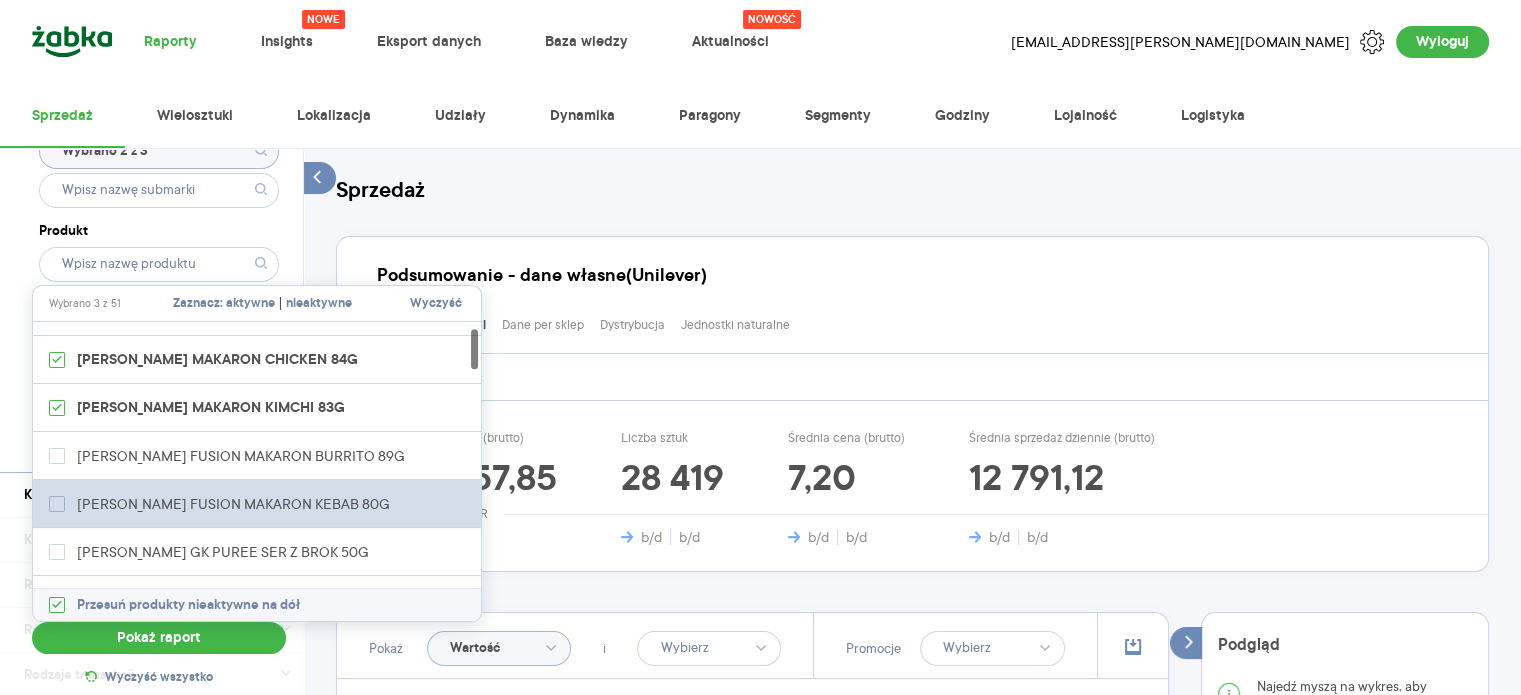 click 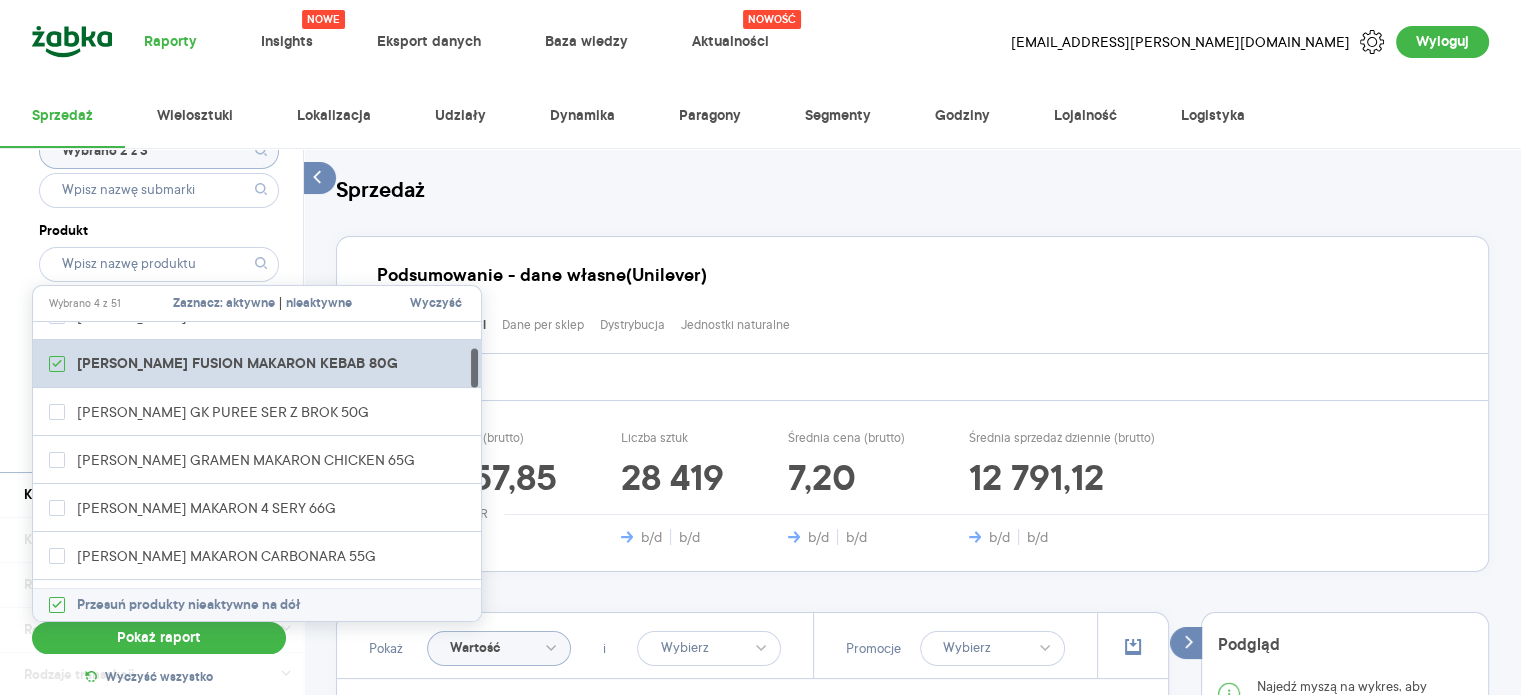 scroll, scrollTop: 179, scrollLeft: 0, axis: vertical 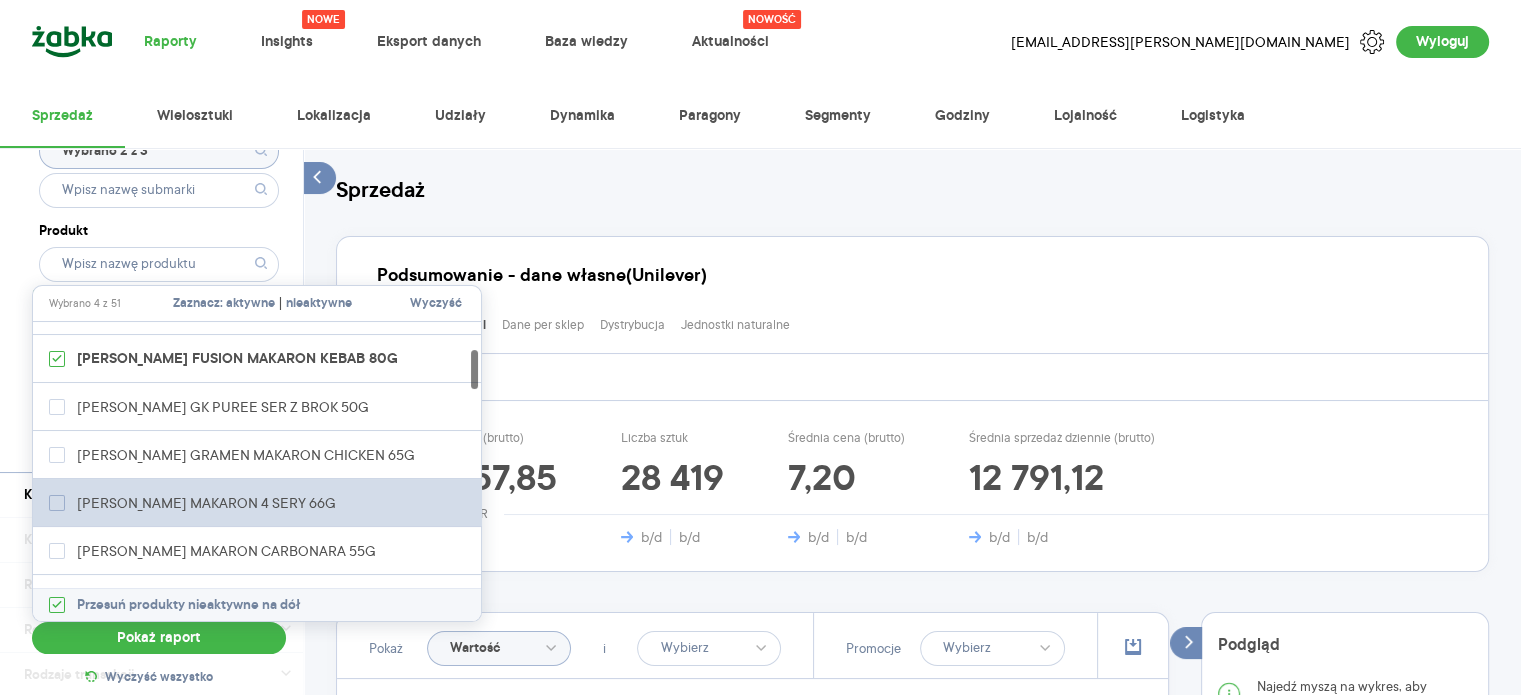click 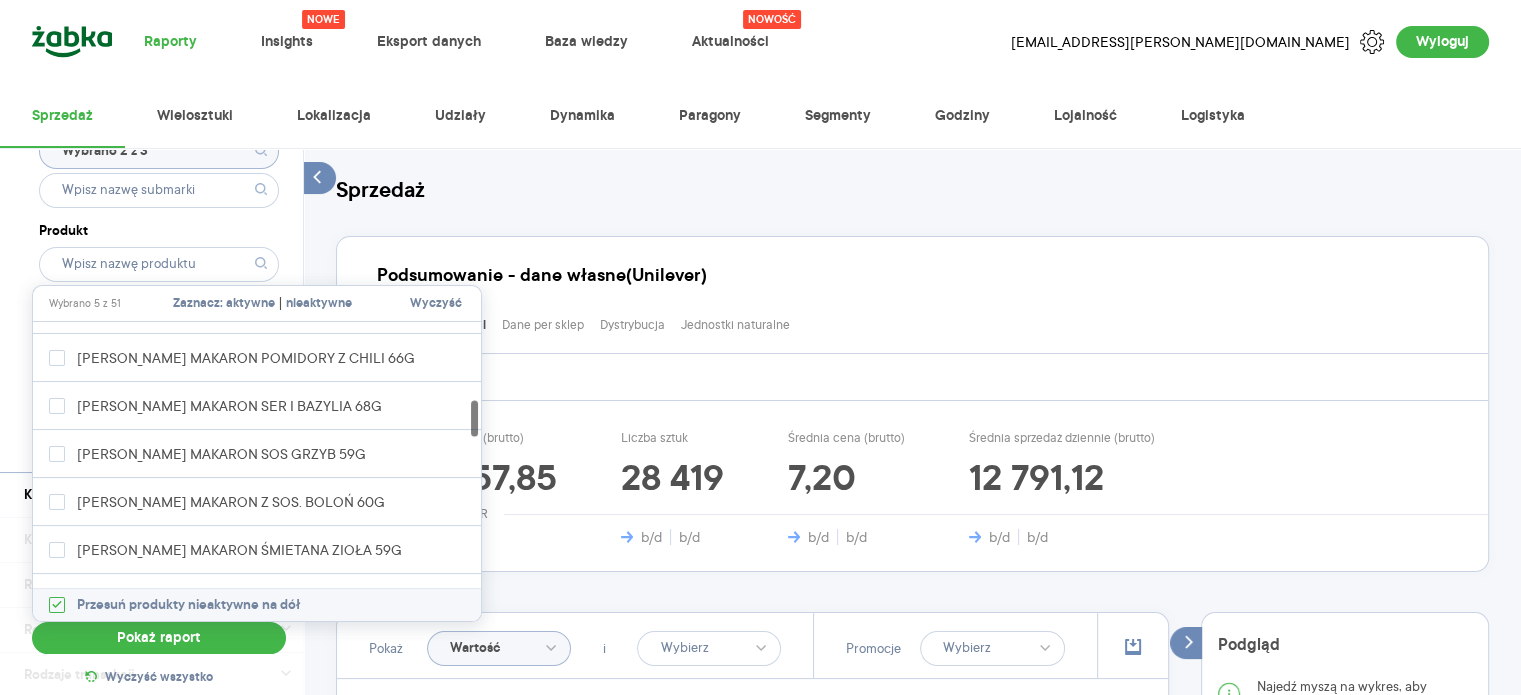scroll, scrollTop: 564, scrollLeft: 0, axis: vertical 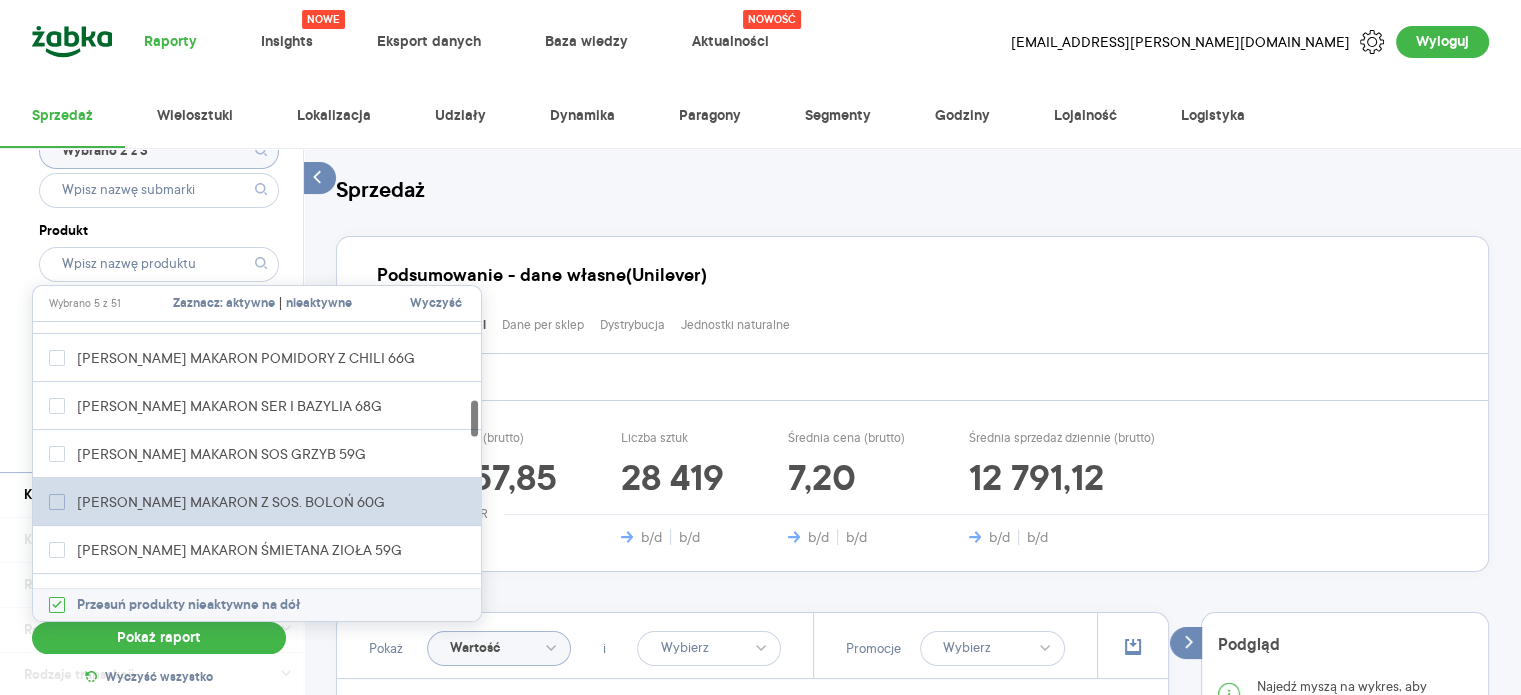 click 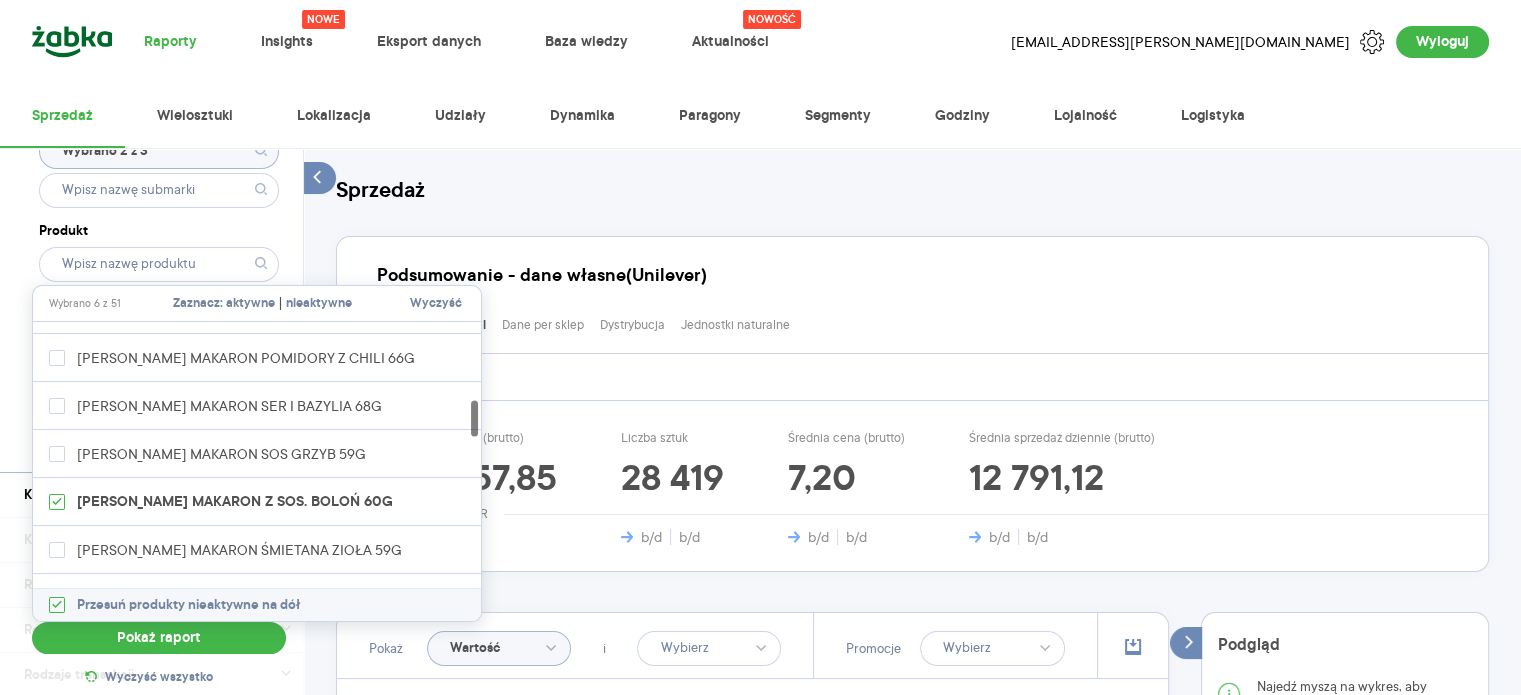 click on "Kategoria * Art. spożywcze Wybrano 1 z 17 Wybrano 1 z 9 Atrybuty Pokaż atrybuty Marka Wybrano 2 z 3 Produkt Pokaż hierarchię Przedział czasu [DATE] - [DATE] Agregacja czasowa tydzień promocyjny" at bounding box center [159, 157] 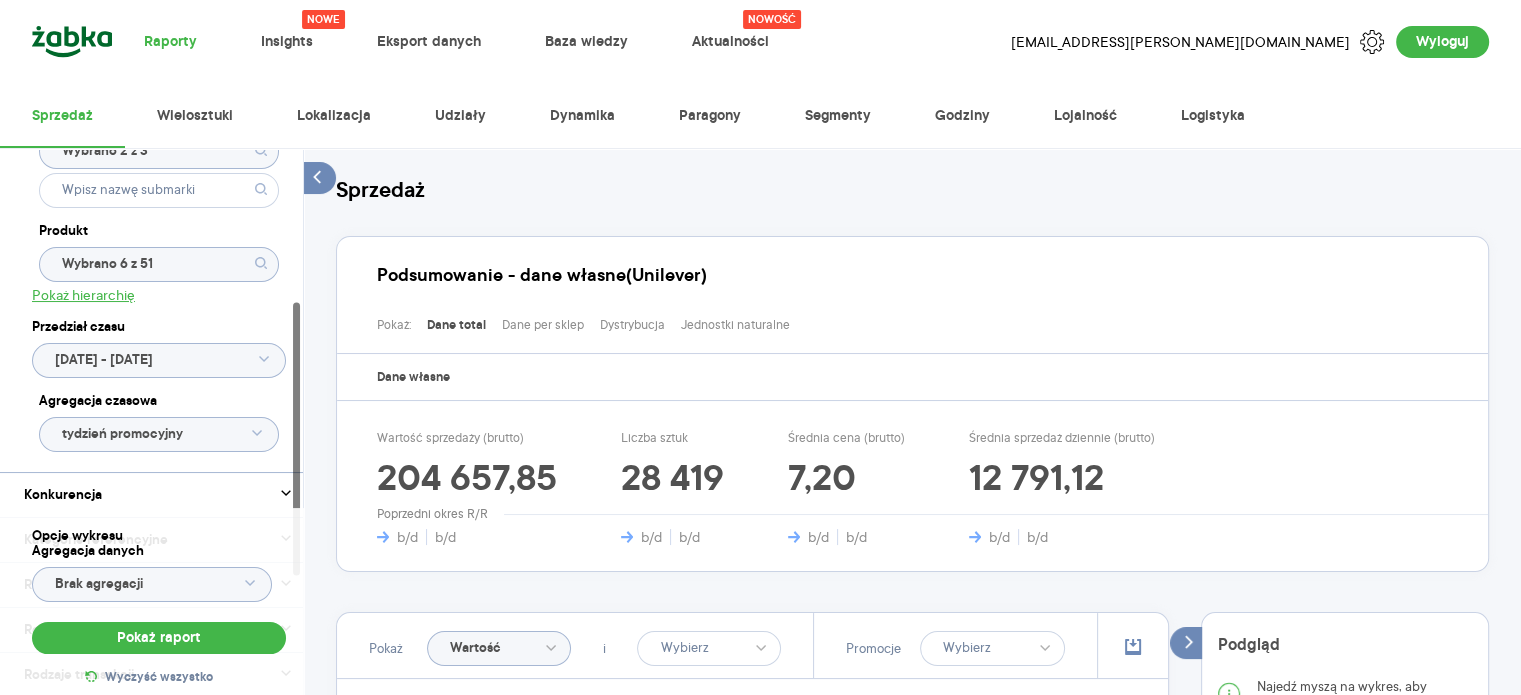 scroll, scrollTop: 316, scrollLeft: 0, axis: vertical 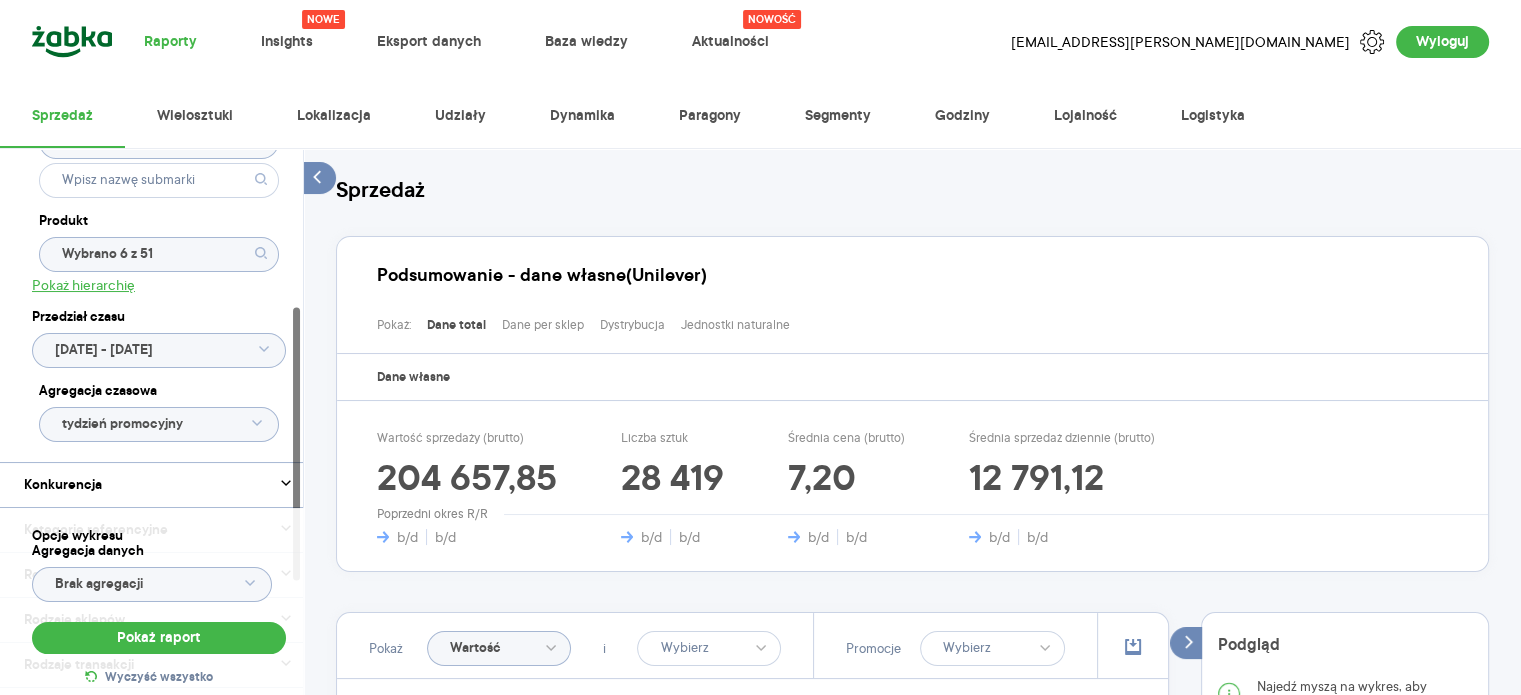 click on "tydzień promocyjny" 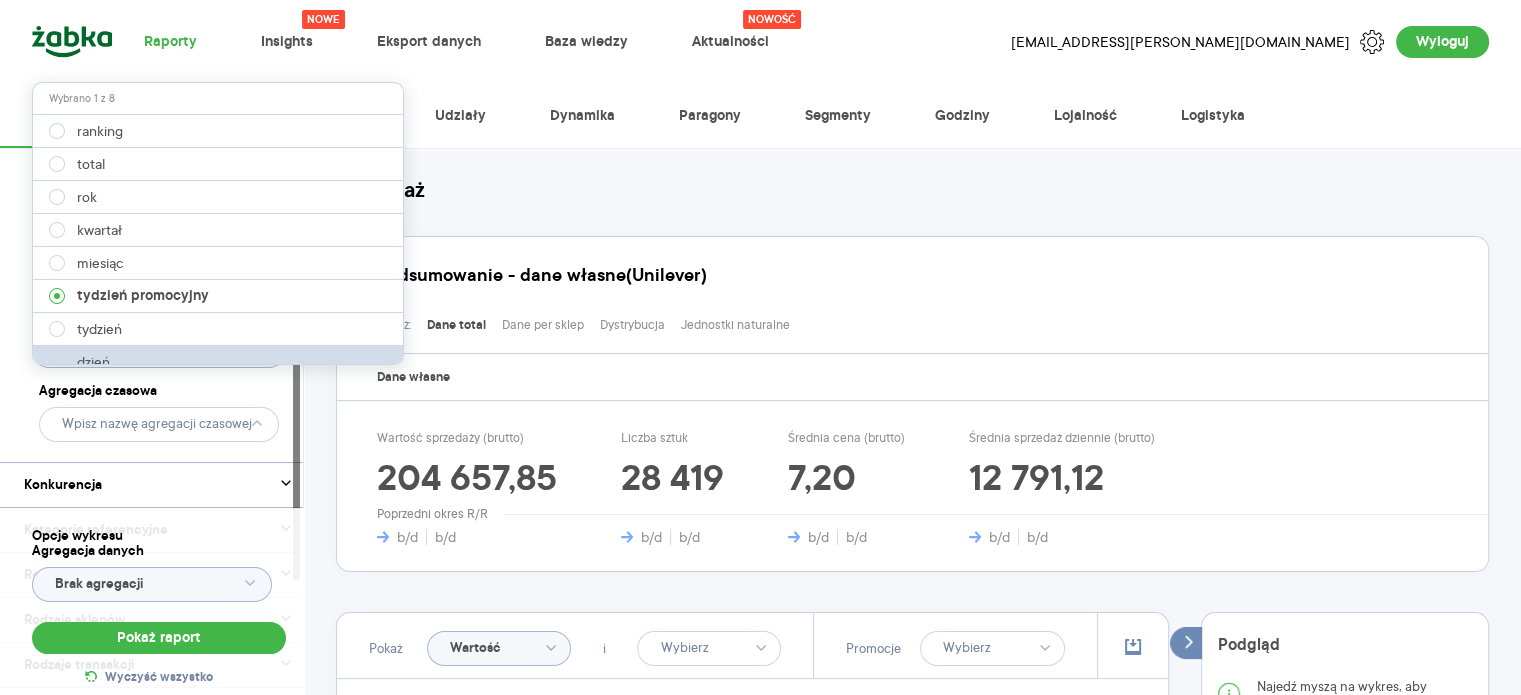 click on "dzień" at bounding box center (219, 362) 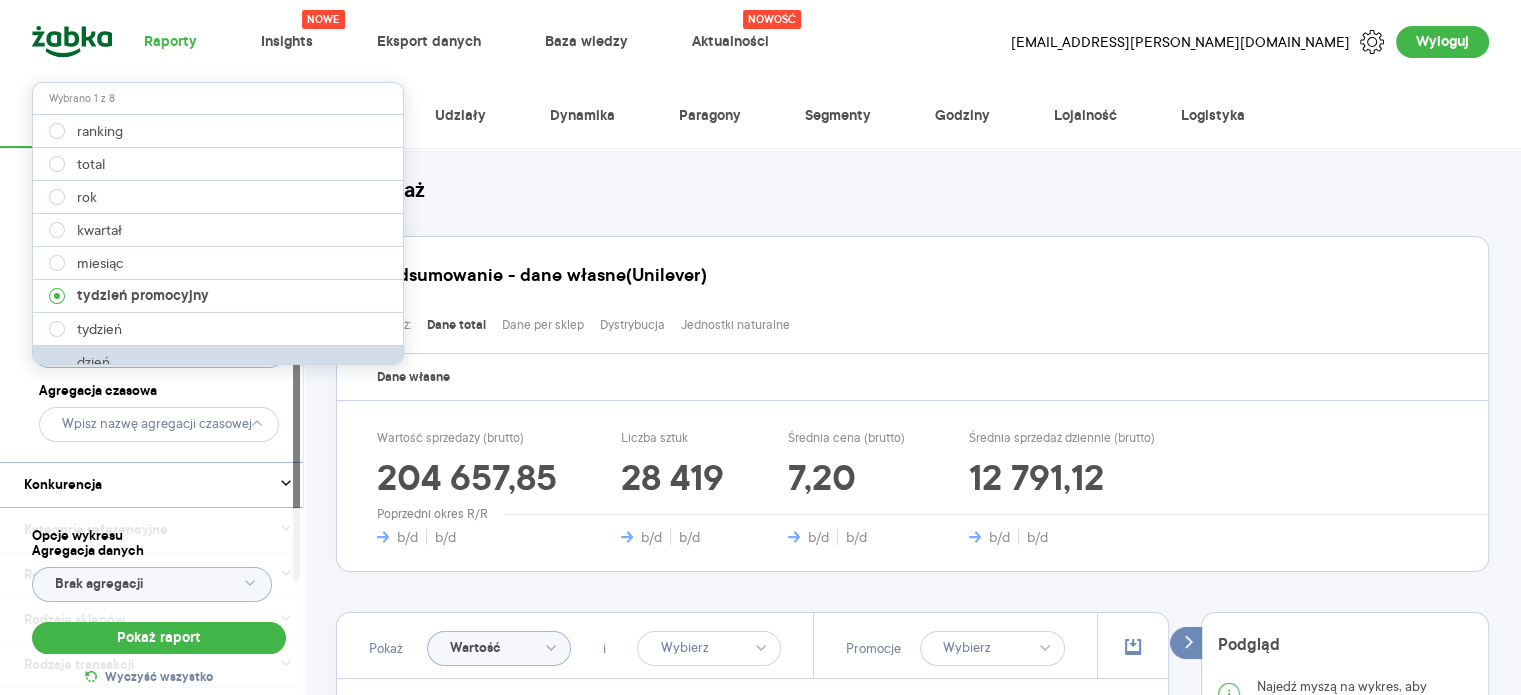 type on "dzień" 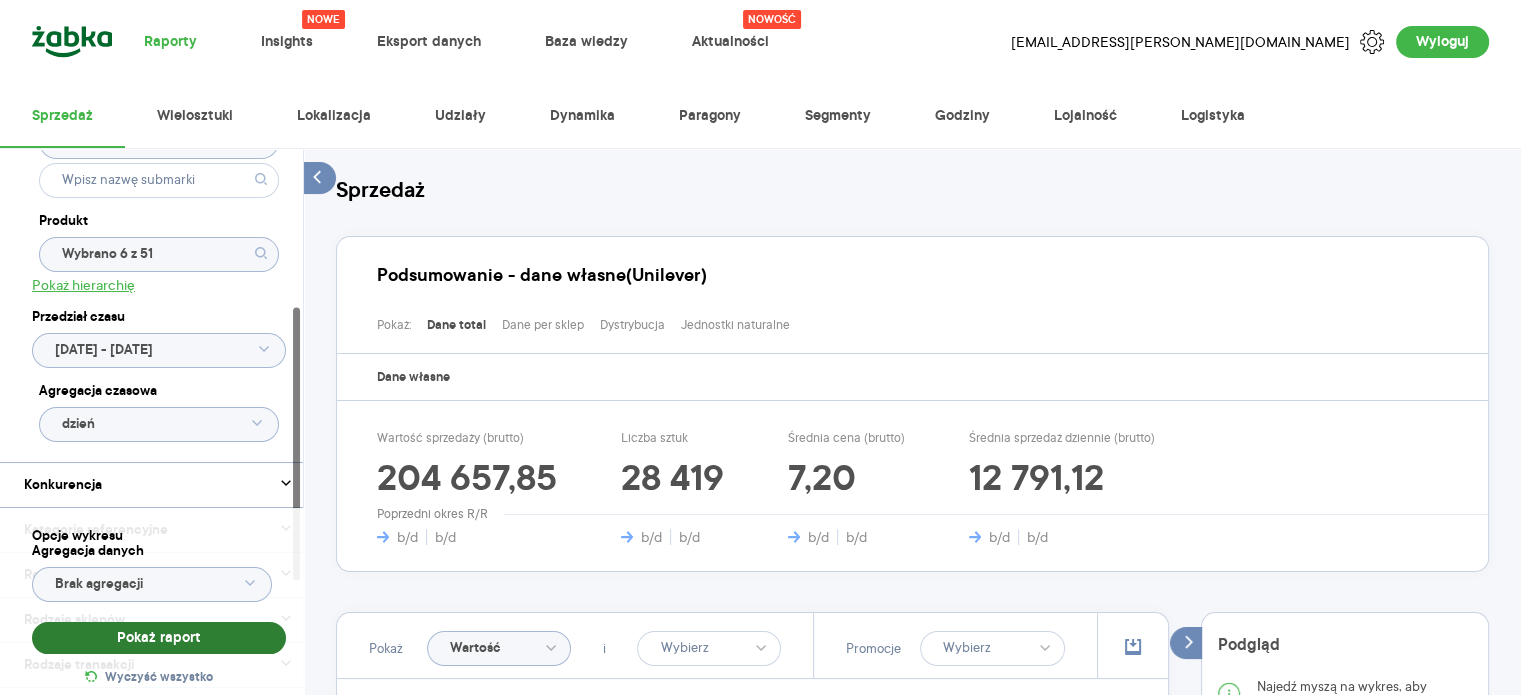 click on "Pokaż raport" at bounding box center [159, 638] 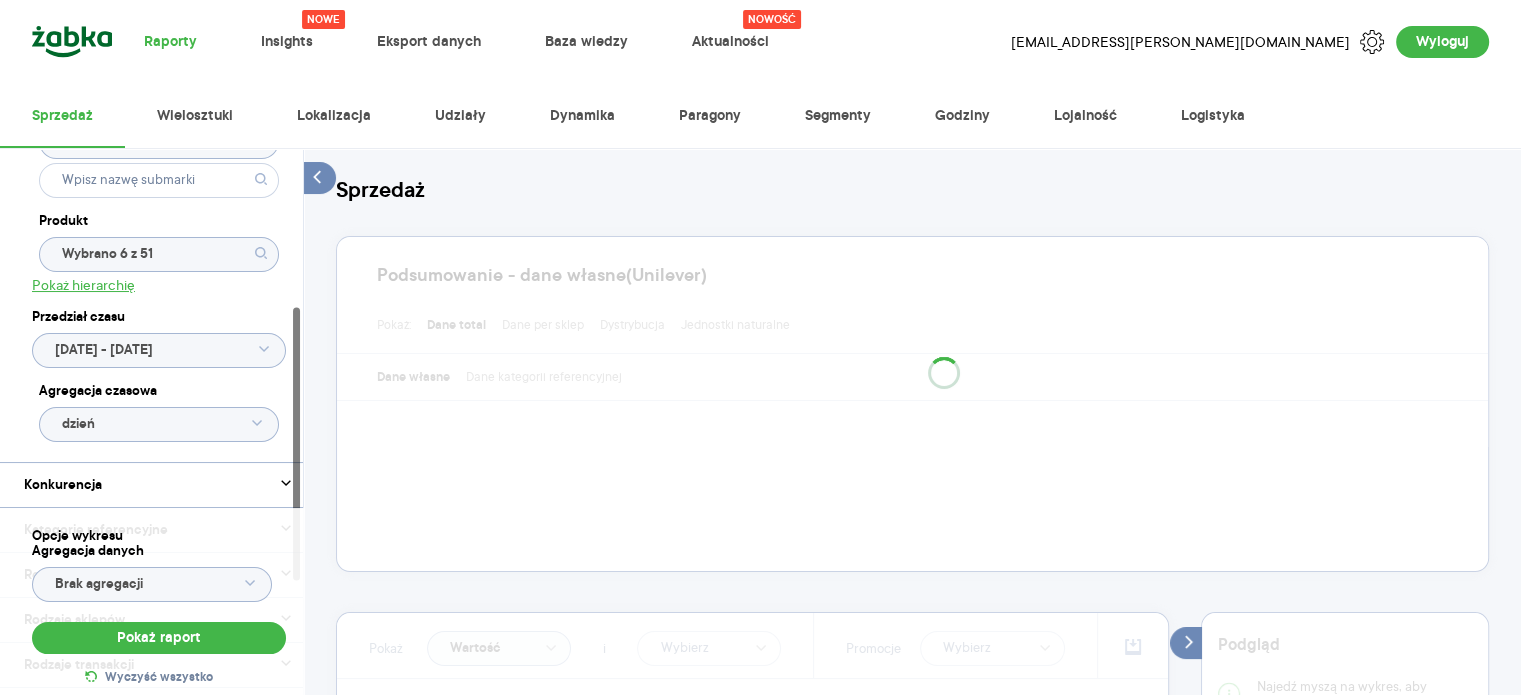 type 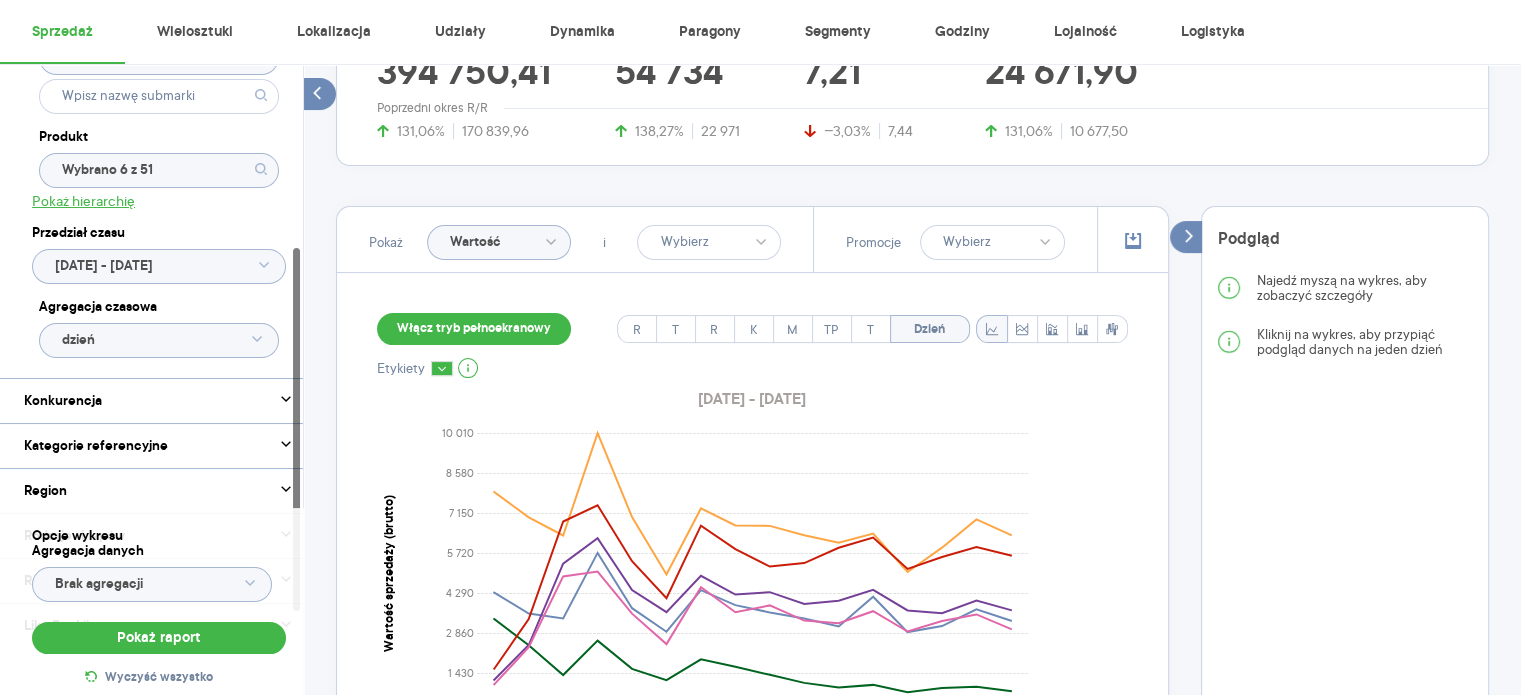 scroll, scrollTop: 594, scrollLeft: 0, axis: vertical 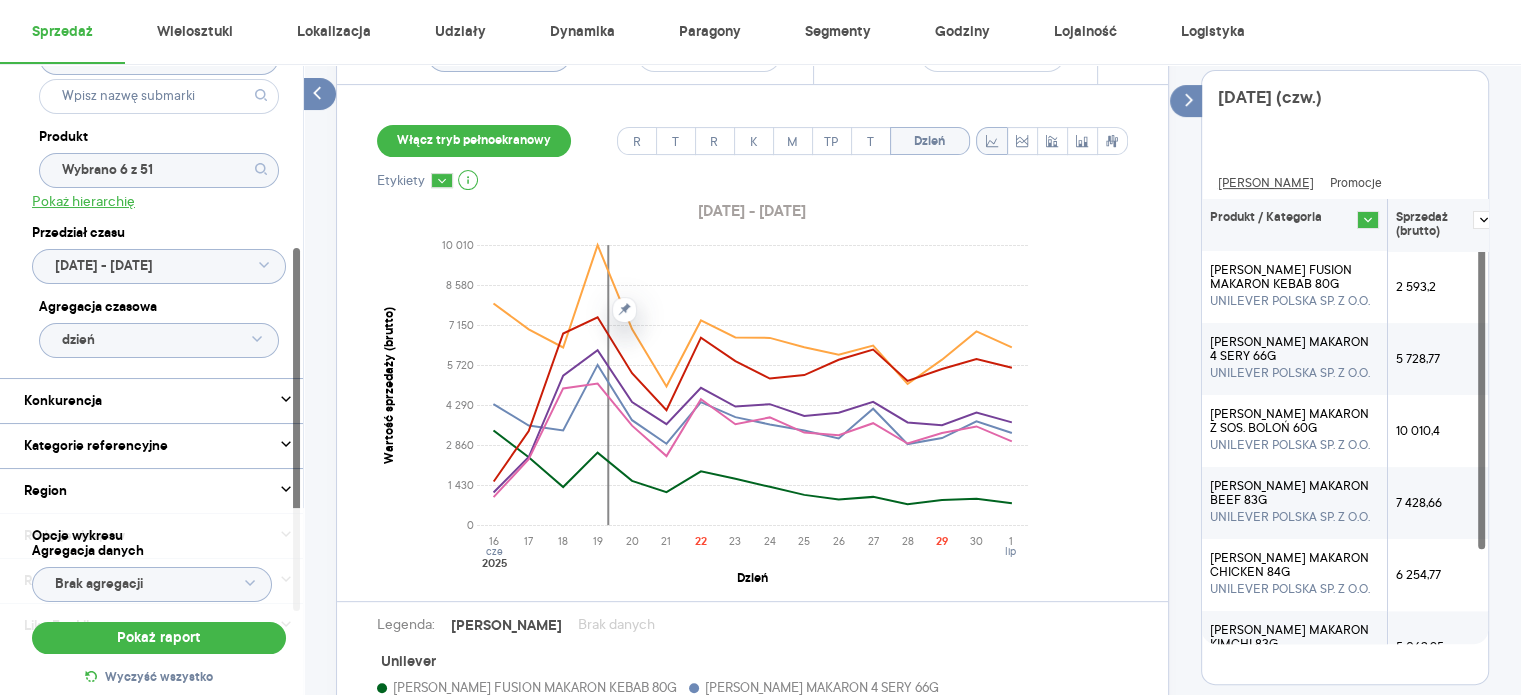 click 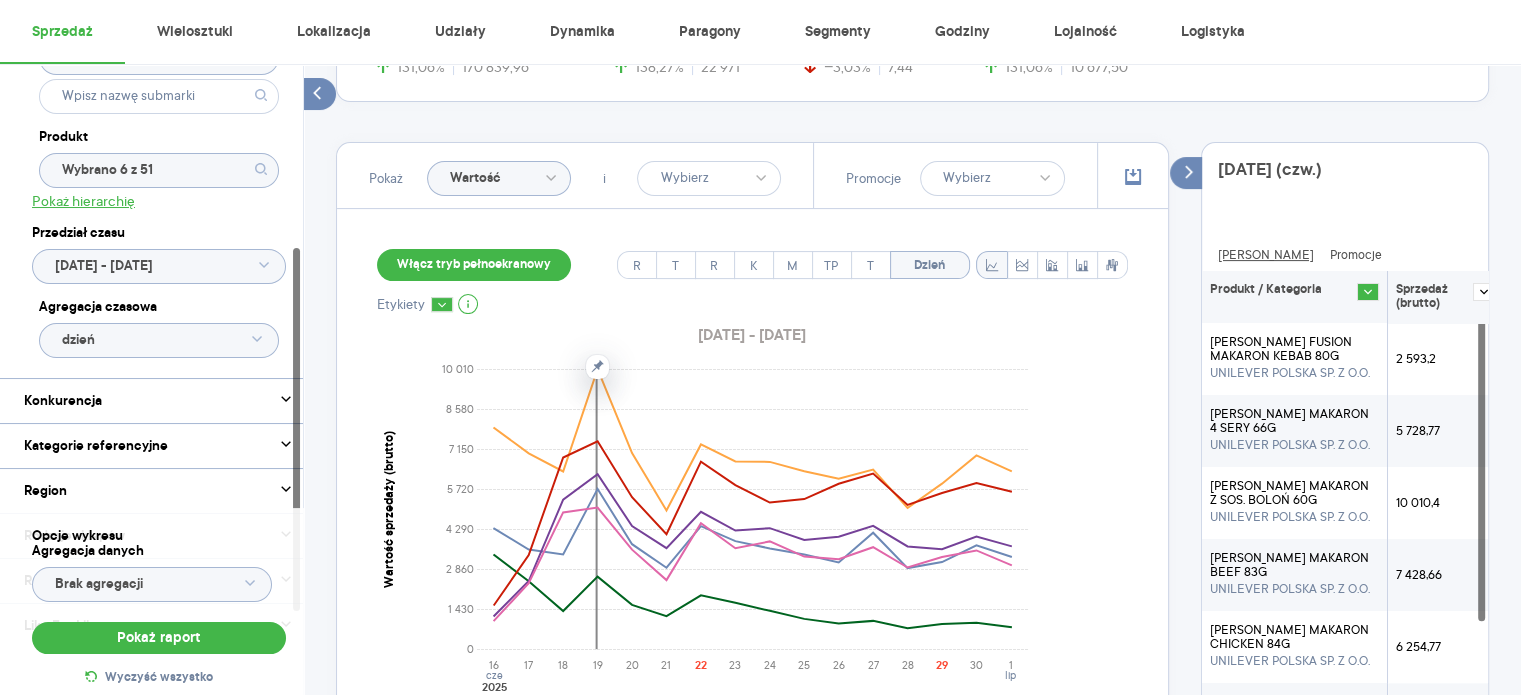 scroll, scrollTop: 468, scrollLeft: 0, axis: vertical 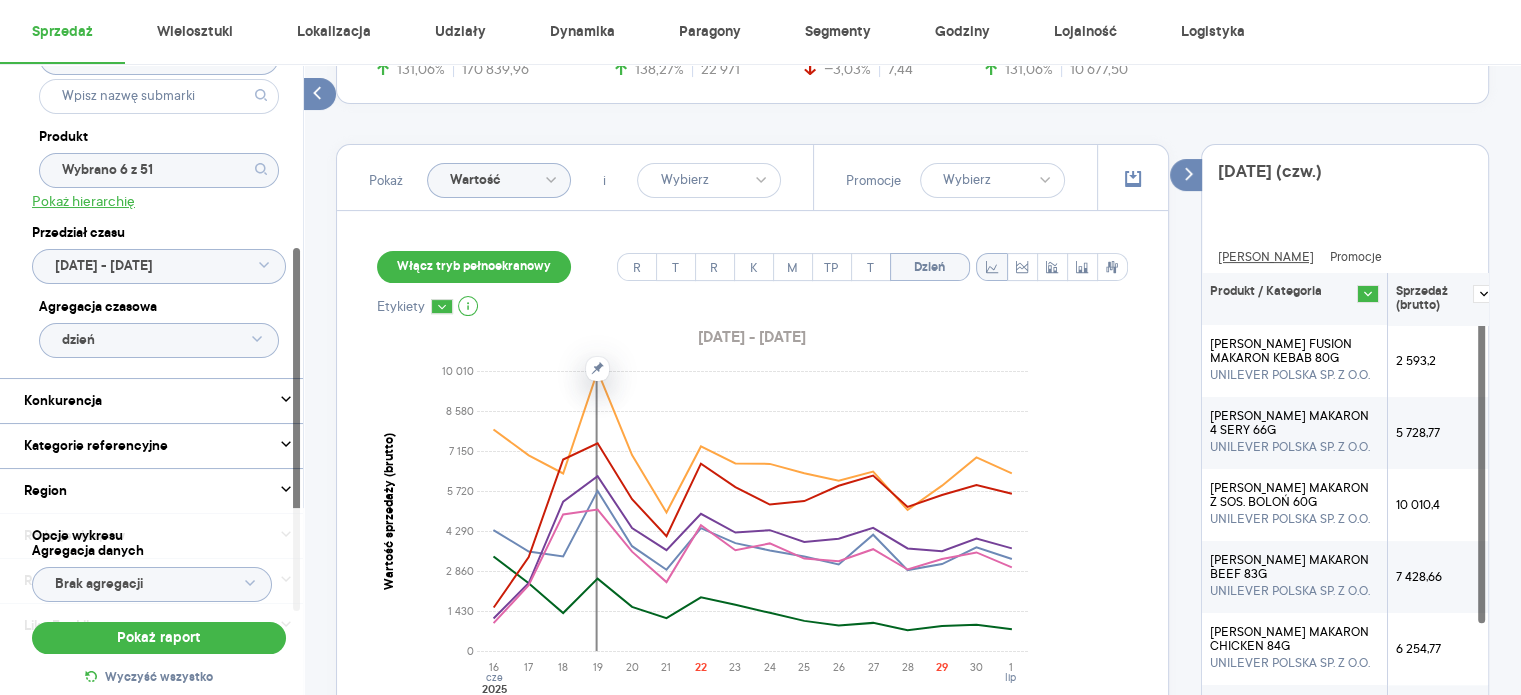 click on "Wartość" 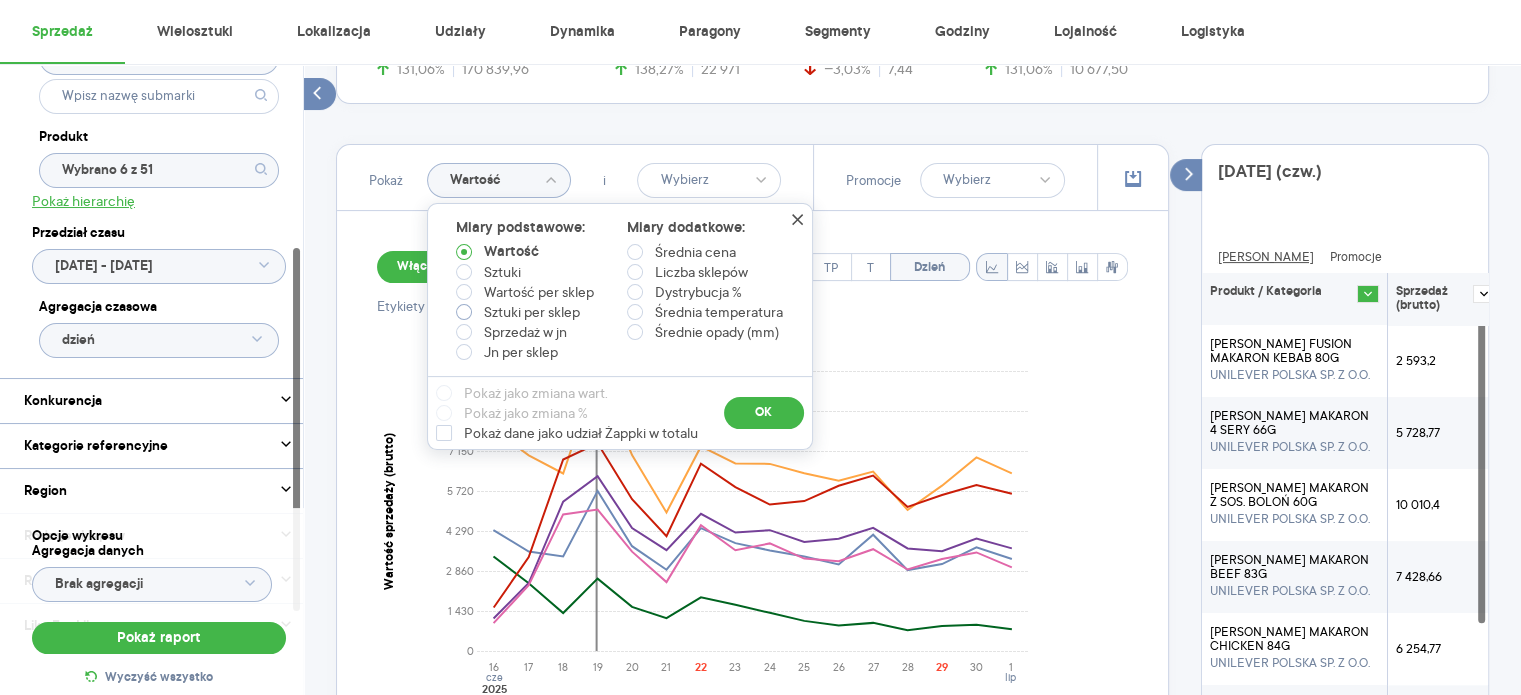 click on "Sztuki per sklep" at bounding box center [532, 312] 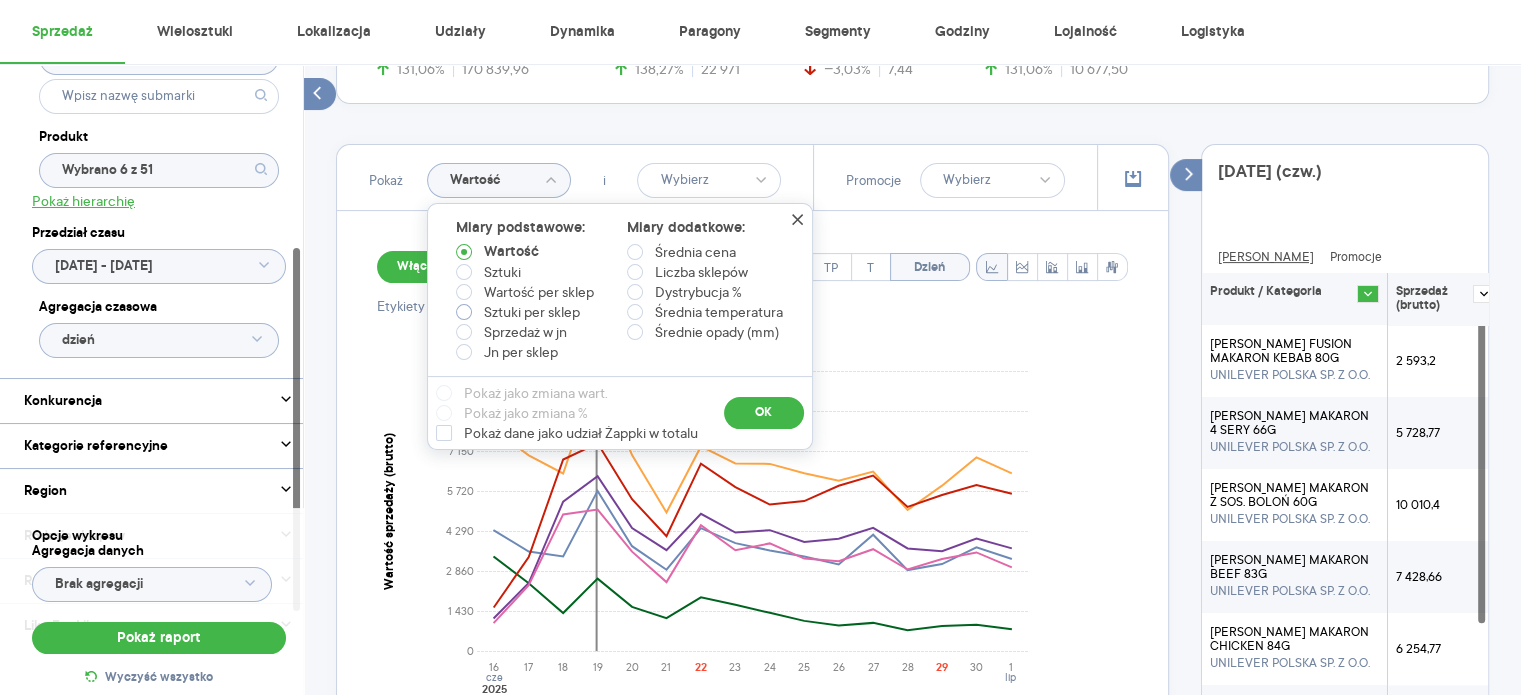 click on "Sztuki per sklep" at bounding box center (468, 314) 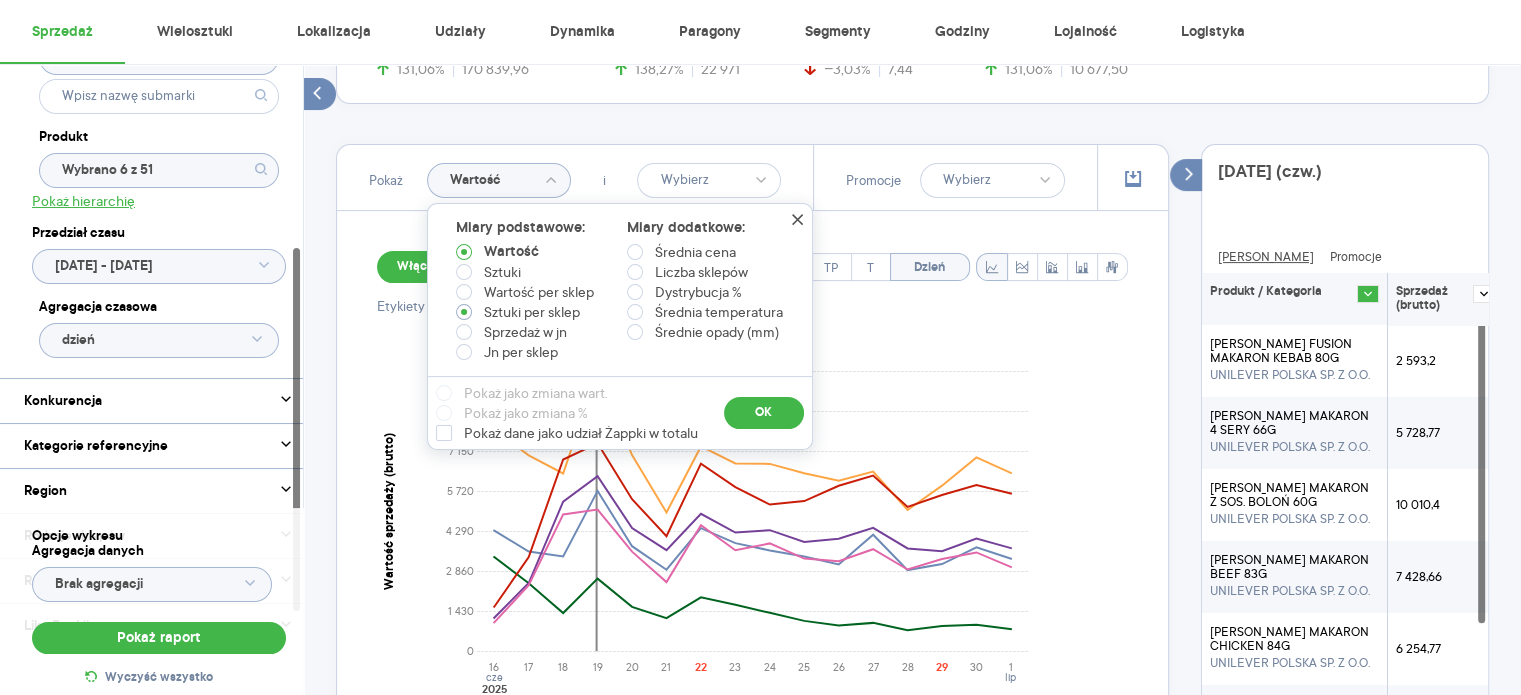 radio on "true" 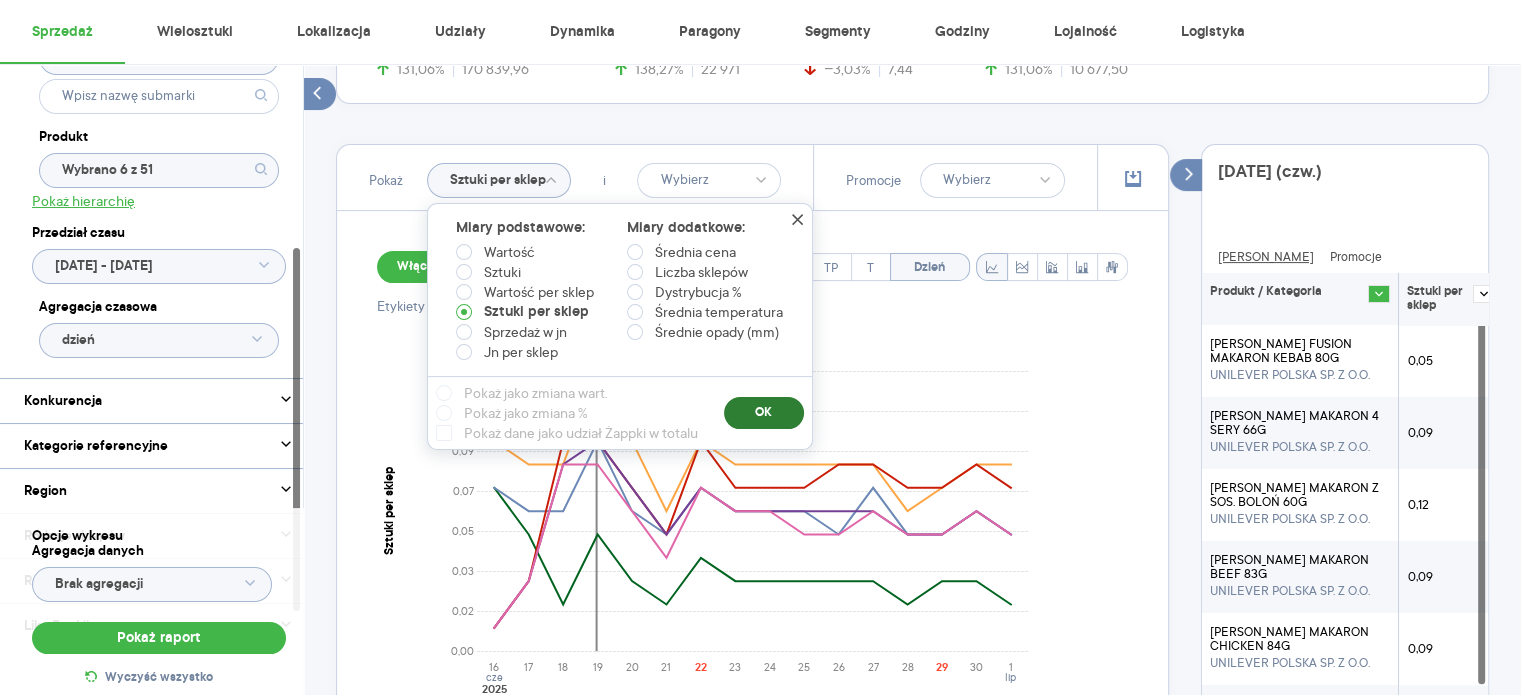 click on "OK" at bounding box center (764, 413) 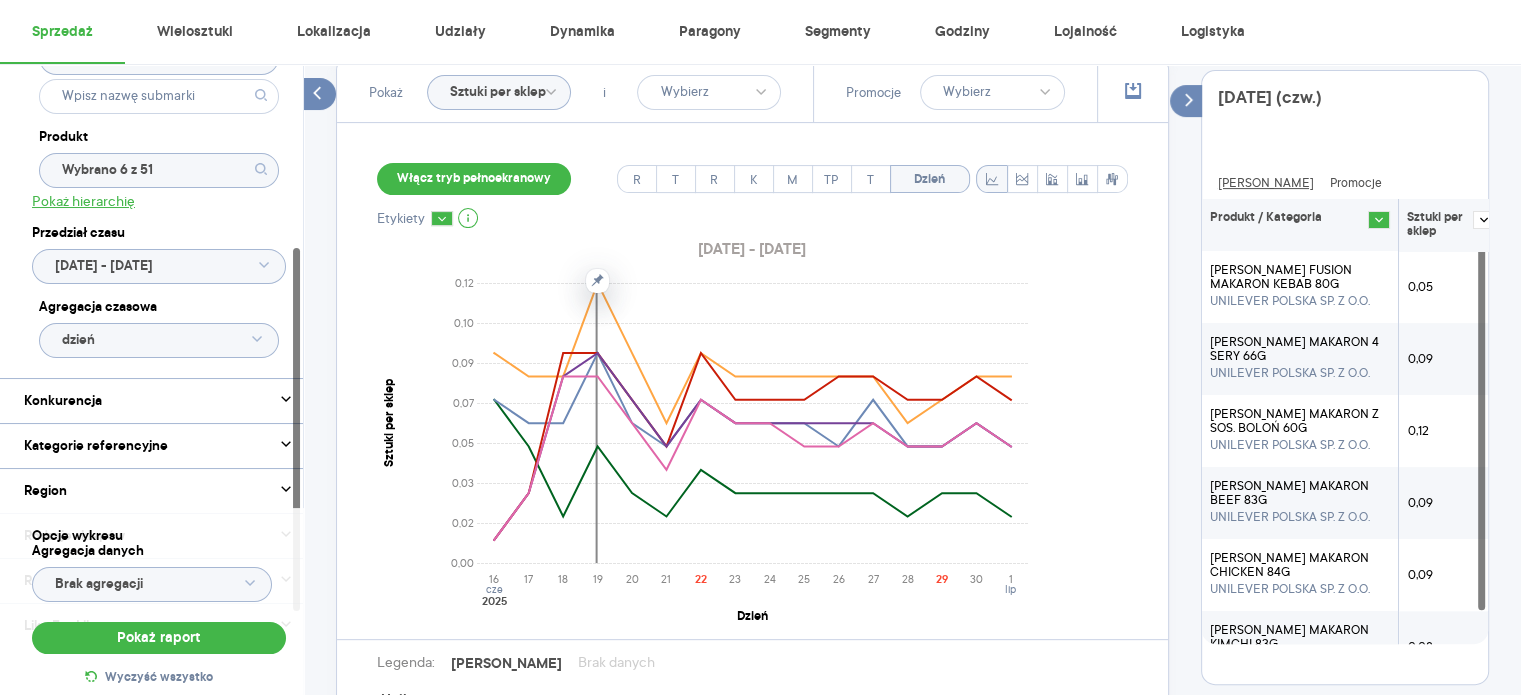 scroll, scrollTop: 568, scrollLeft: 0, axis: vertical 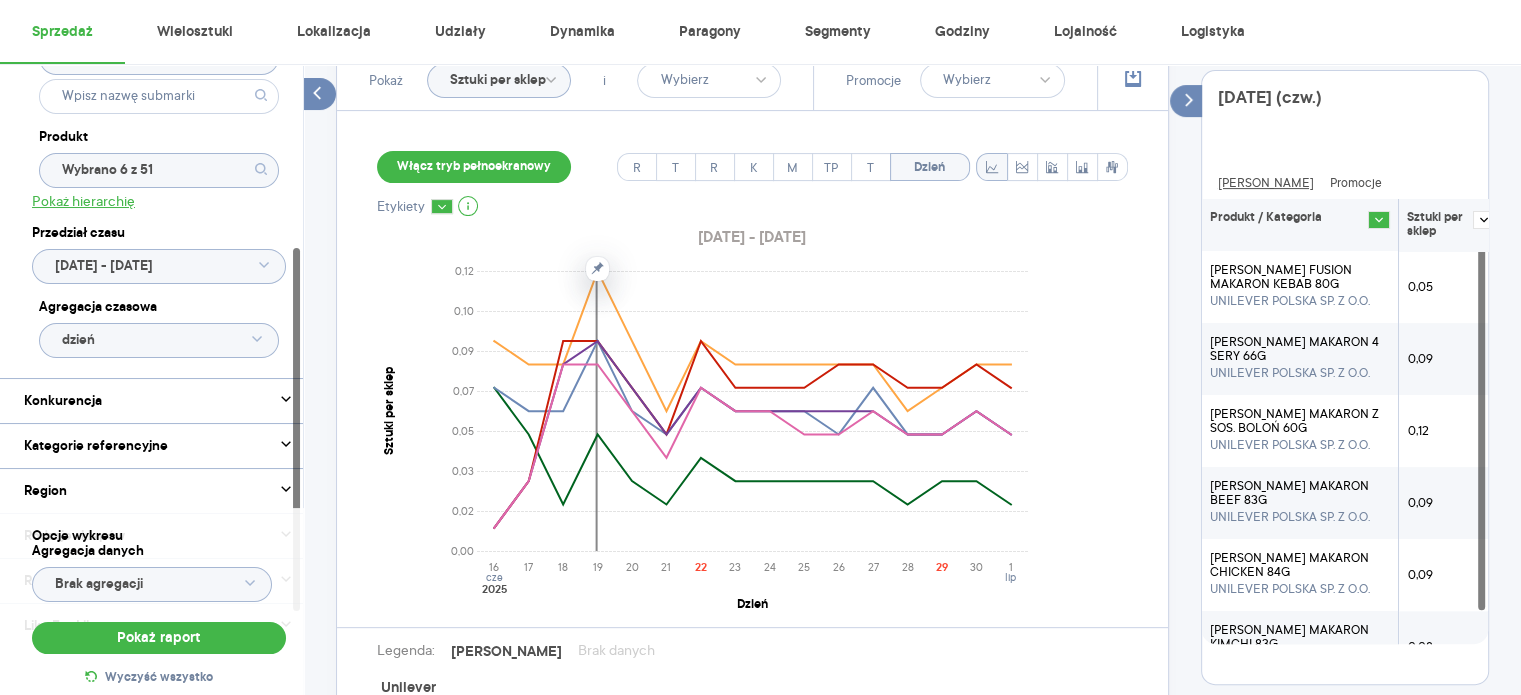 click 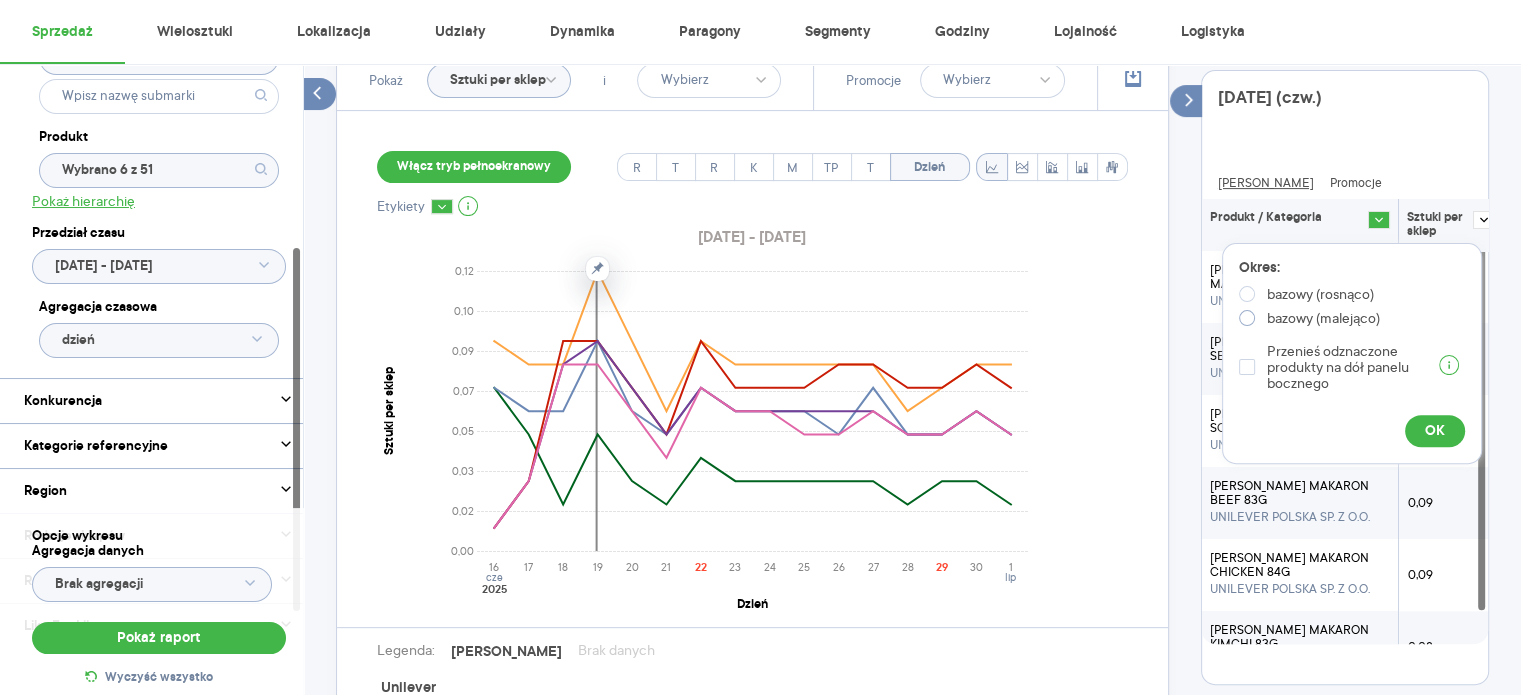 click on "bazowy (malejąco)" at bounding box center (1323, 318) 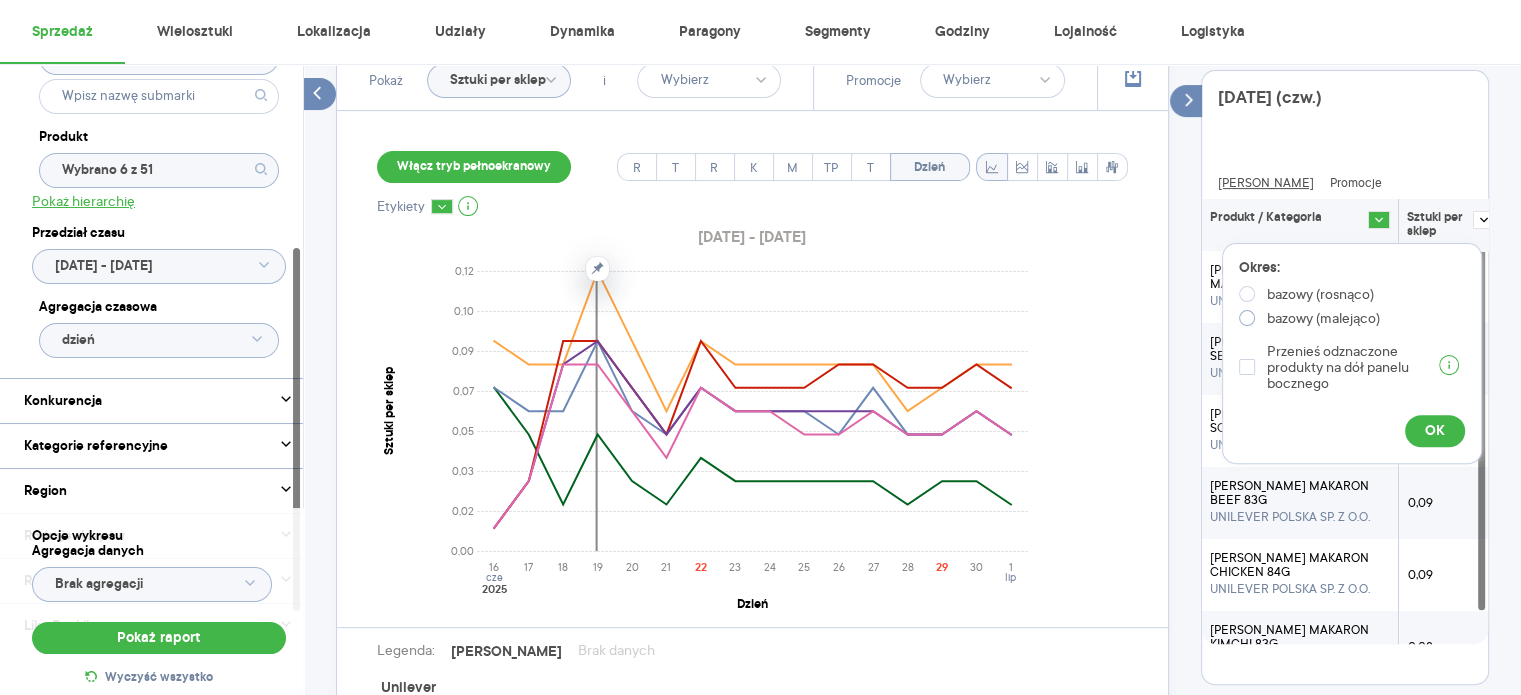 click on "bazowy (malejąco)" at bounding box center [1251, 320] 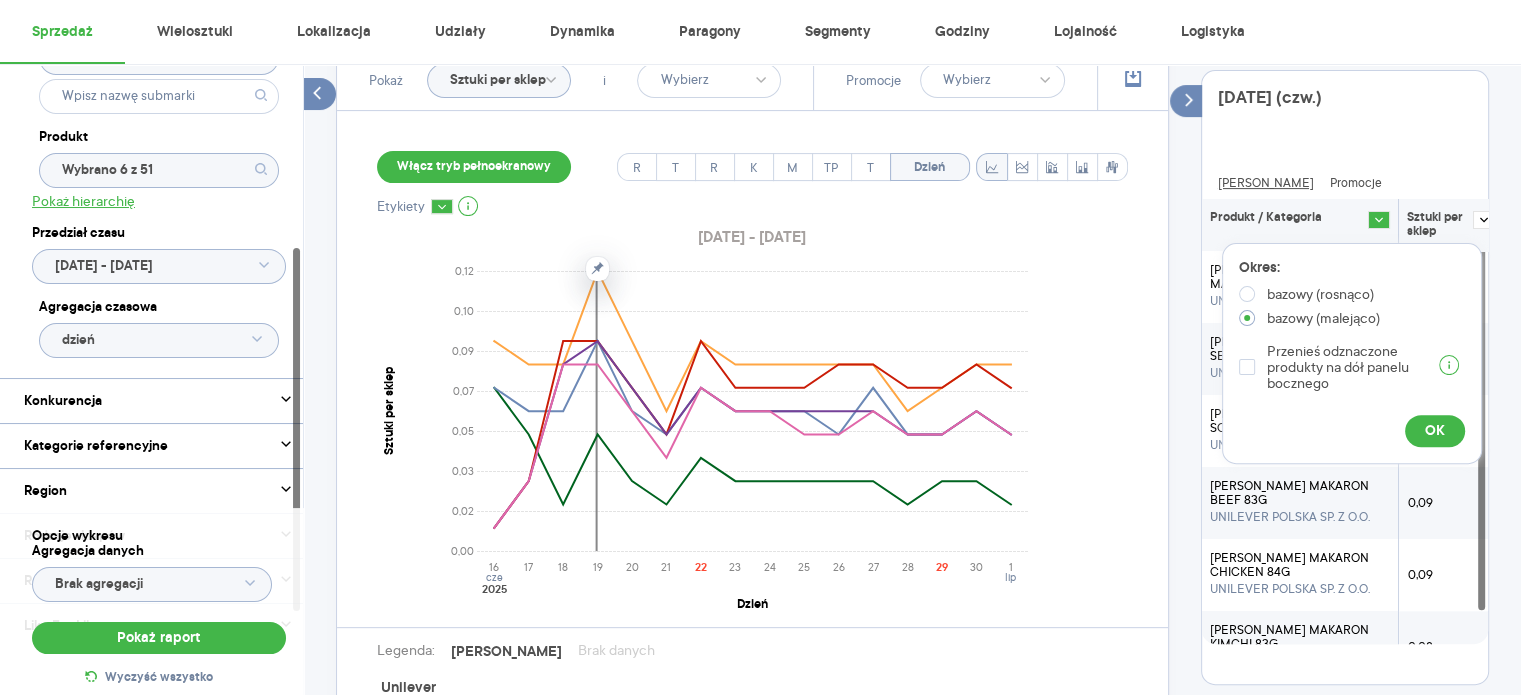 radio on "true" 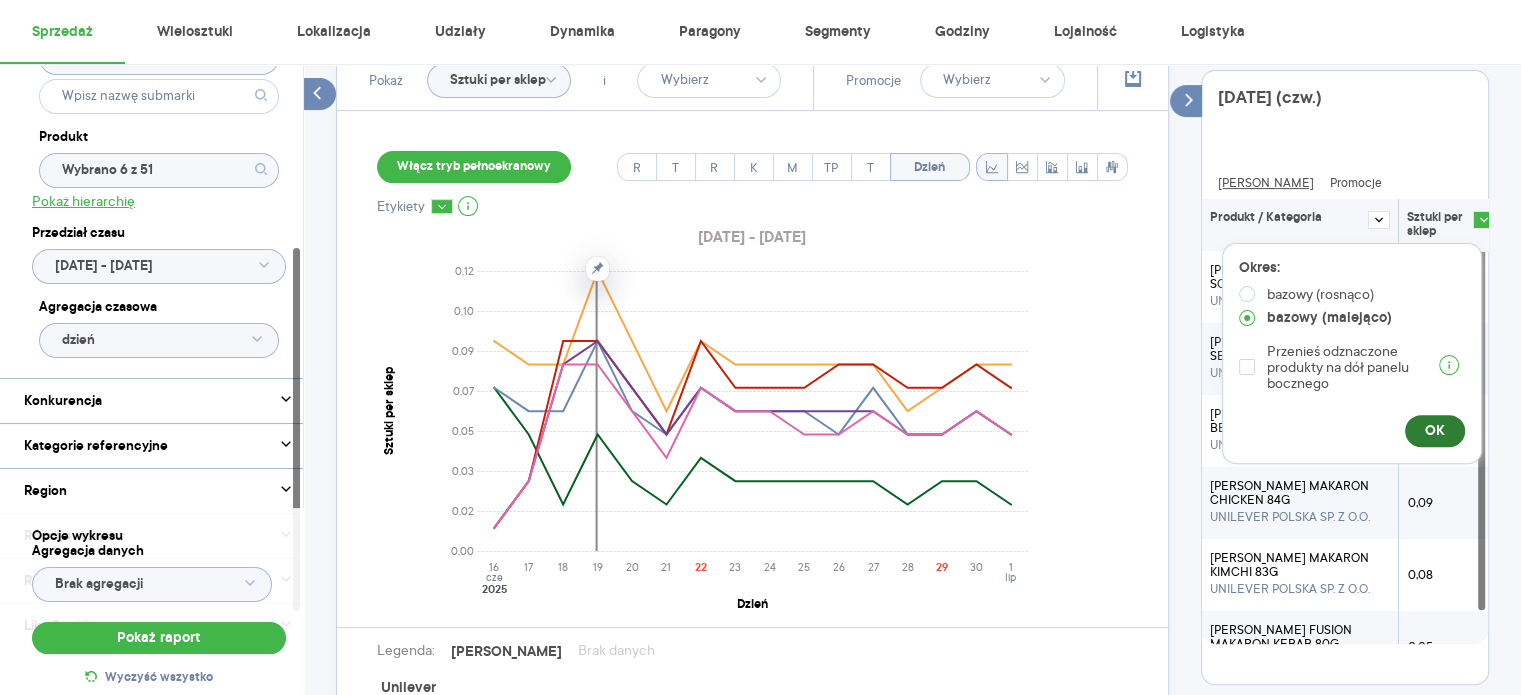 click on "OK" at bounding box center [1435, 431] 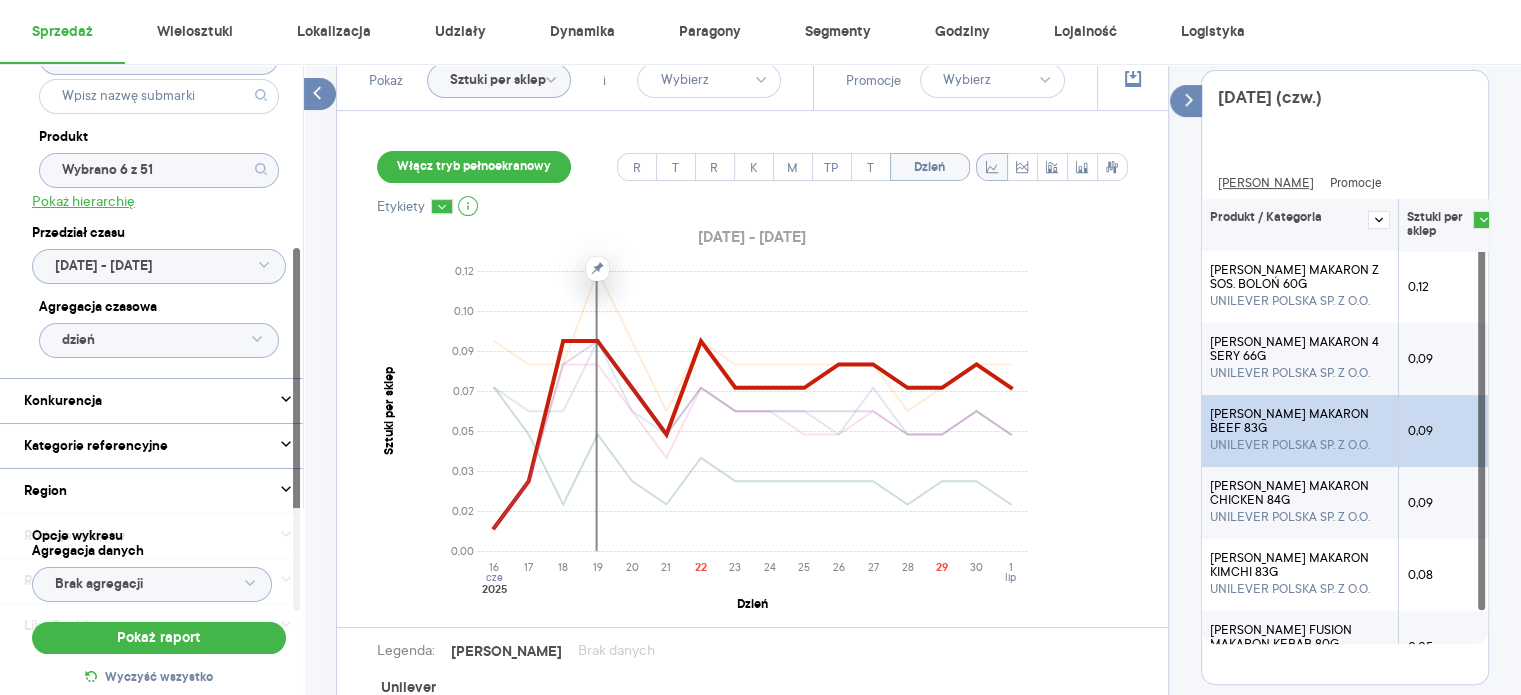 click on "0,09" at bounding box center [1451, 431] 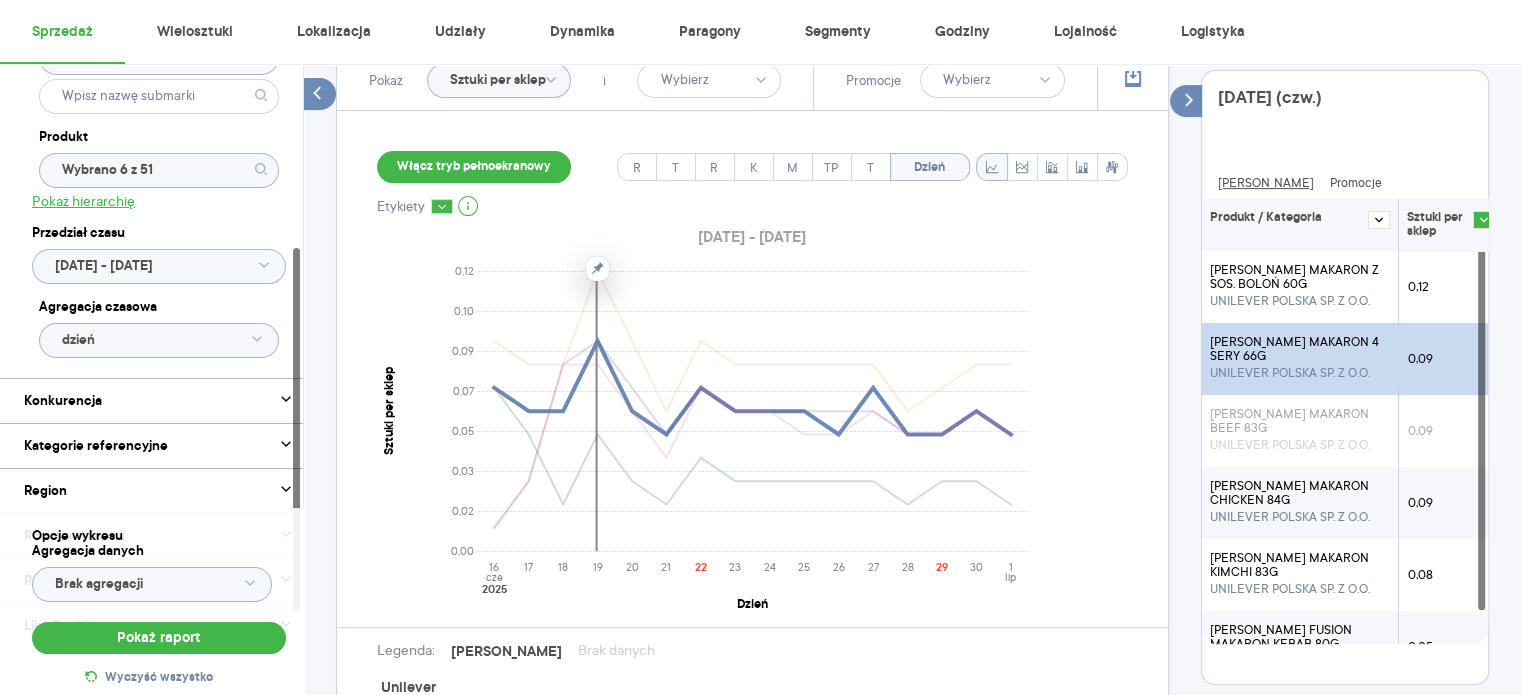 click on "0,09" at bounding box center [1451, 359] 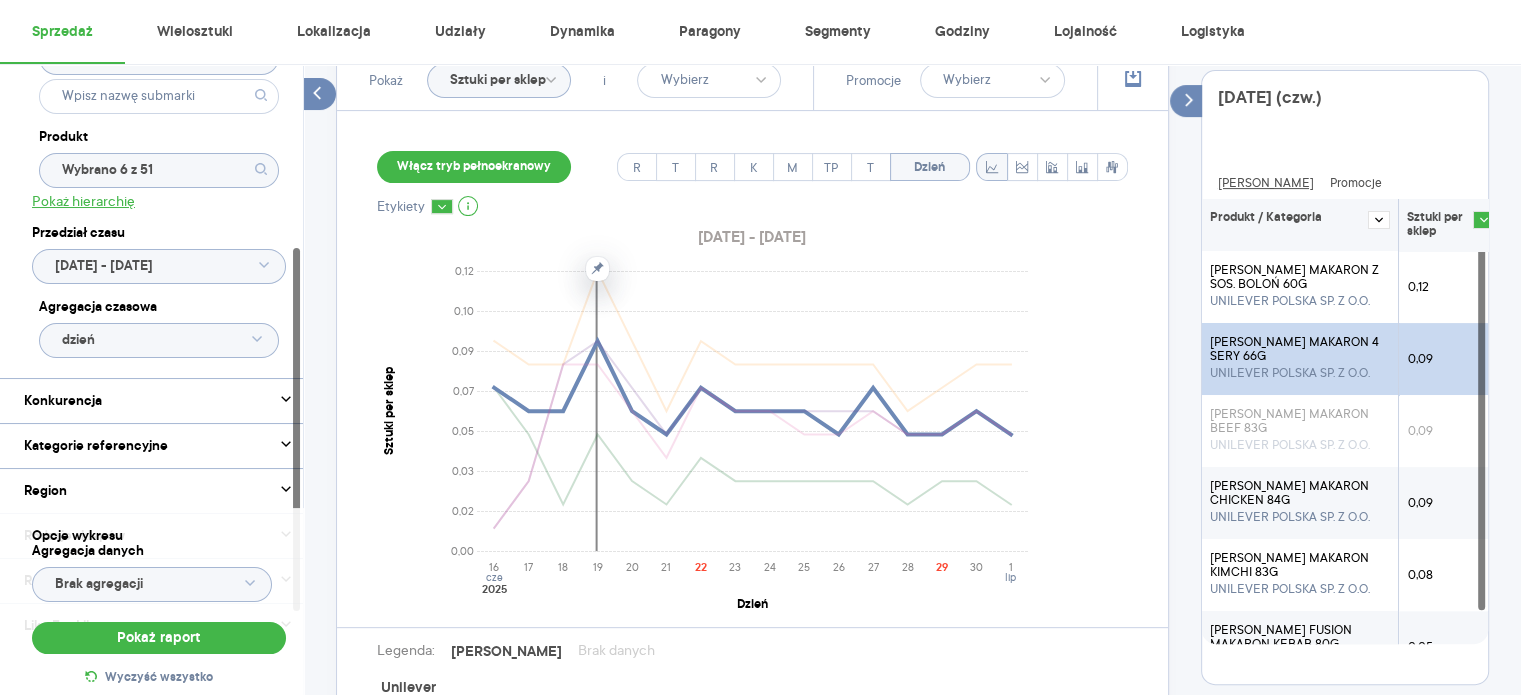 click on "0,09" at bounding box center [1451, 503] 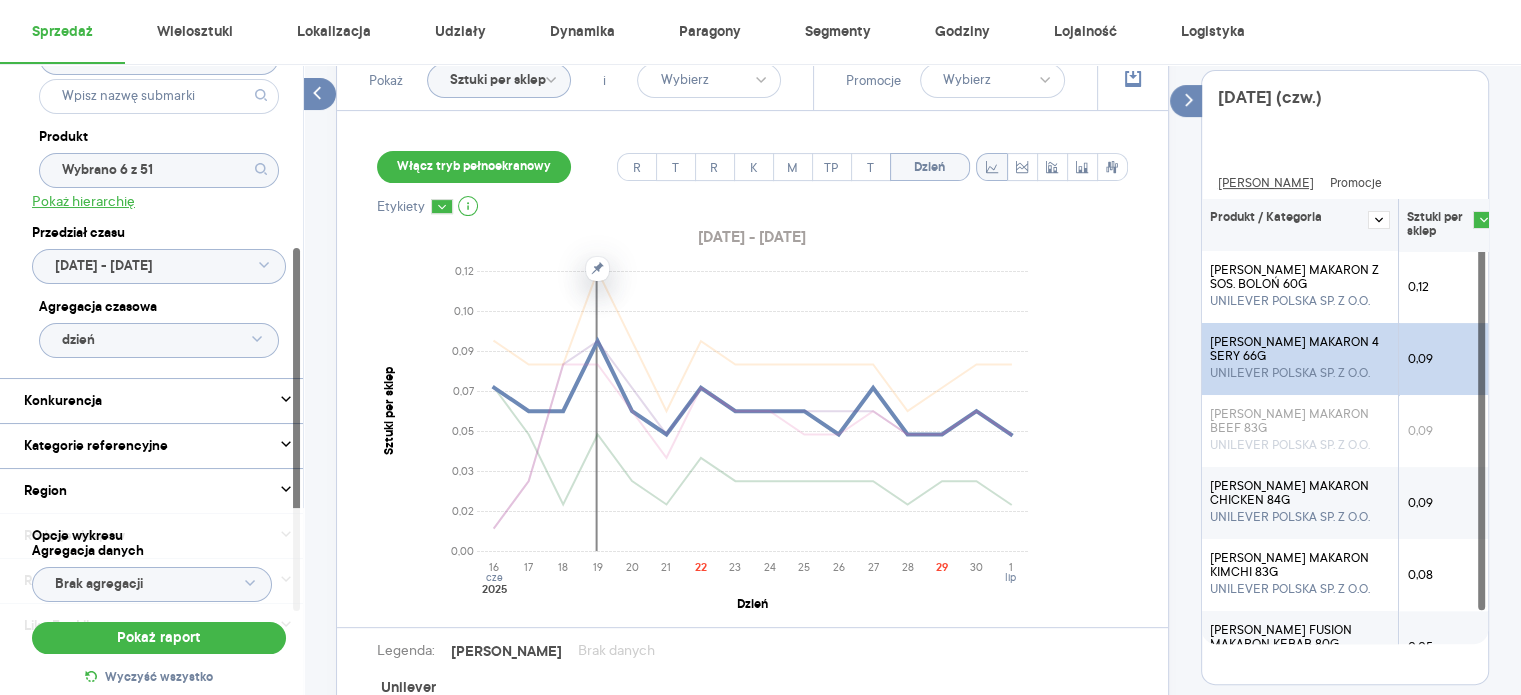 click on "0,09" at bounding box center [1451, 503] 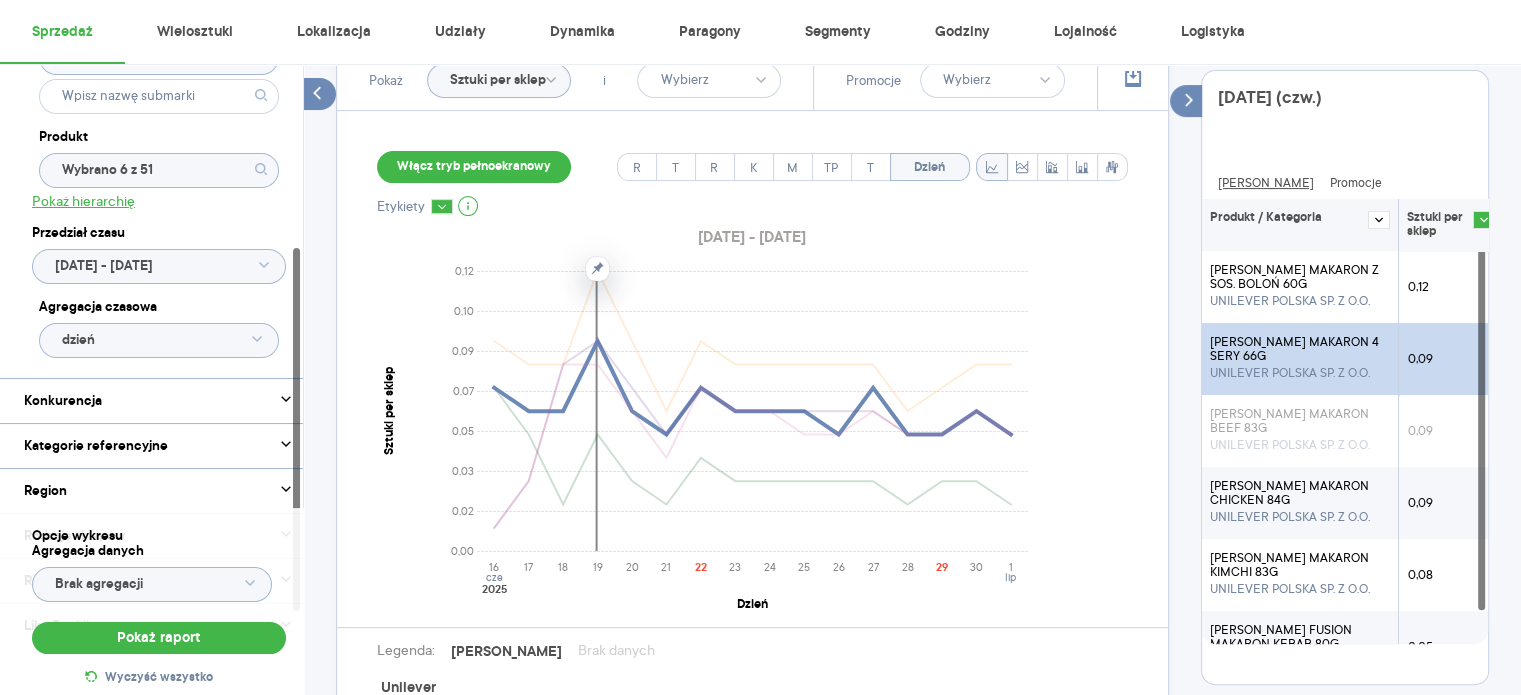 click on "0,09" at bounding box center (1451, 503) 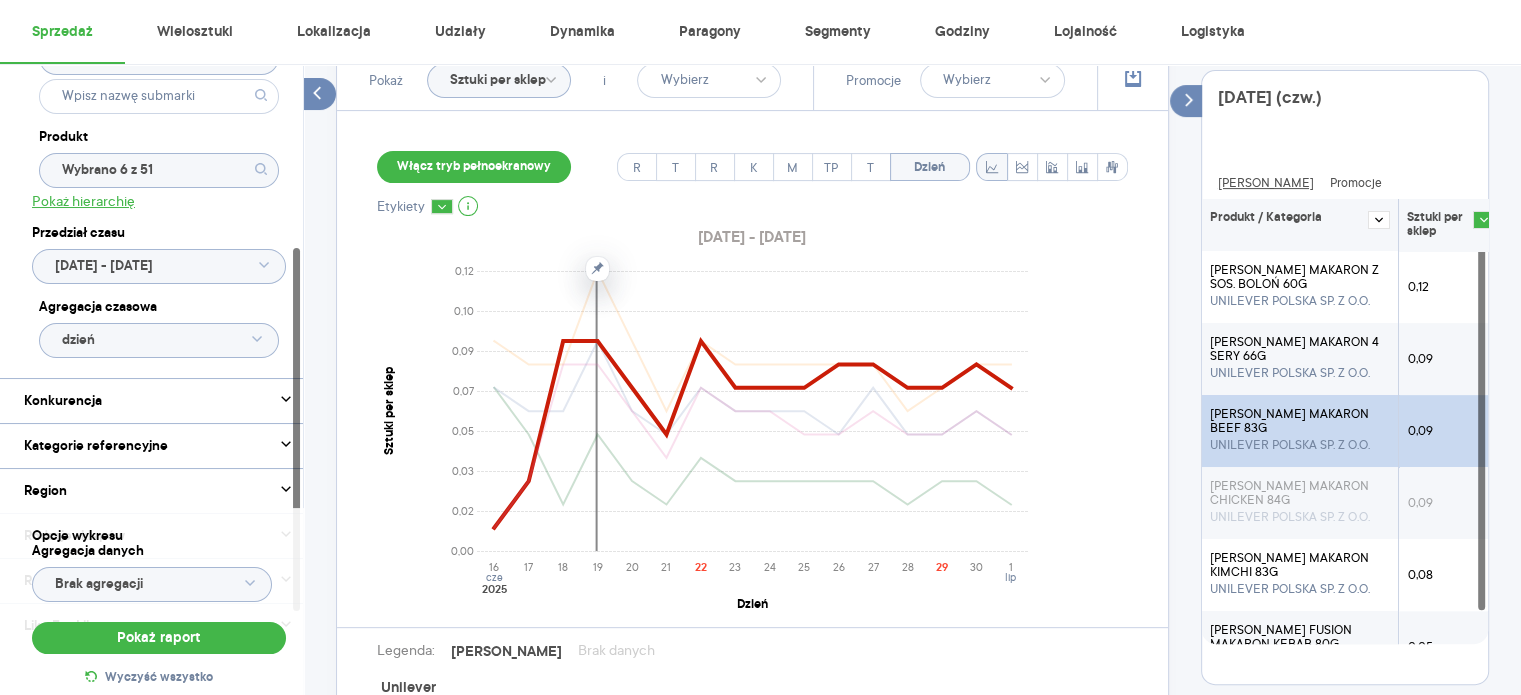 click on "[PERSON_NAME] MAKARON BEEF 83G" at bounding box center (1300, 421) 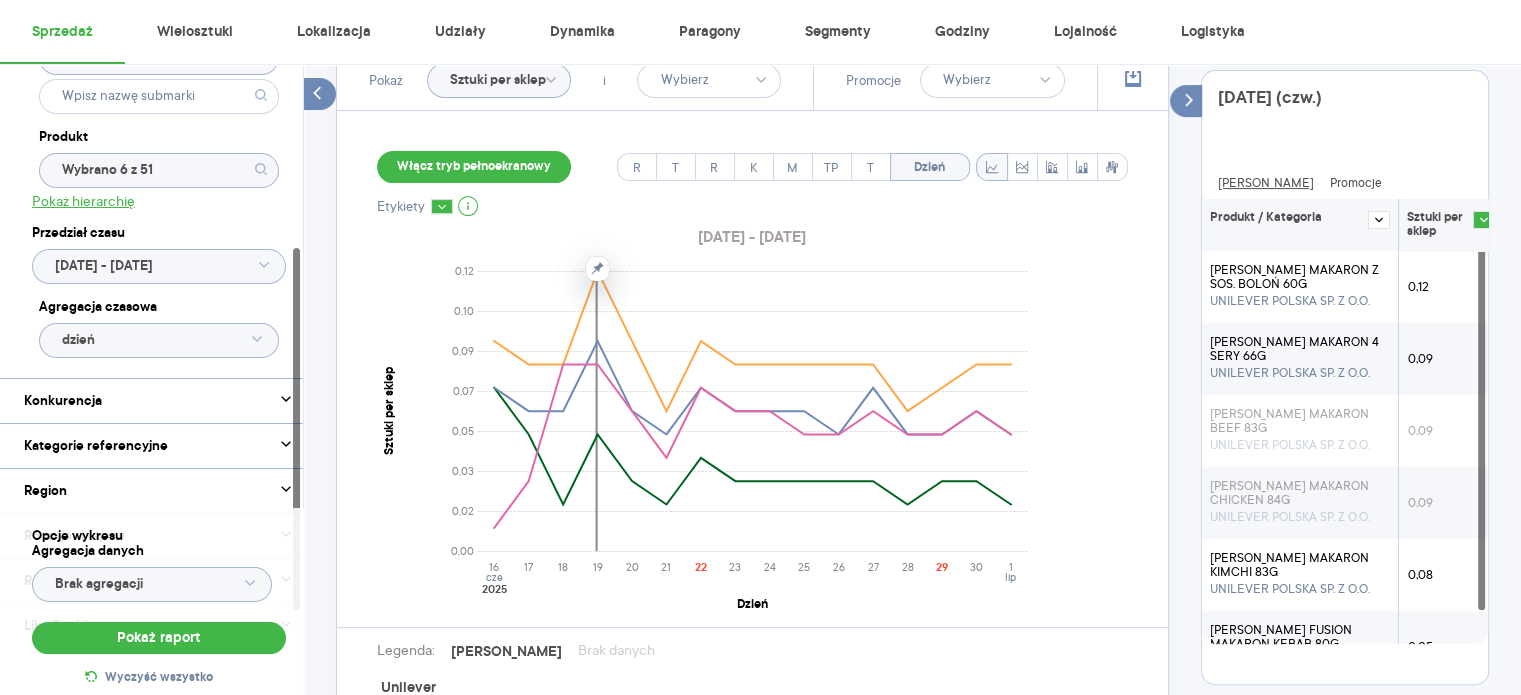 scroll, scrollTop: 680, scrollLeft: 0, axis: vertical 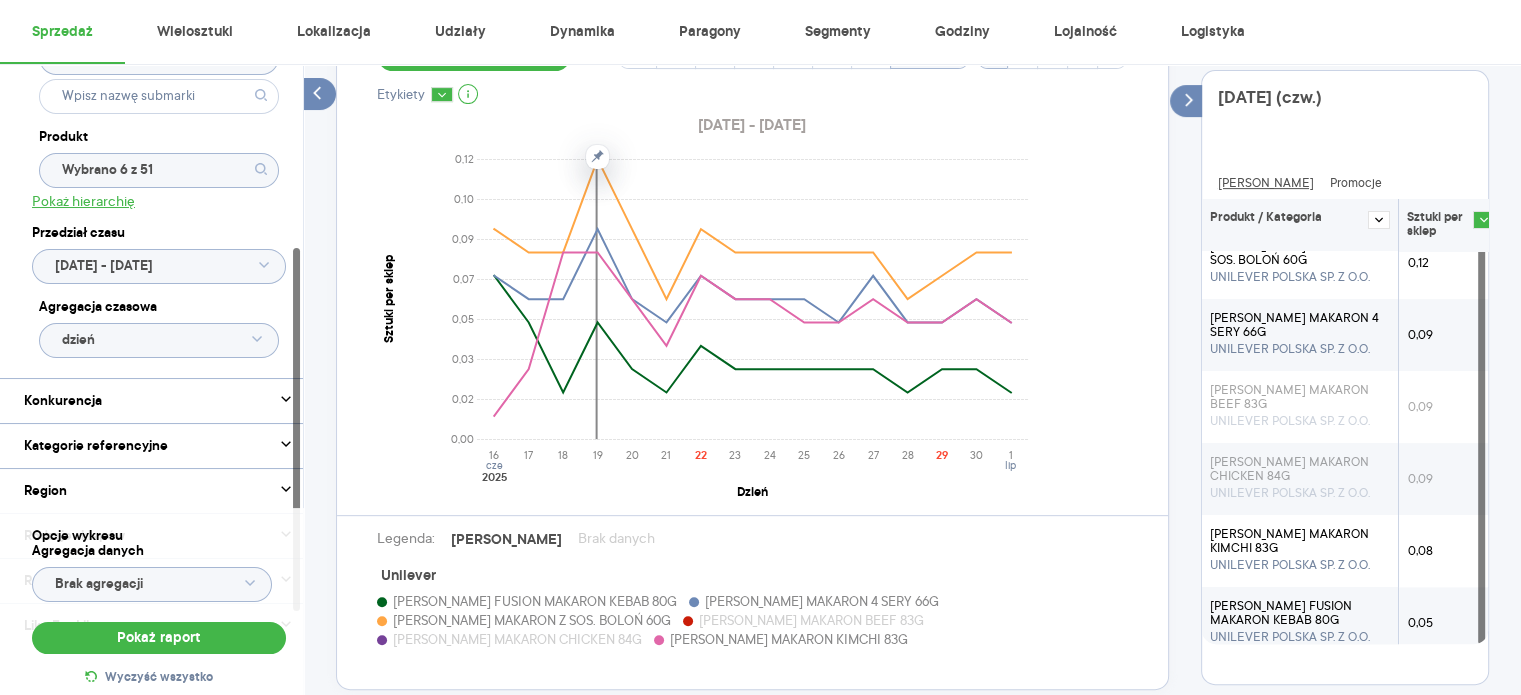 click 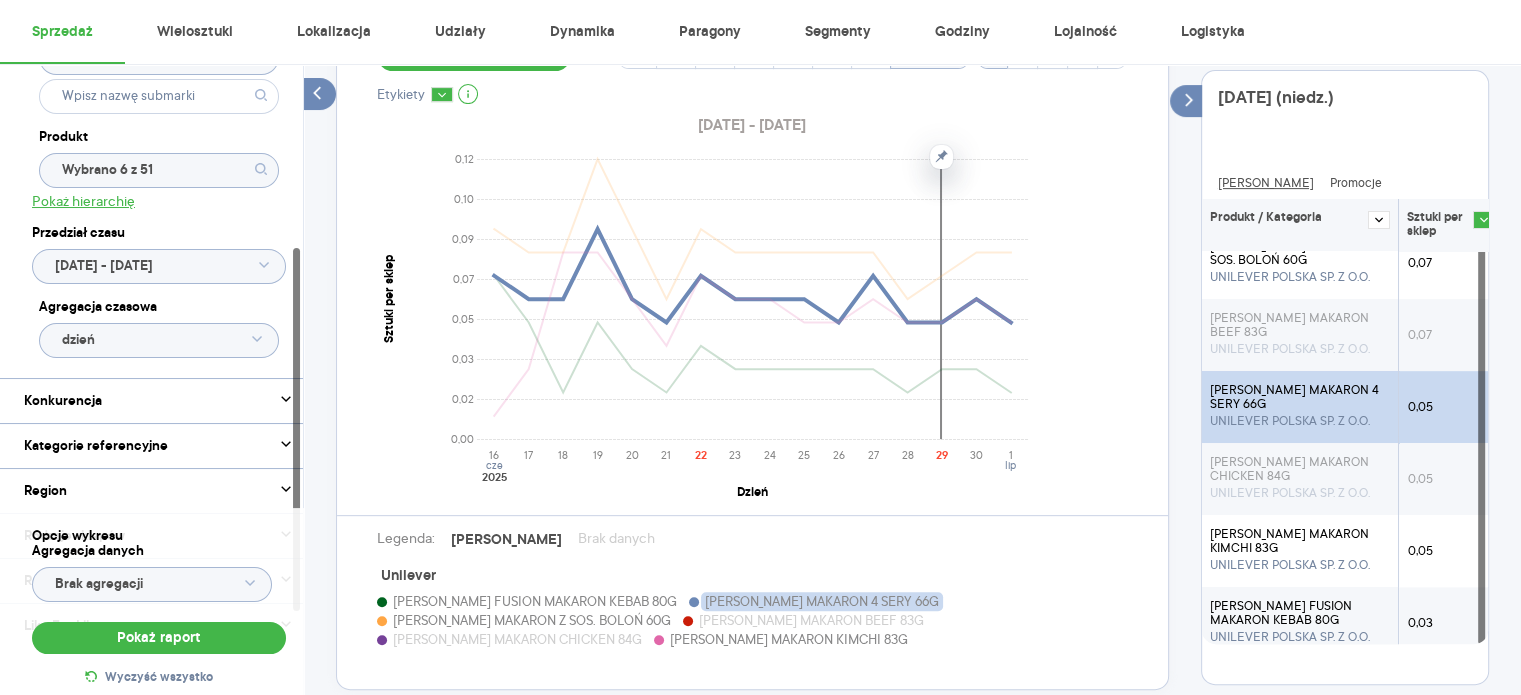 scroll, scrollTop: 0, scrollLeft: 0, axis: both 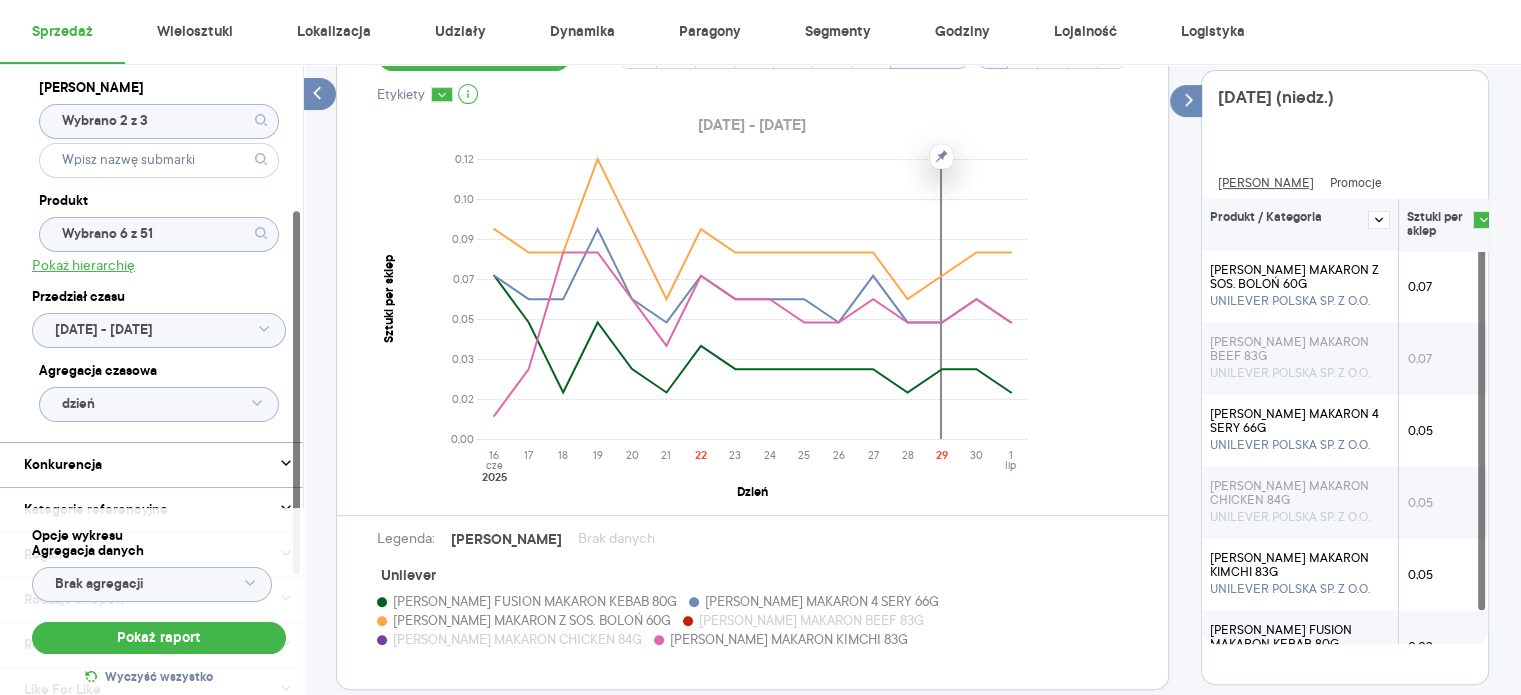 click on "Wybrano 6 z 51" 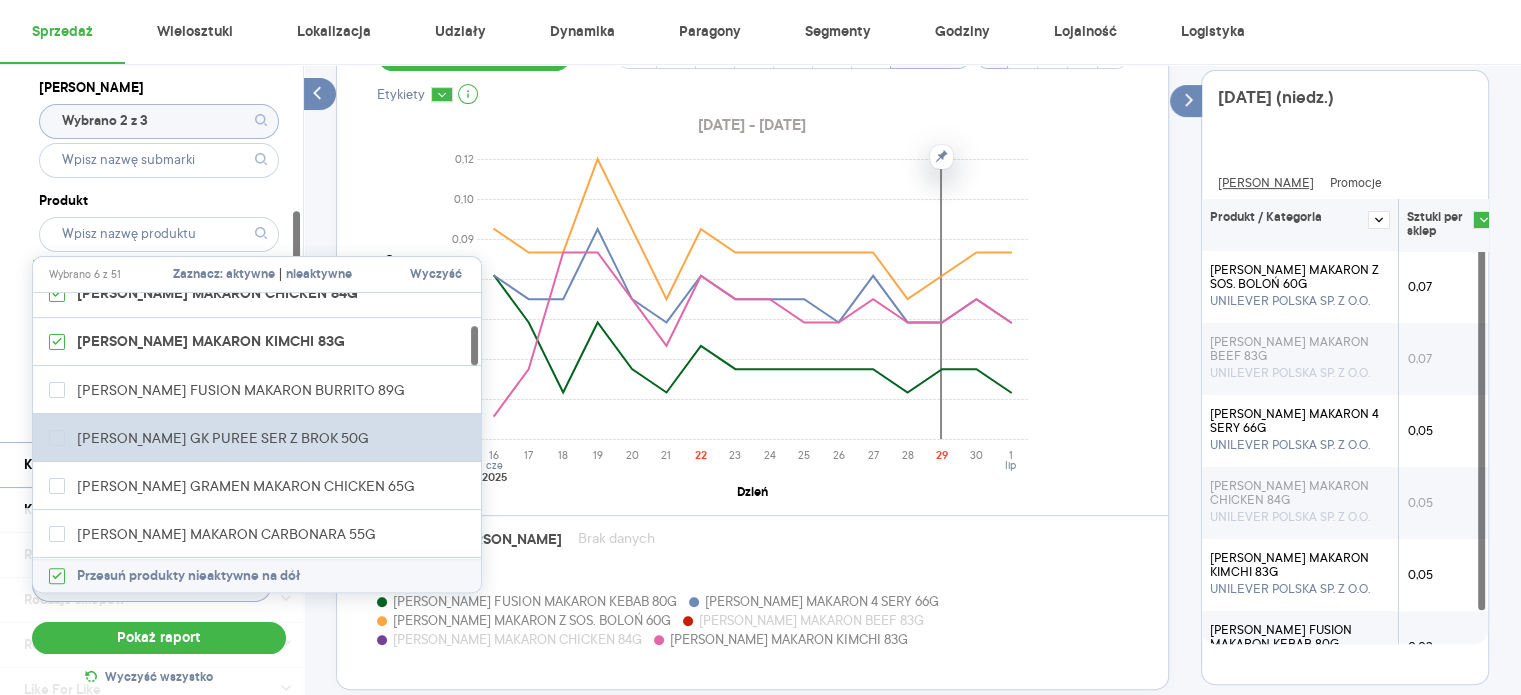 scroll, scrollTop: 216, scrollLeft: 0, axis: vertical 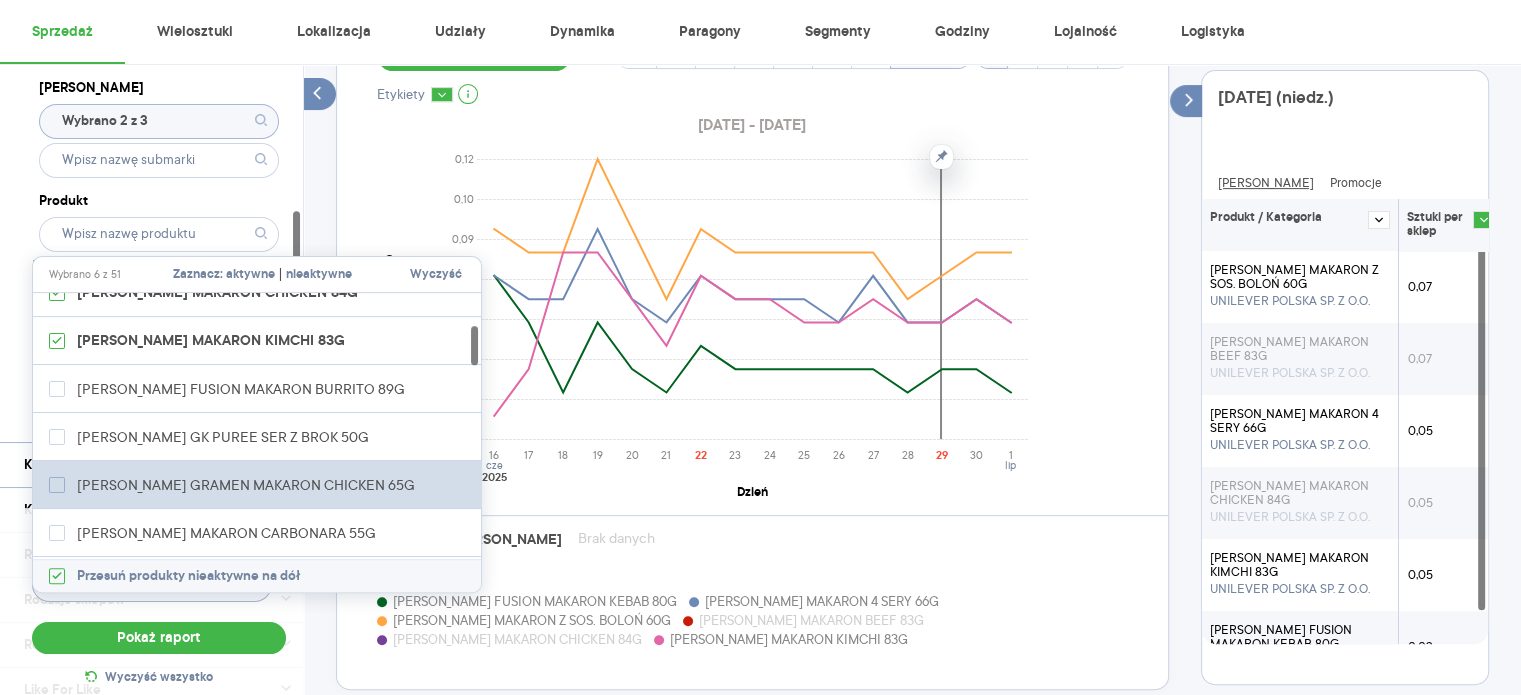 click 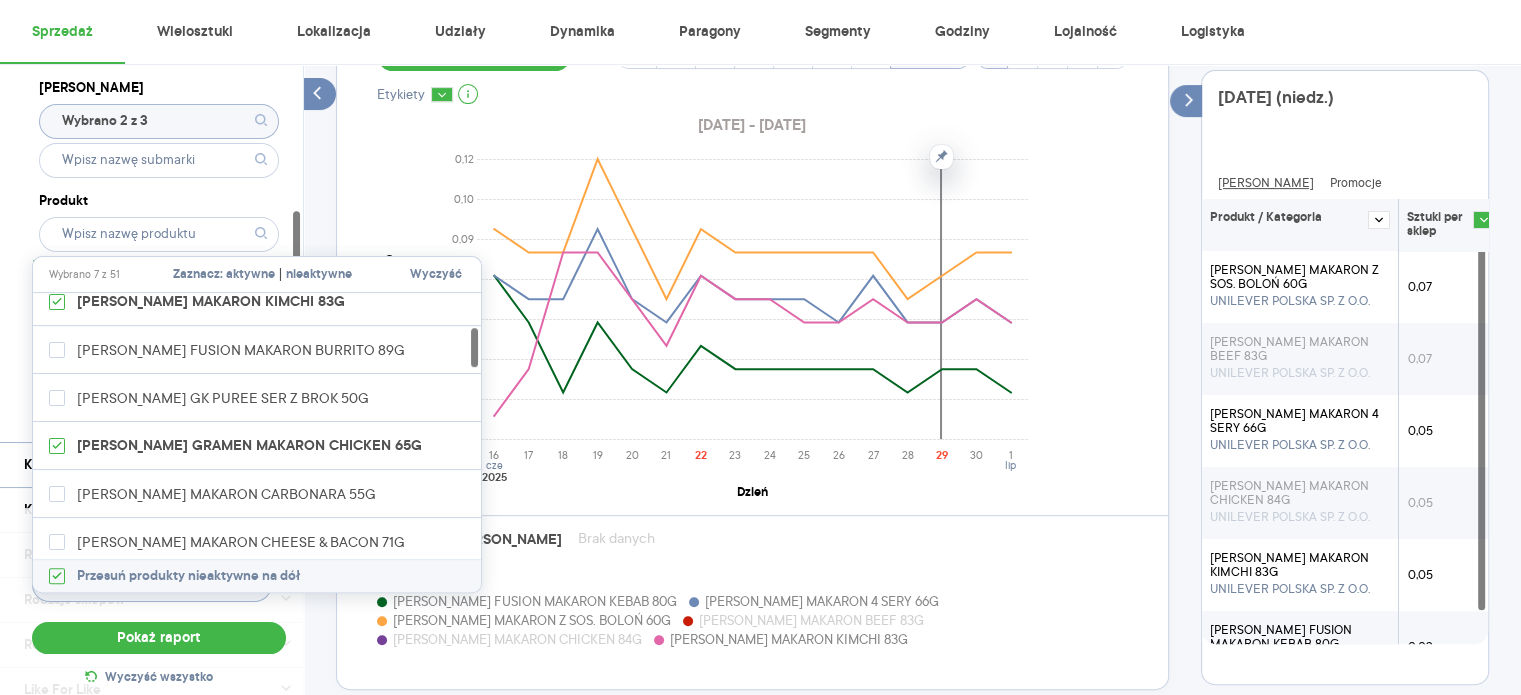 scroll, scrollTop: 256, scrollLeft: 0, axis: vertical 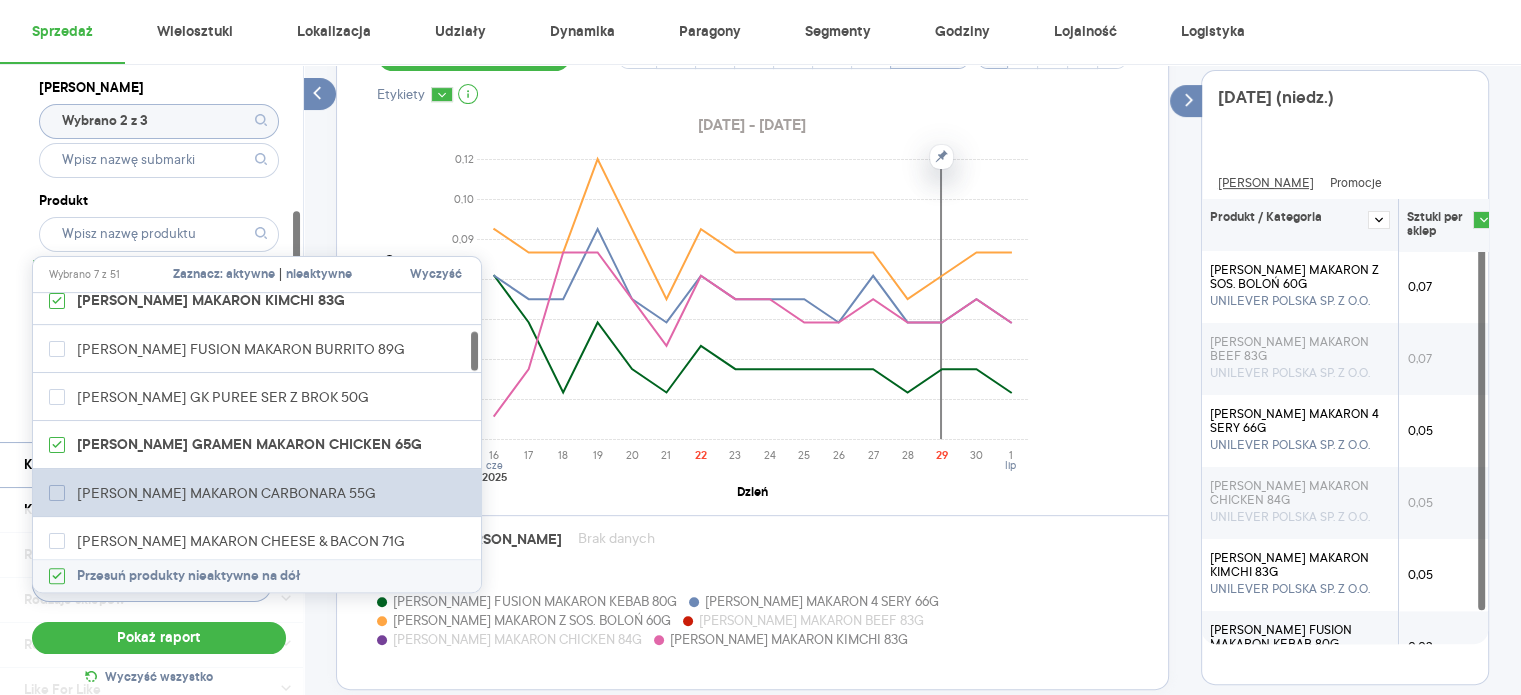 click 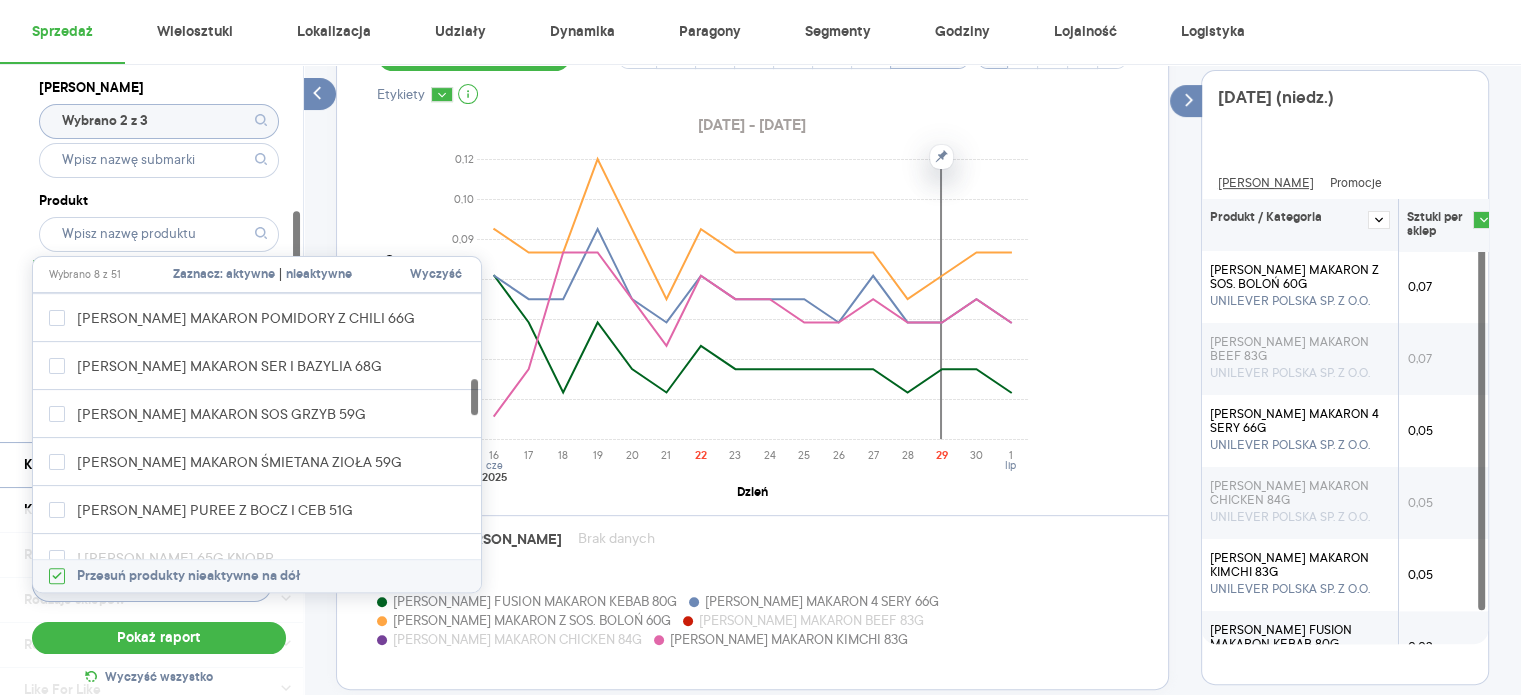 scroll, scrollTop: 626, scrollLeft: 0, axis: vertical 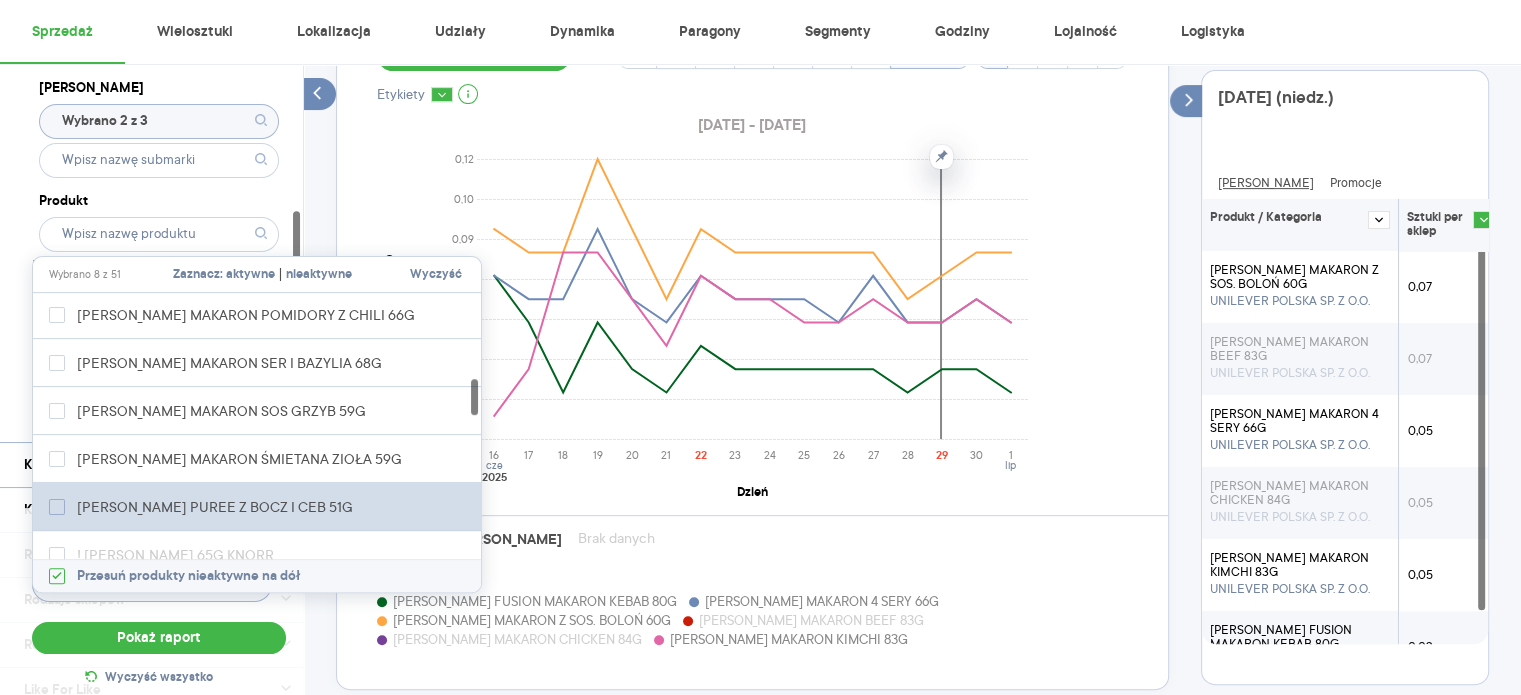 click at bounding box center [57, 507] 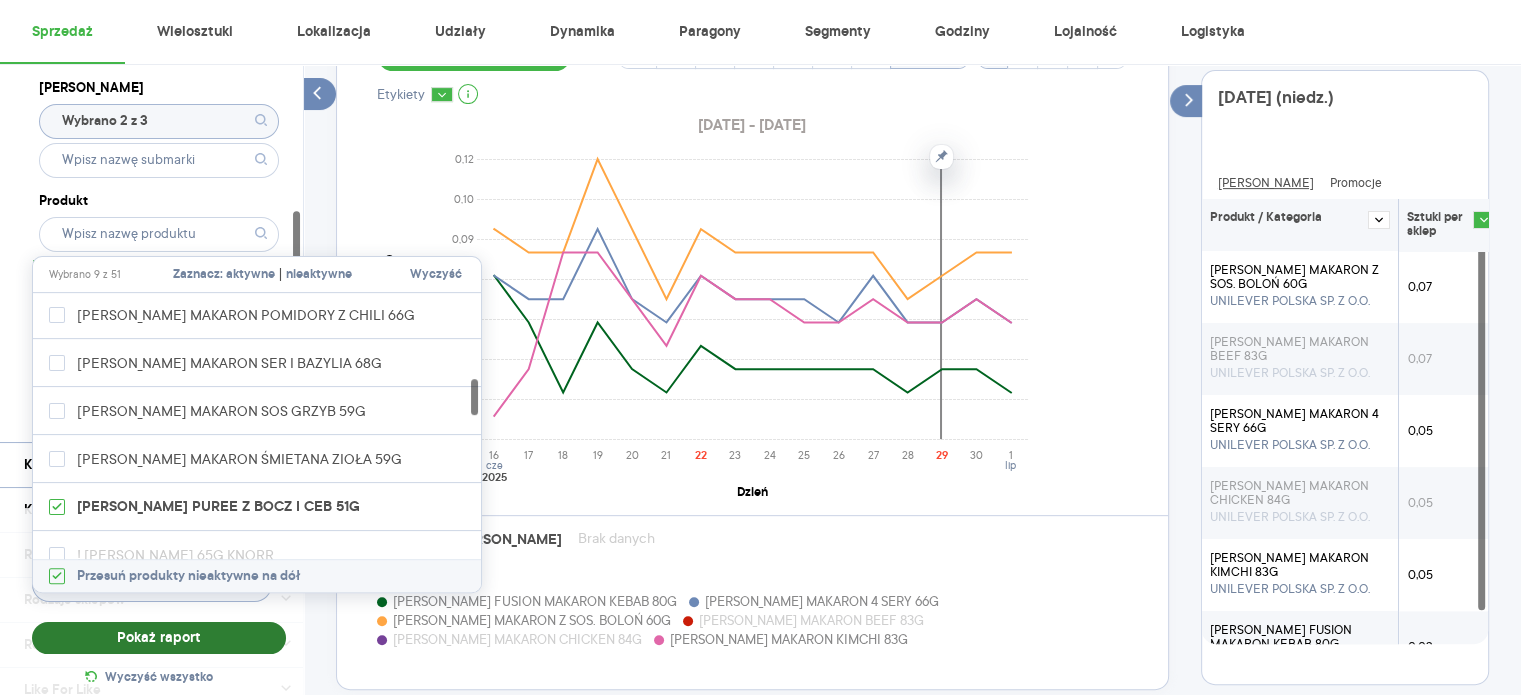 click on "Pokaż raport" at bounding box center (159, 638) 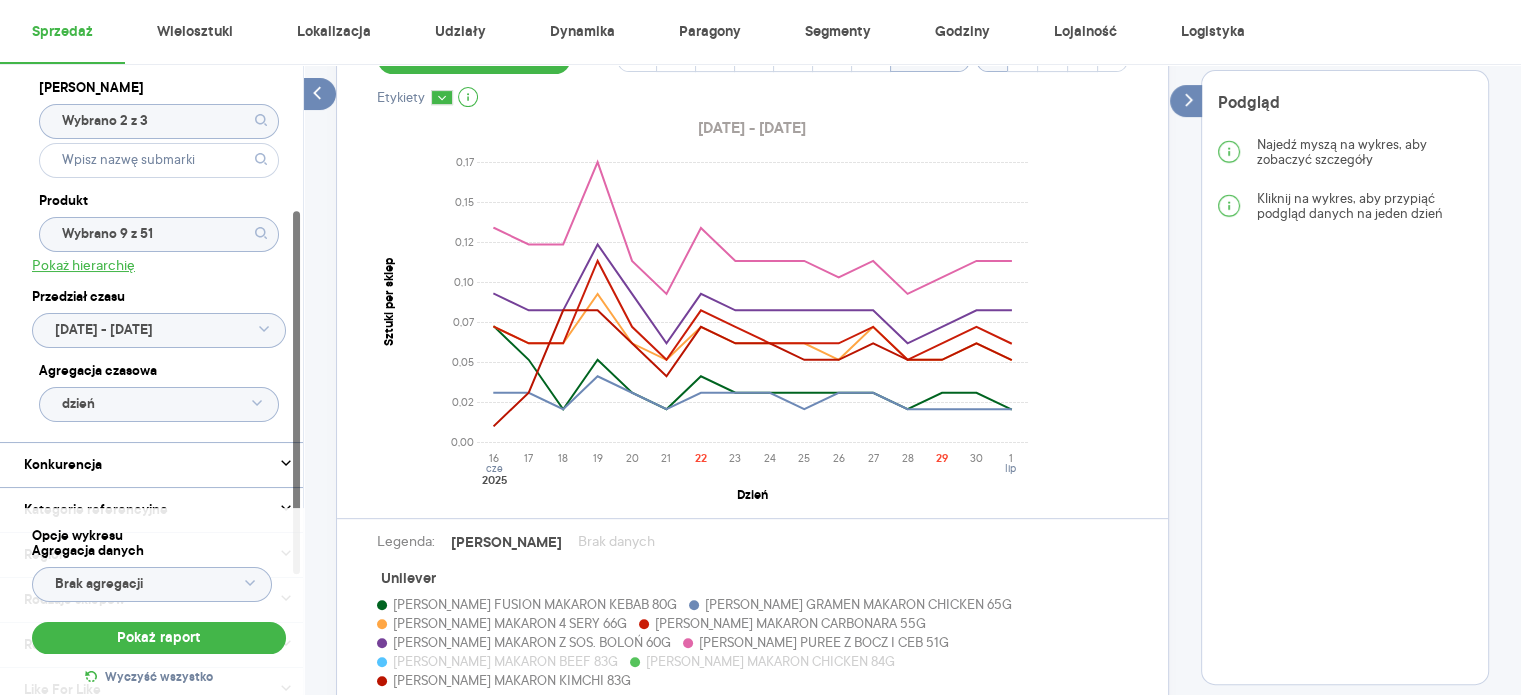 scroll, scrollTop: 680, scrollLeft: 0, axis: vertical 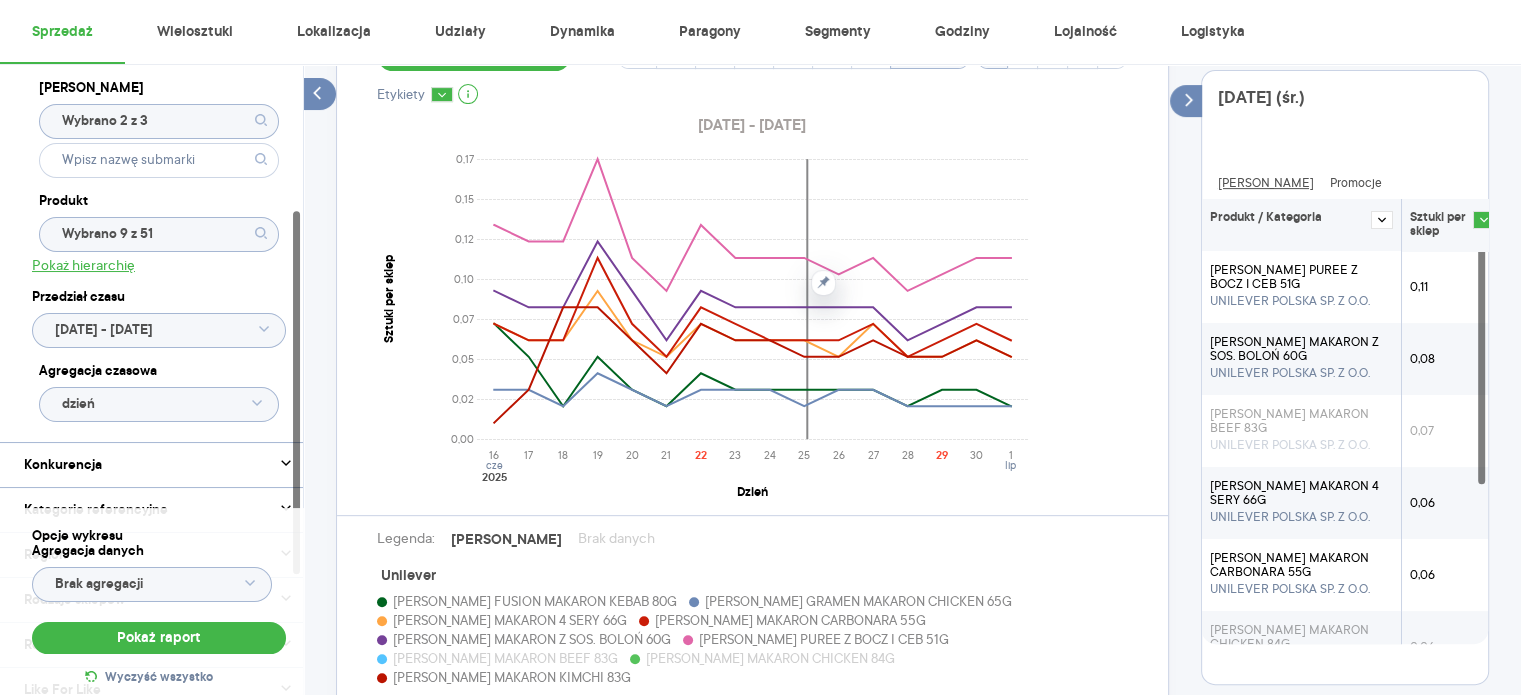click 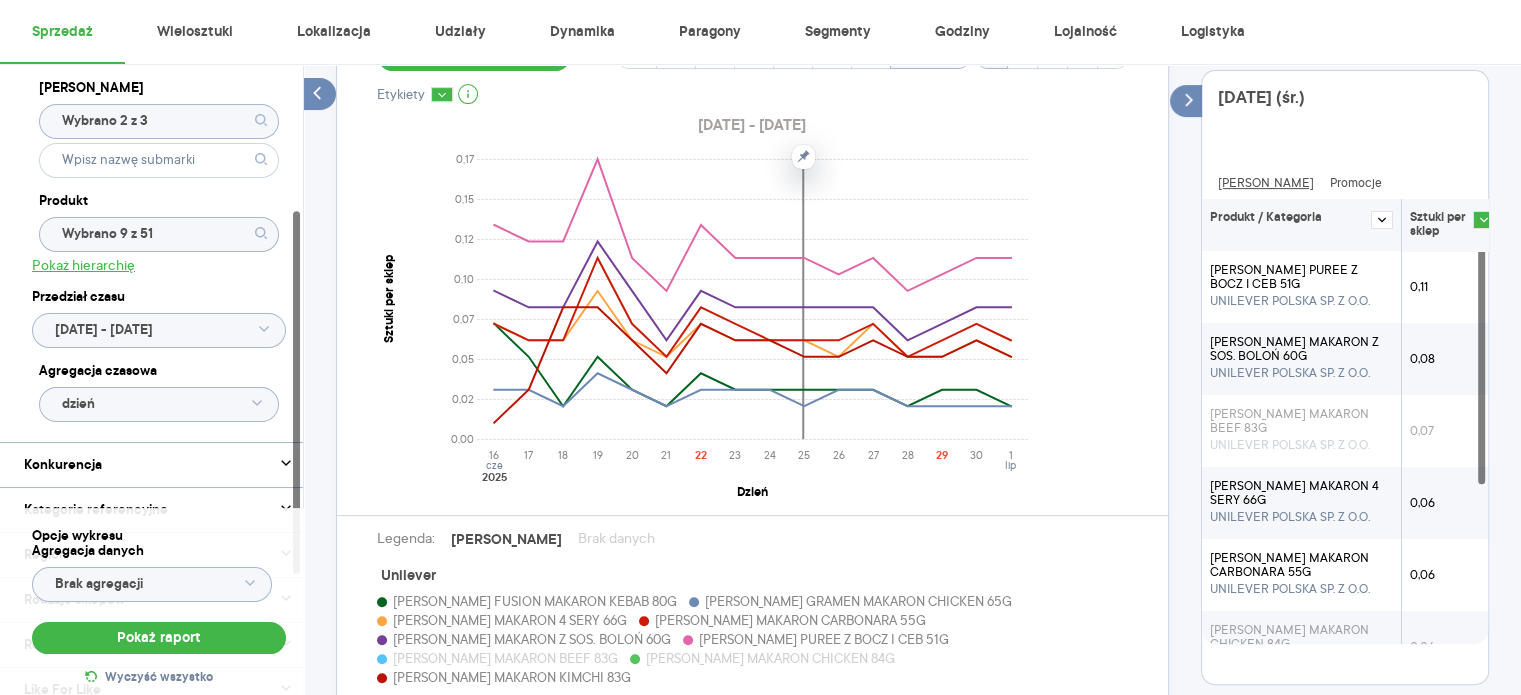 click 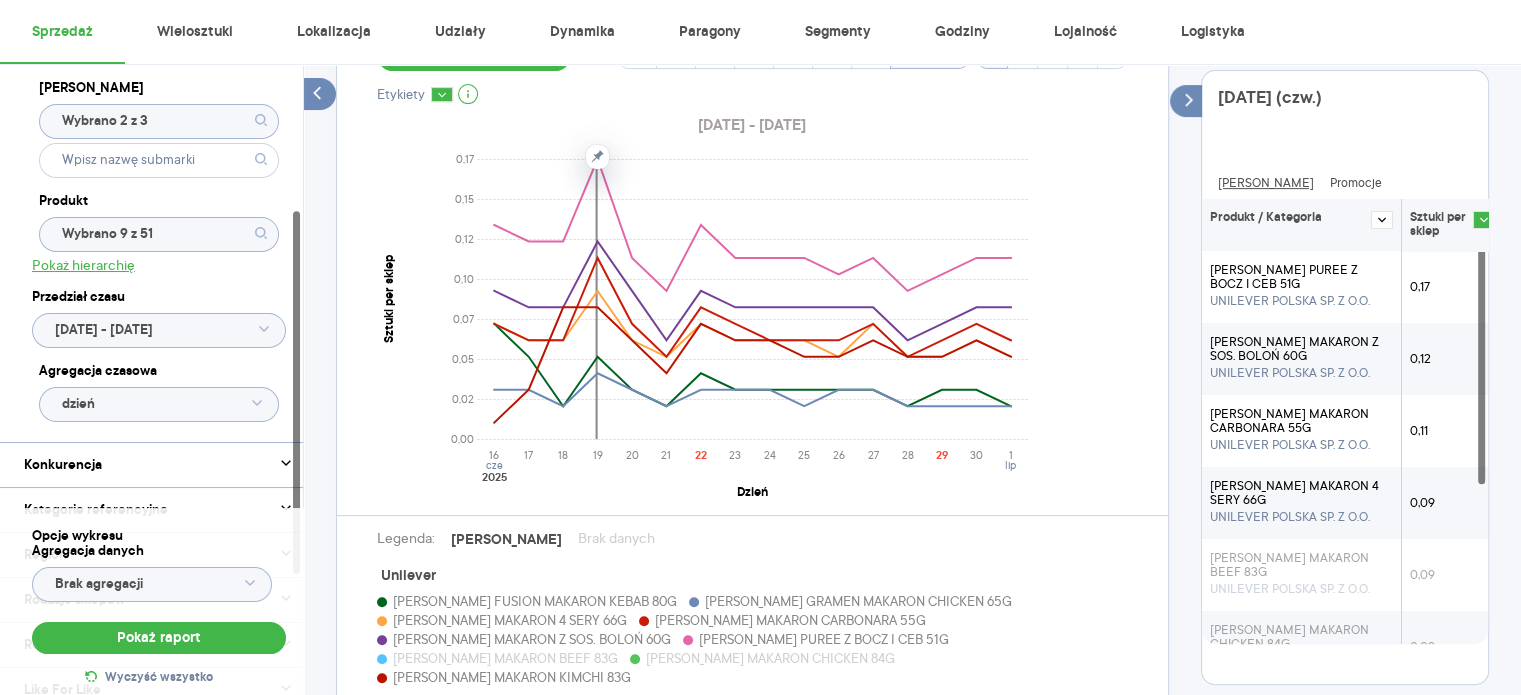 click 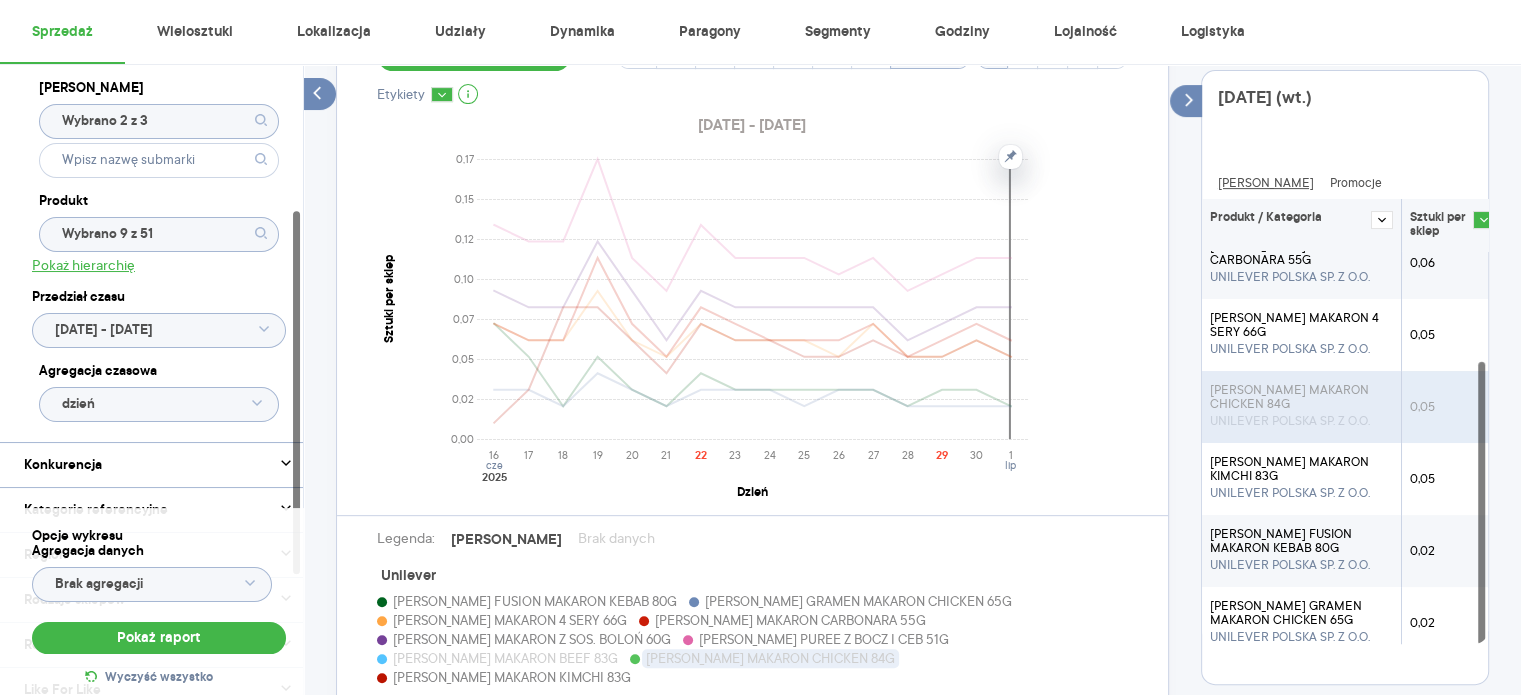scroll, scrollTop: 254, scrollLeft: 0, axis: vertical 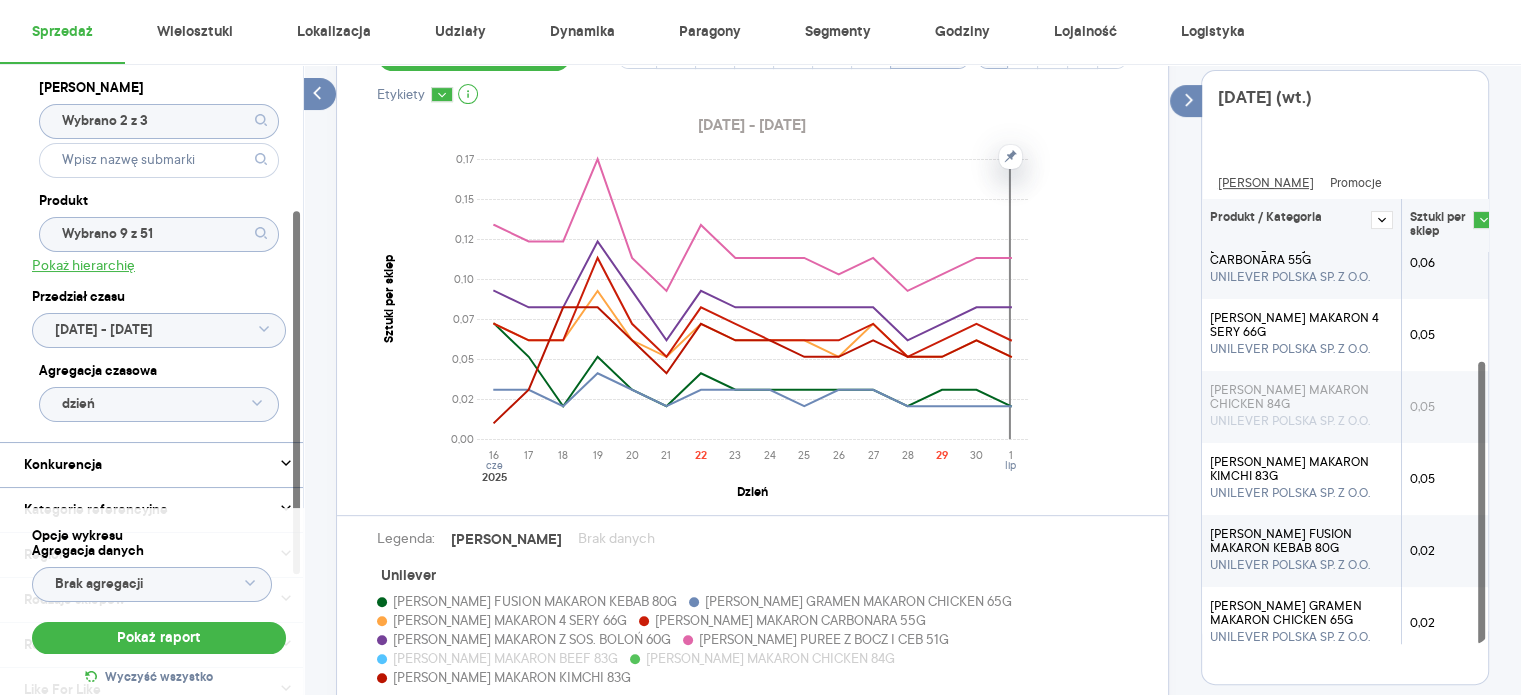 click on "Wybrano 9 z 51" 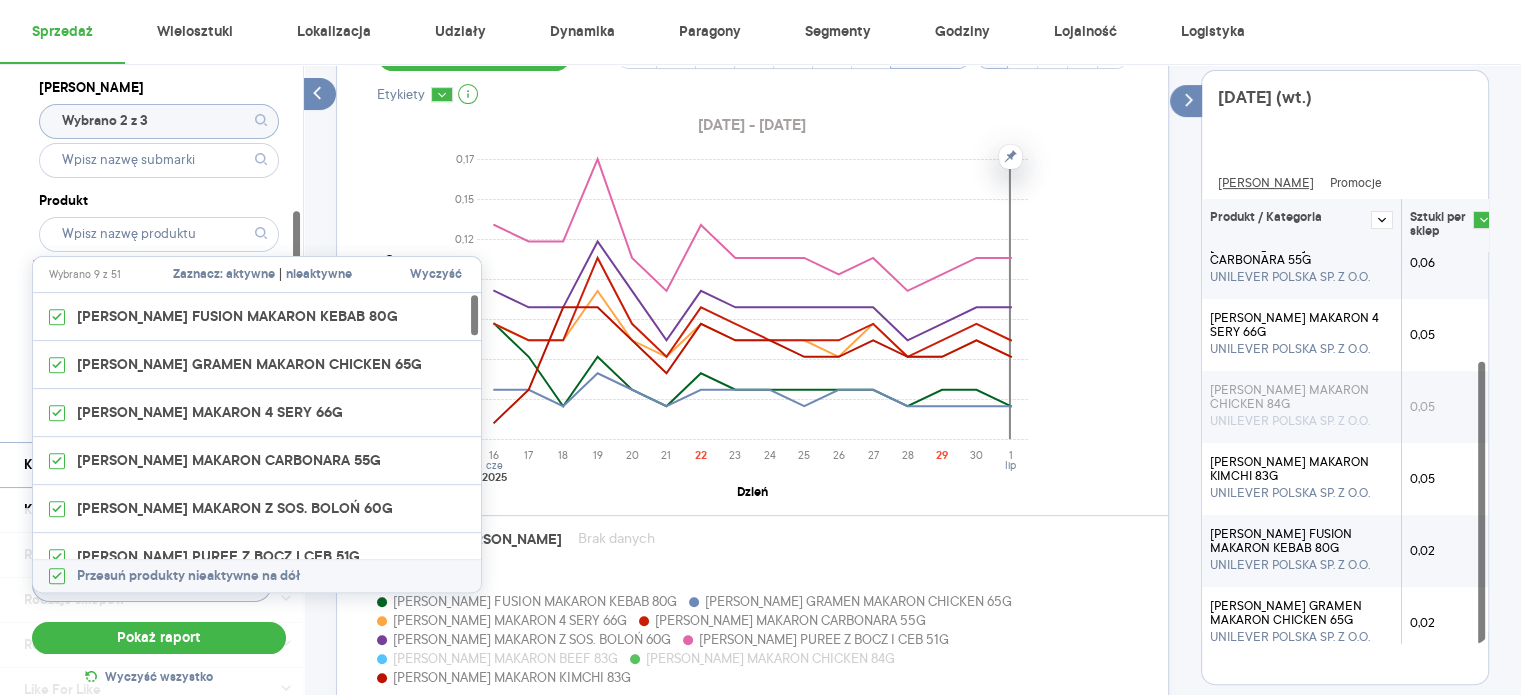 click on "aktywne" at bounding box center (250, 275) 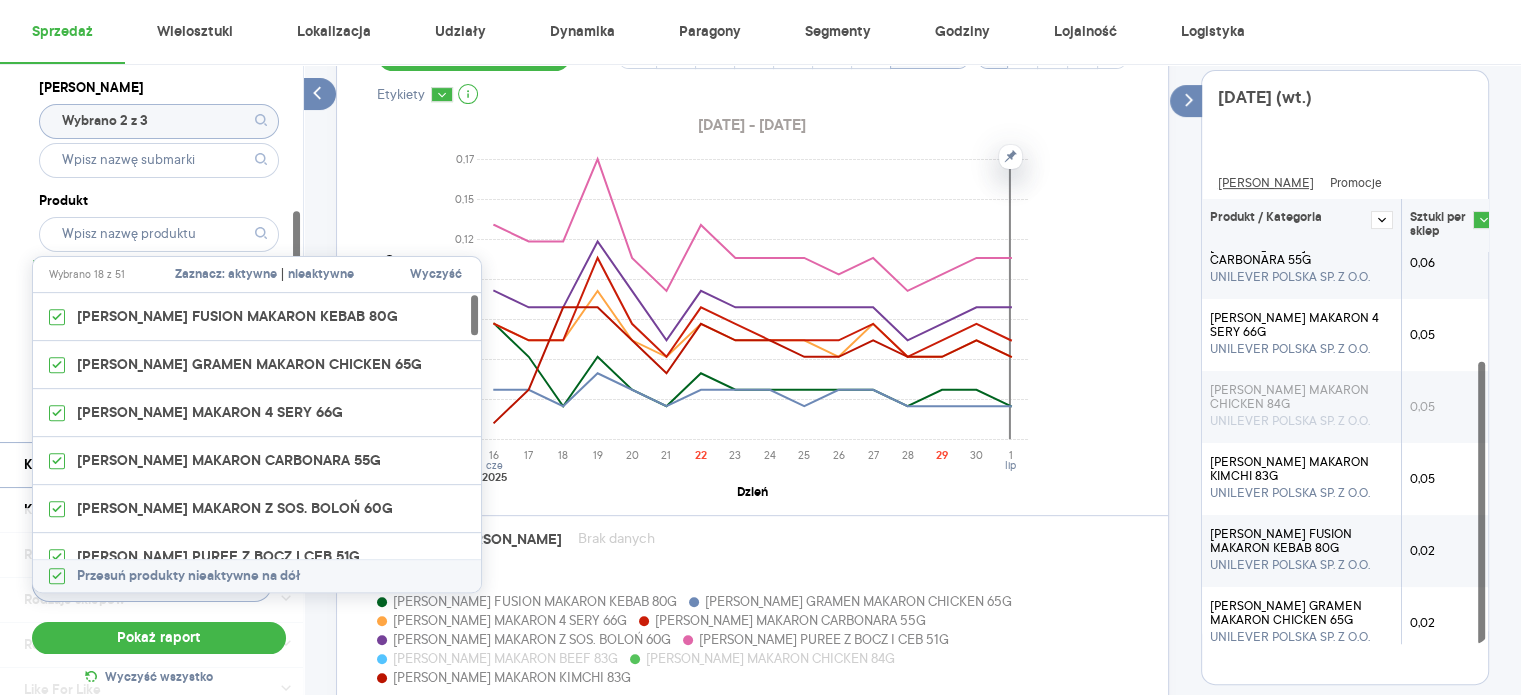 click on "Kategoria * Art. spożywcze Wybrano 1 z 17 Wybrano 1 z 9 Atrybuty Pokaż atrybuty Marka Wybrano 2 z 3 Produkt Pokaż hierarchię Przedział czasu [DATE] - [DATE] Agregacja czasowa dzień Konkurencja Dostawca Marka Produkt Kategorie referencyjne Region Rodzaje sklepów Rodzaje transakcji Wszystkie Like For Like Uwzględnij LFL Opcje wykresu Agregacja danych Brak agregacji Pokaż raport Wyczyść wszystko Sprzedaż Podsumowanie - dane własne  (Unilever) Pokaż: Dane total Dane per sklep Dystrybucja Jednostki naturalne Dane własne Wartość sprzedaży (brutto) 645 797,81 56,09% 413 734,94 Liczba sztuk 89 184 60,22% 55 664 Średnia cena (brutto) 7,24 −2,58% 7,43 Średnia sprzedaż dziennie (brutto) 40 362,36 56,09% 25 858,43 [GEOGRAPHIC_DATA] okres R/R Pokaż Sztuki per sklep i Promocje Włącz tryb pełnoekranowy R T R K M TP T Dzień Etykiety [DATE] - [DATE] 0,00 0,02 0,05 0,07 0,10 0,12 0,15 0,17 Sztuki per sklep 16 17 18 19 20 21 22 23 24 25 26 27 28 29 30 [DATE] [DATE] Dzień Legenda: [PERSON_NAME]" at bounding box center (912, 260) 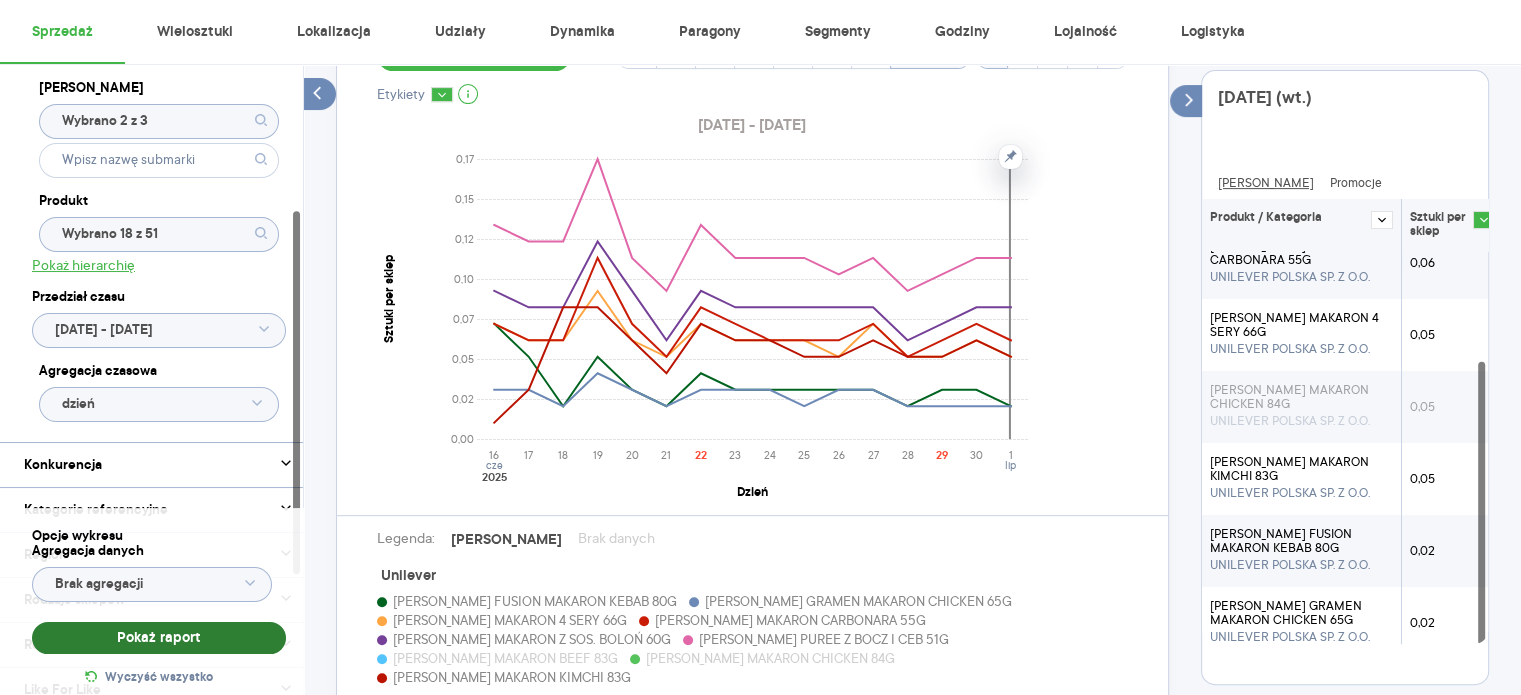 click on "Pokaż raport" at bounding box center [159, 638] 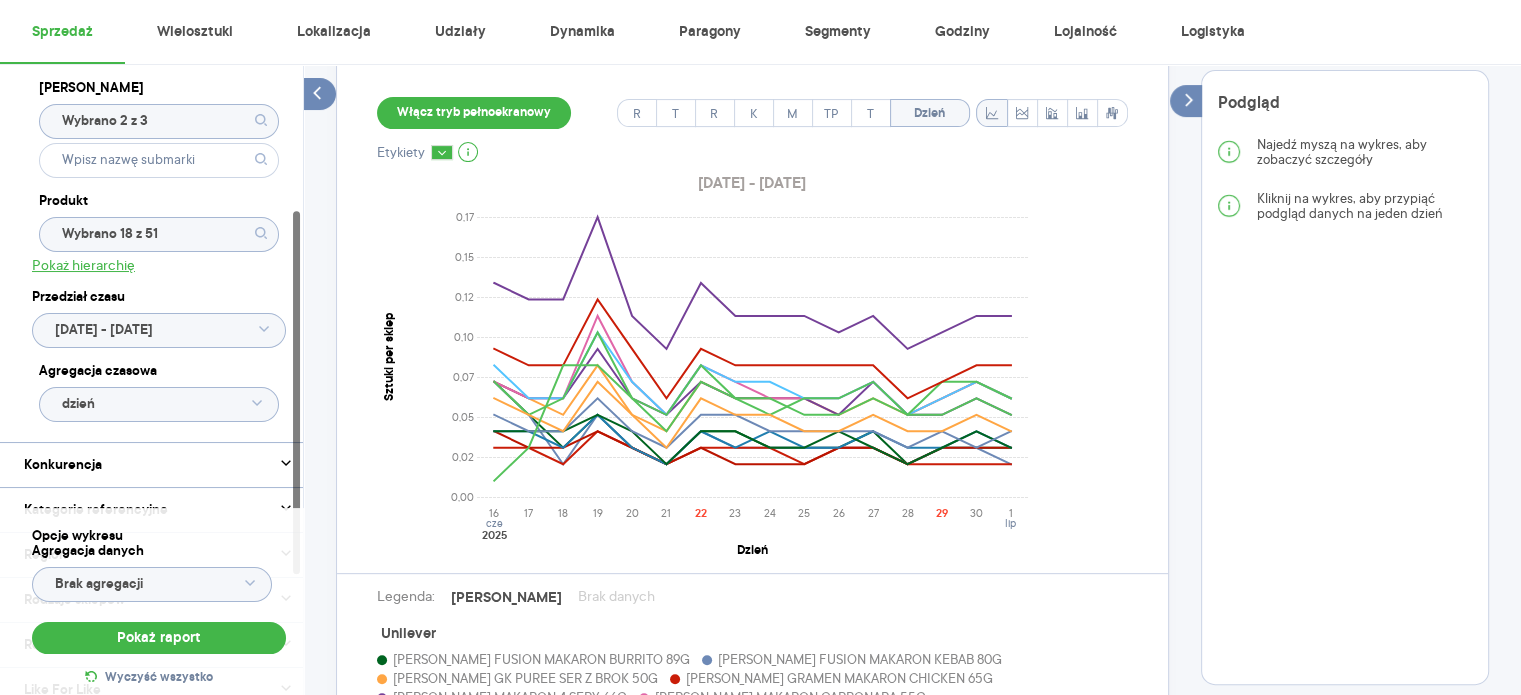 scroll, scrollTop: 616, scrollLeft: 0, axis: vertical 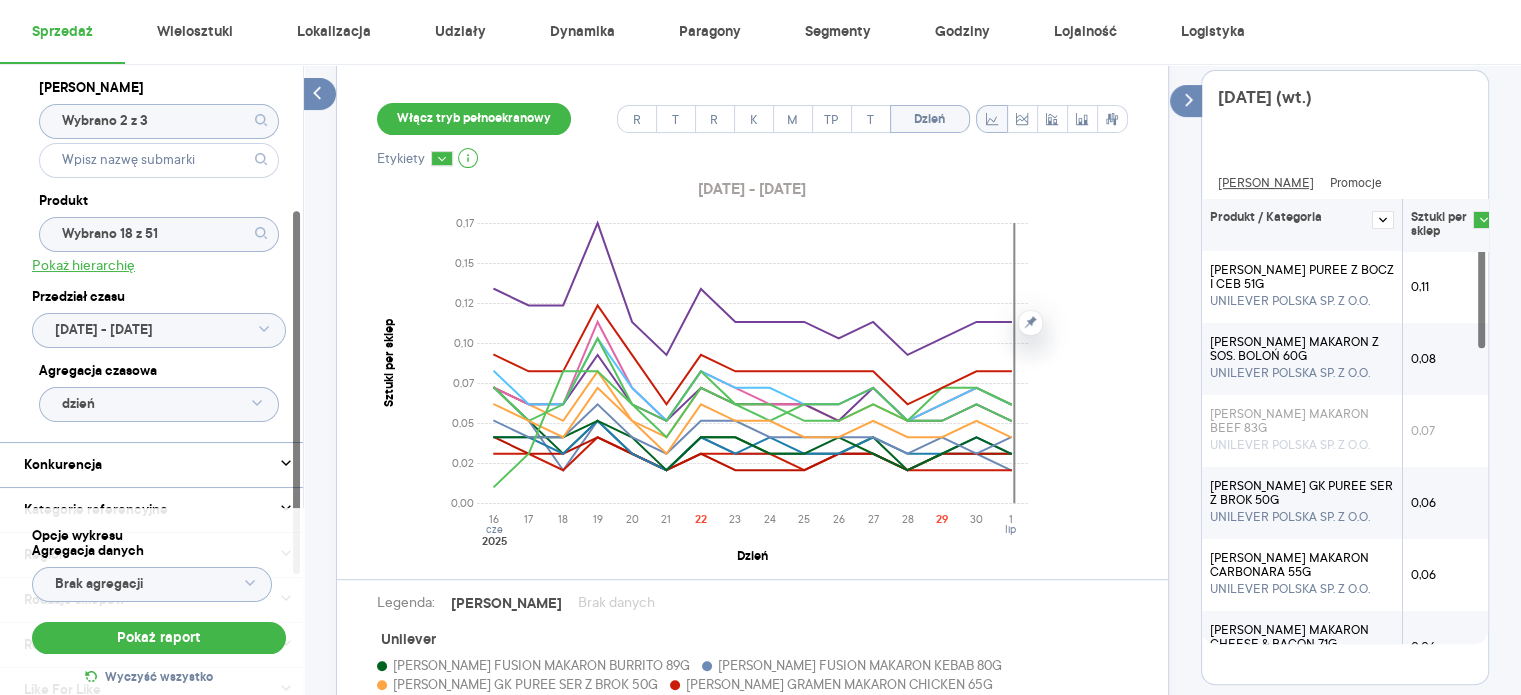 click 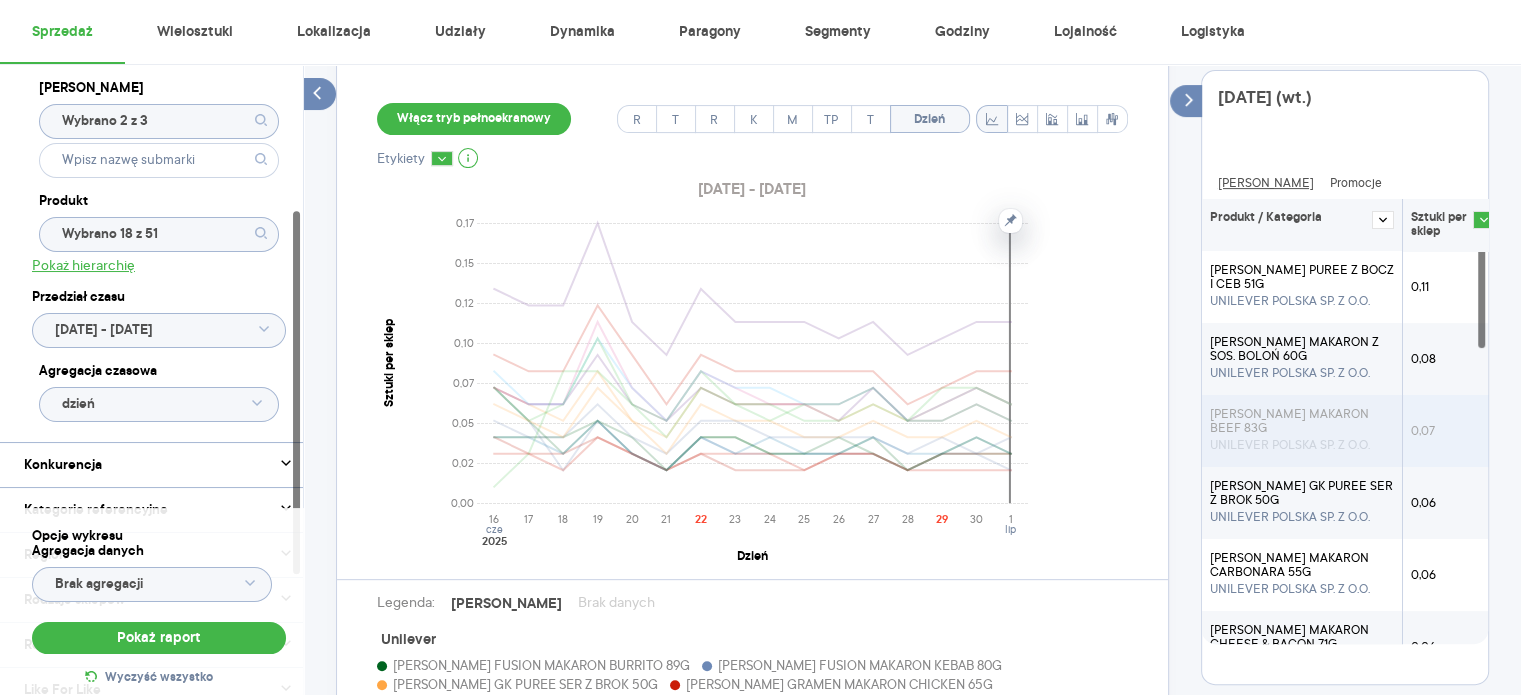 click on "0,07" at bounding box center (1453, 431) 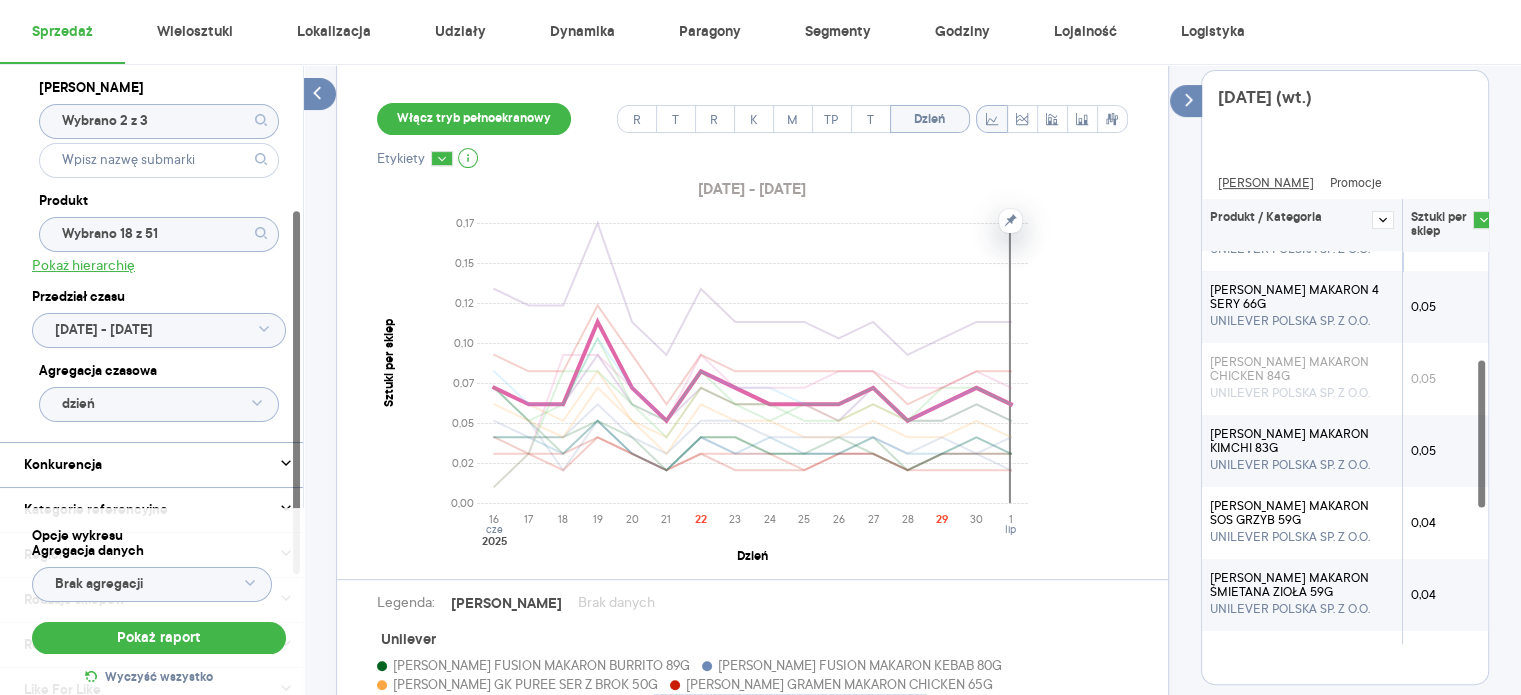 scroll, scrollTop: 486, scrollLeft: 0, axis: vertical 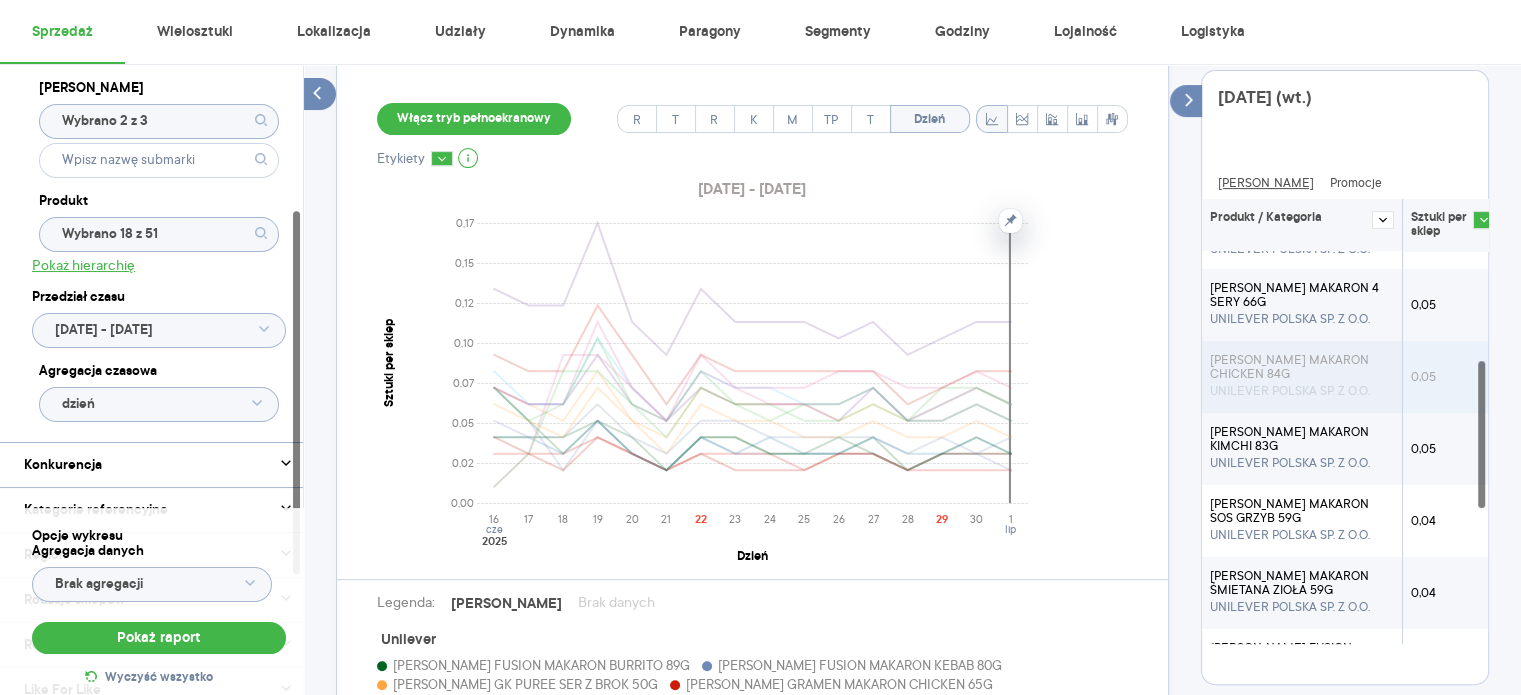 click on "0,05" at bounding box center (1453, 377) 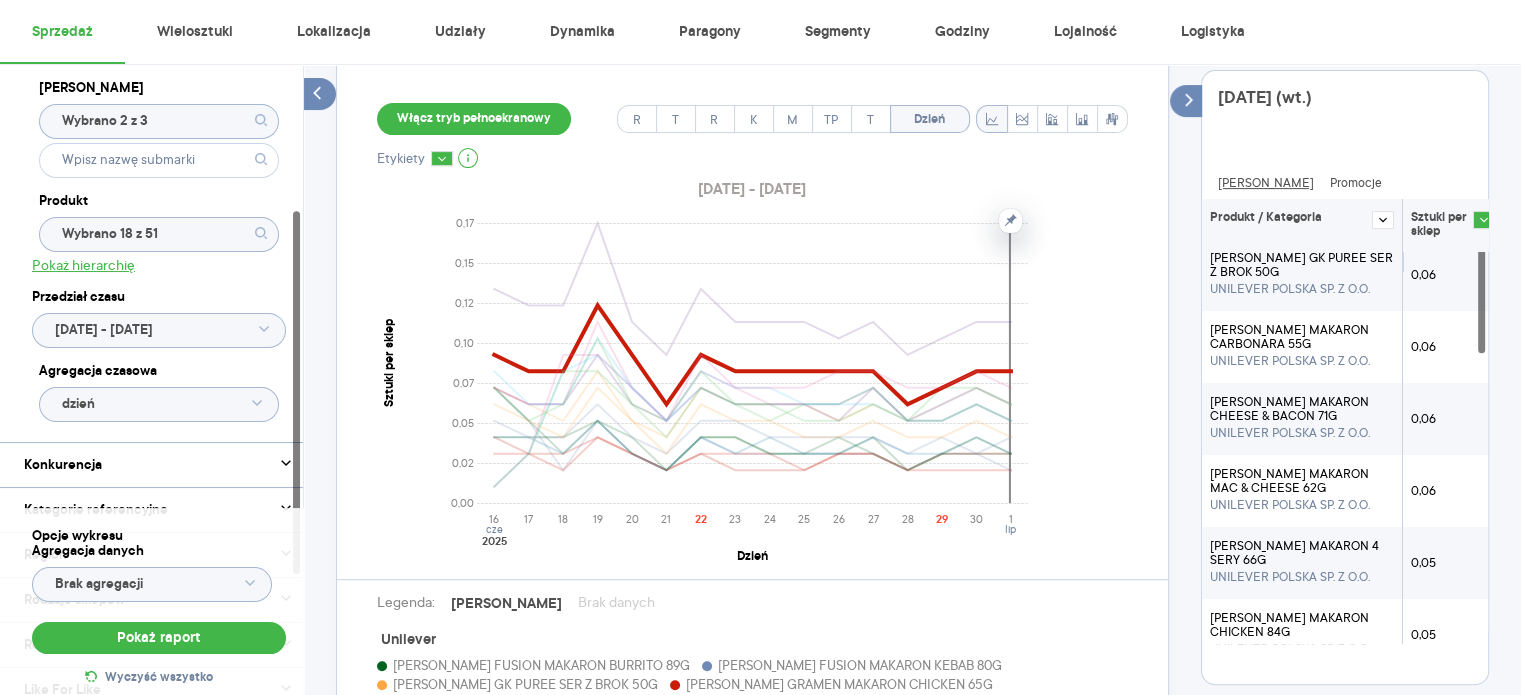 scroll, scrollTop: 0, scrollLeft: 0, axis: both 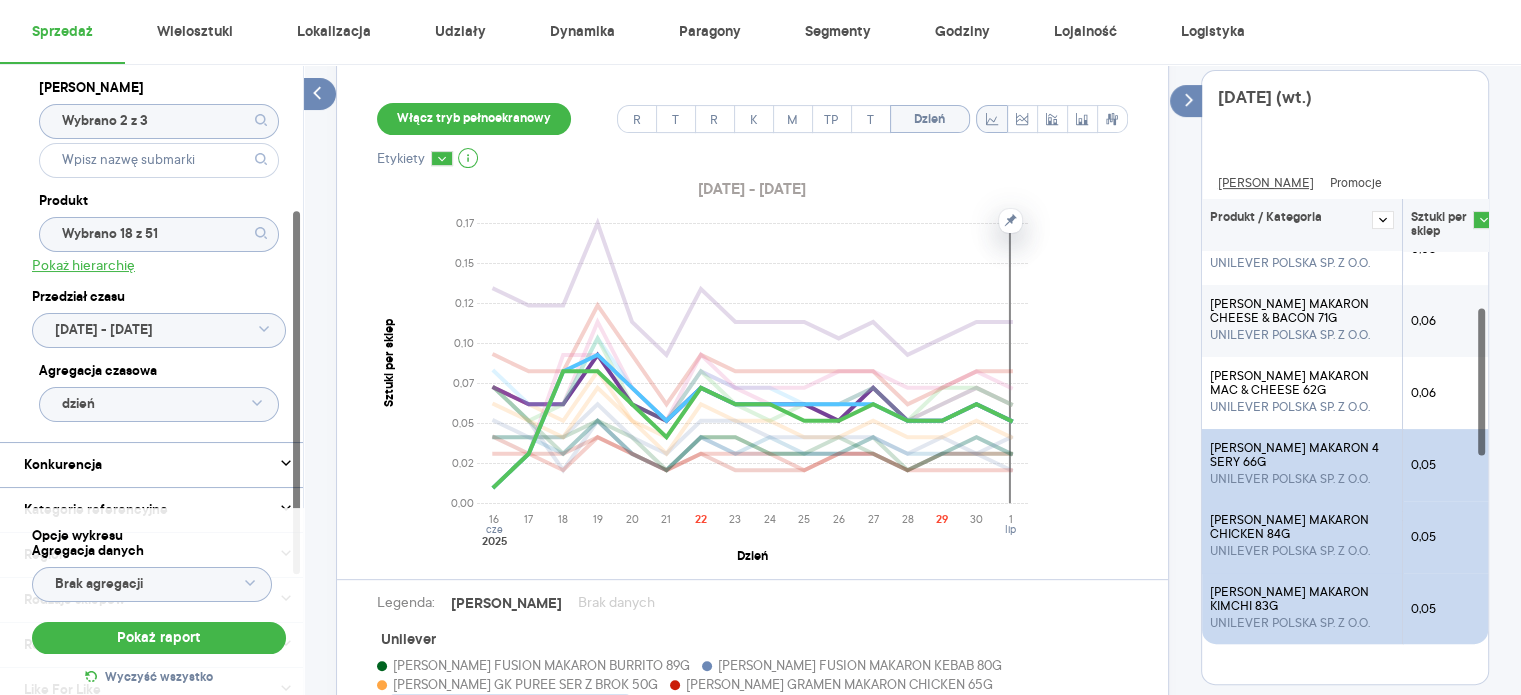 click 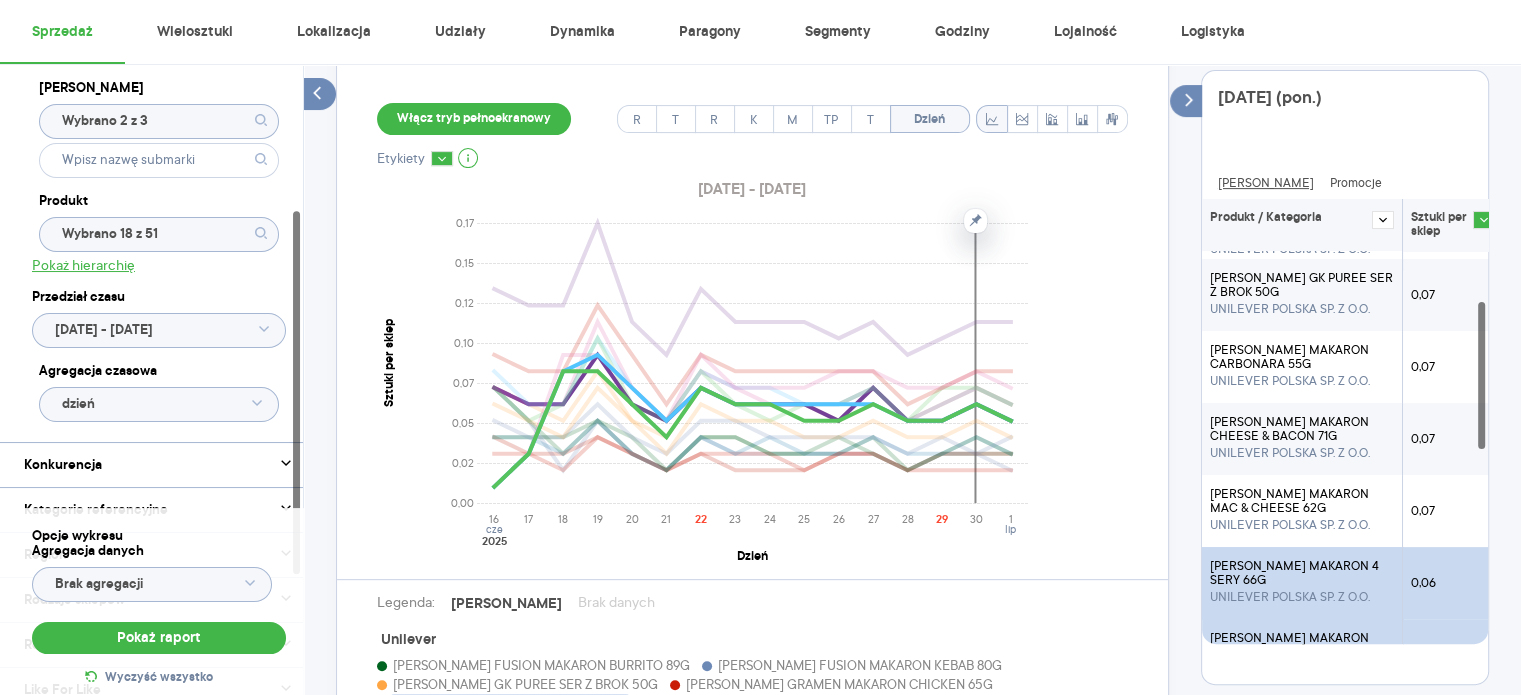 scroll, scrollTop: 326, scrollLeft: 0, axis: vertical 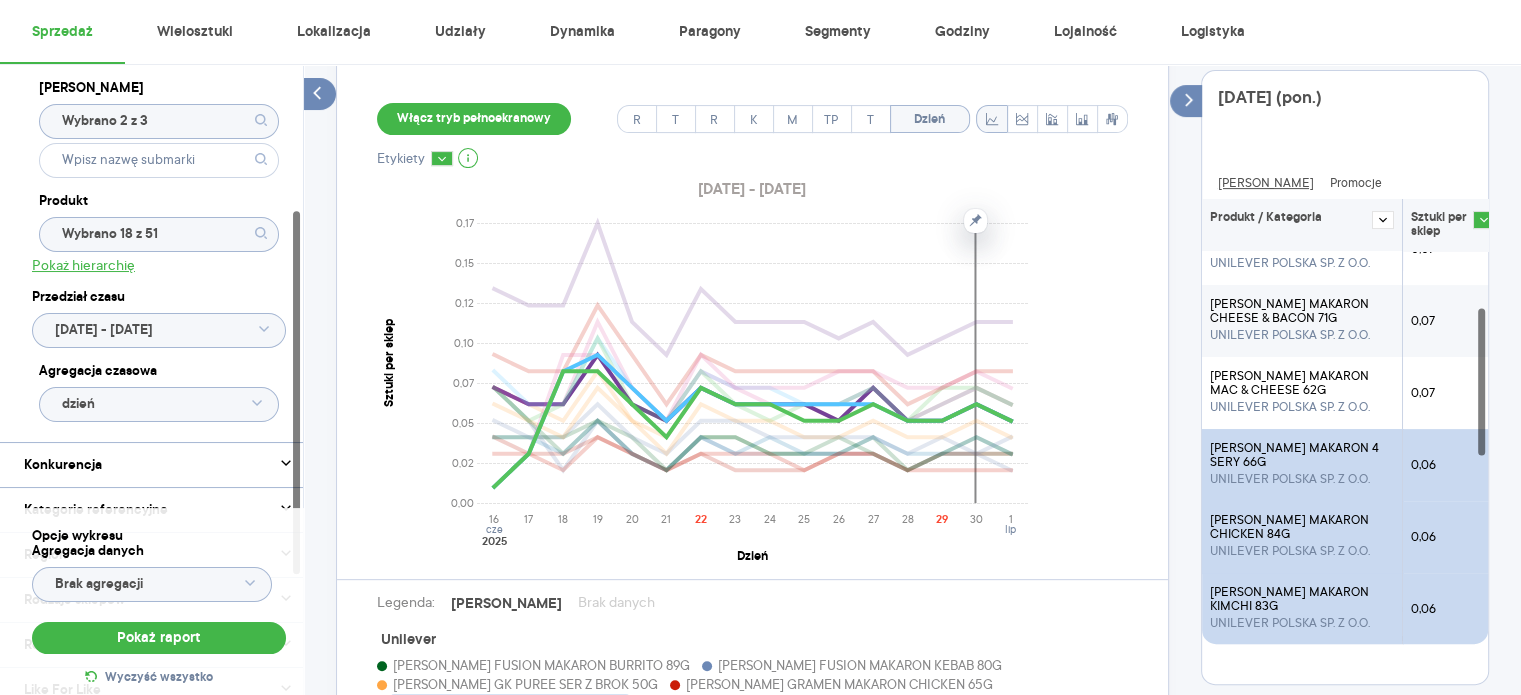 click 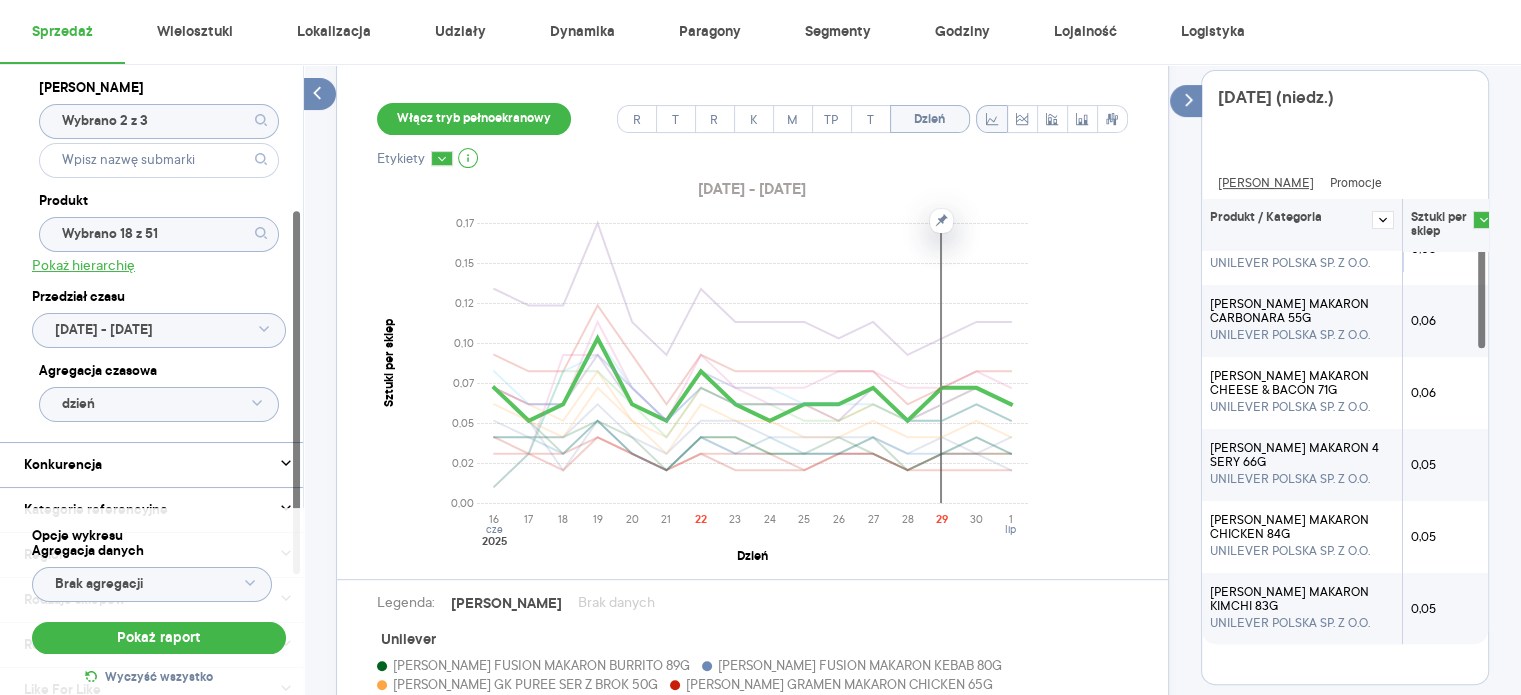 scroll, scrollTop: 0, scrollLeft: 0, axis: both 